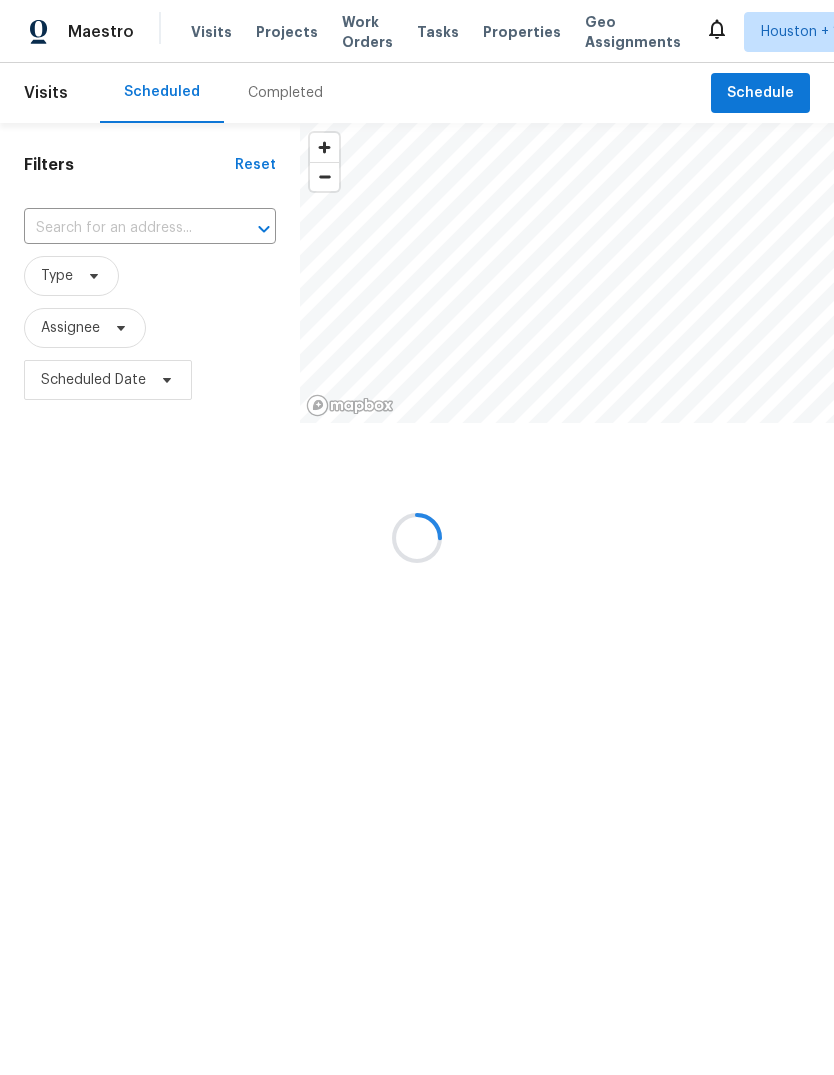 scroll, scrollTop: 0, scrollLeft: 0, axis: both 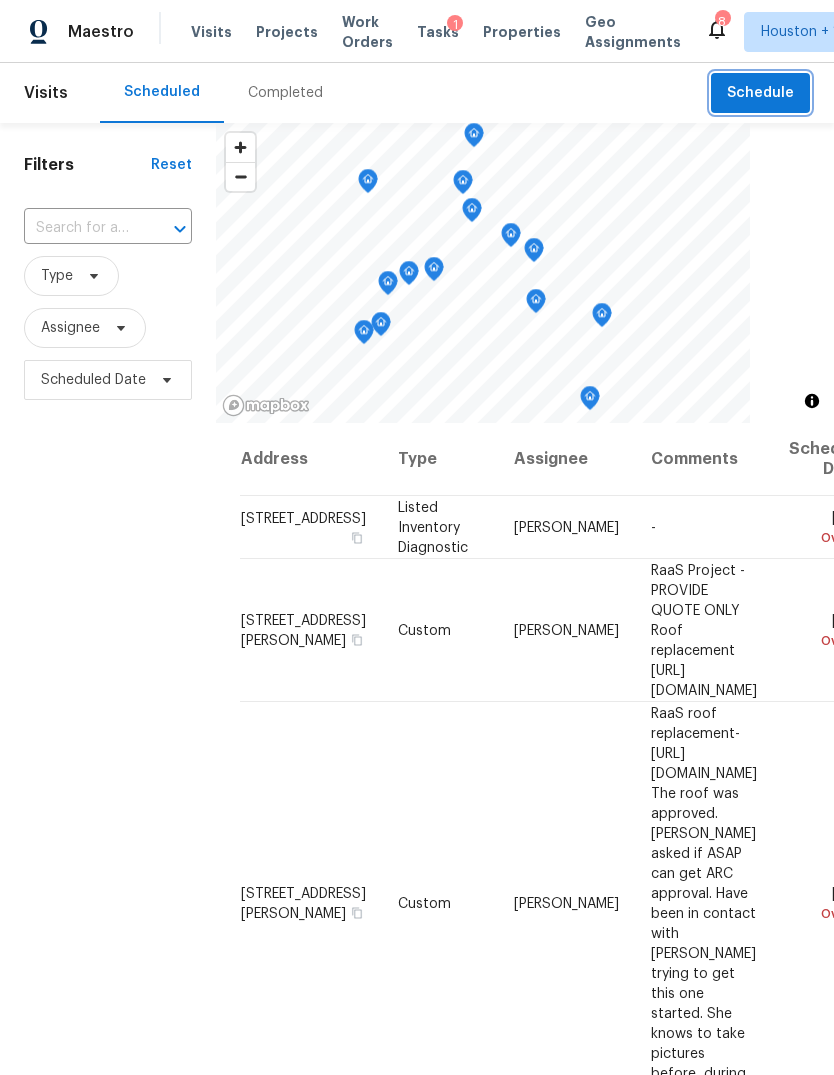 click on "Schedule" at bounding box center [760, 93] 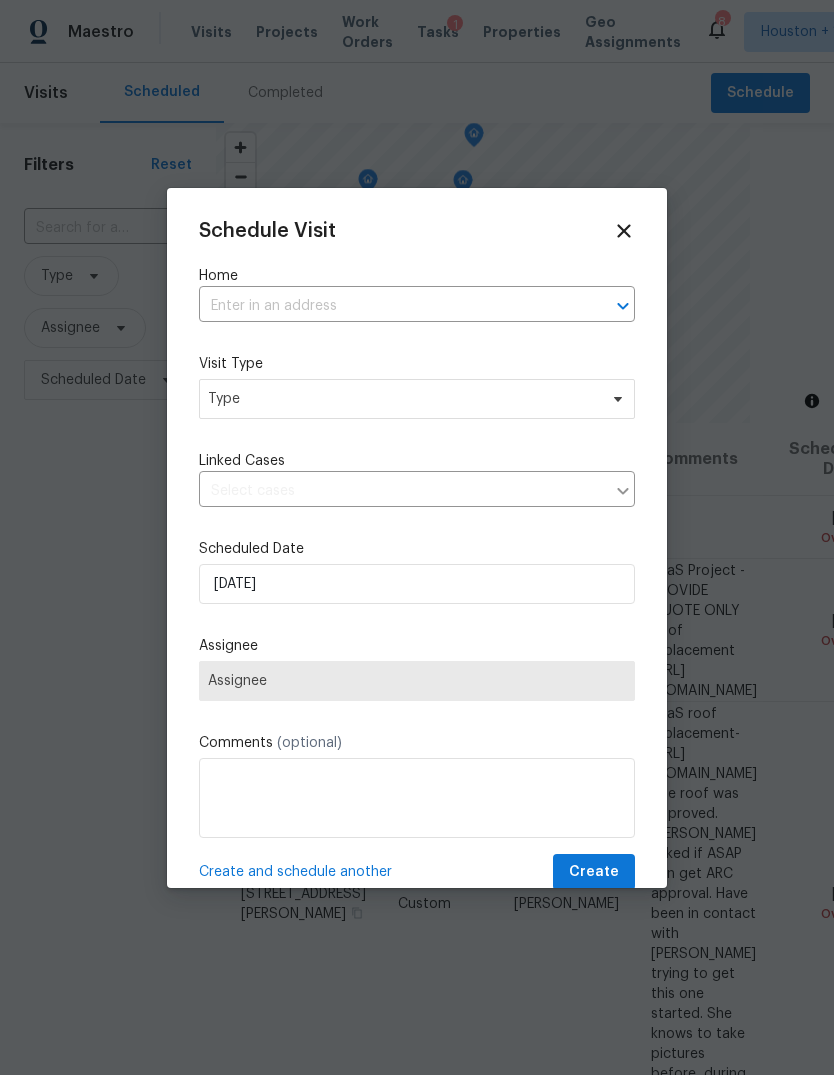 click at bounding box center [389, 306] 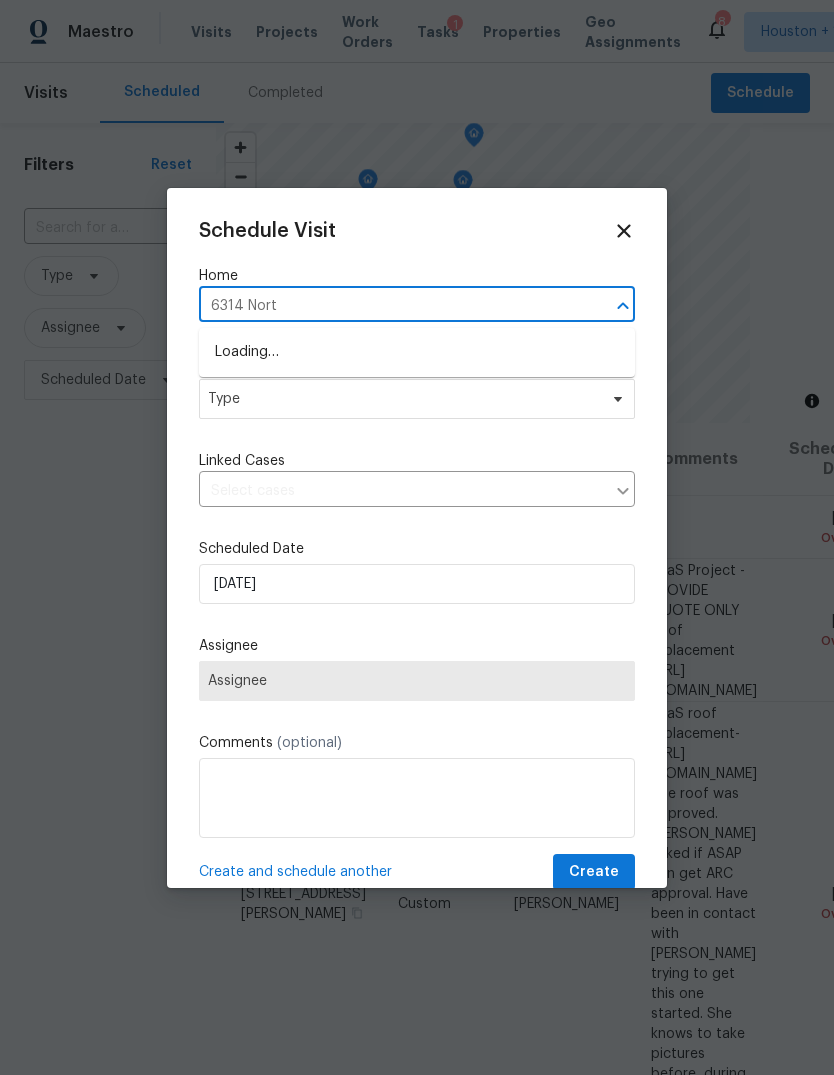type on "6314 North" 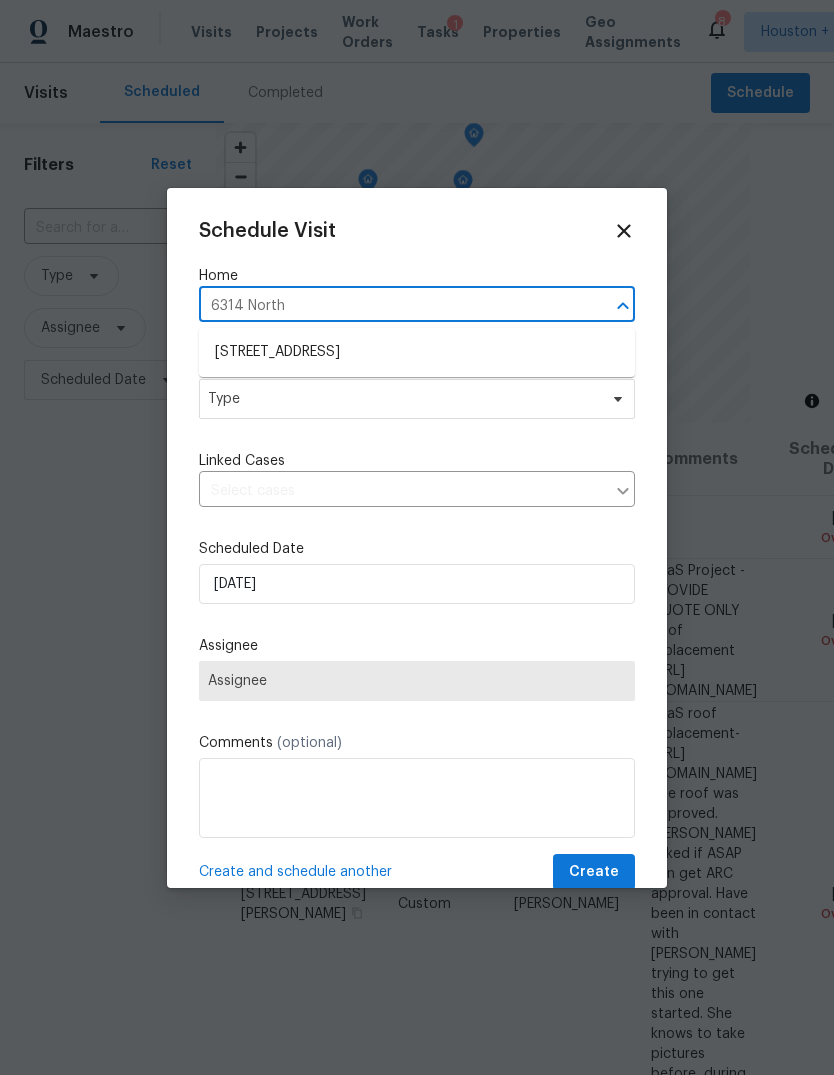 click on "6314 Northport Dr, Houston, TX 77049" at bounding box center [417, 352] 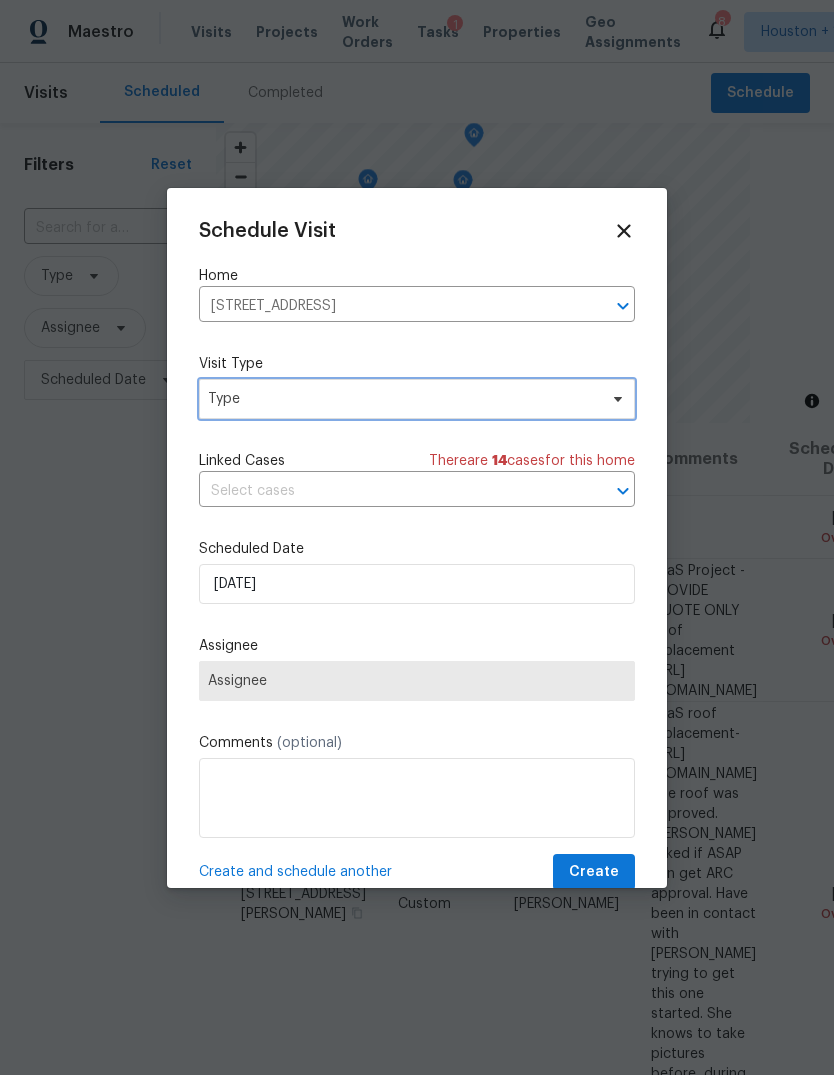 click on "Type" at bounding box center (402, 399) 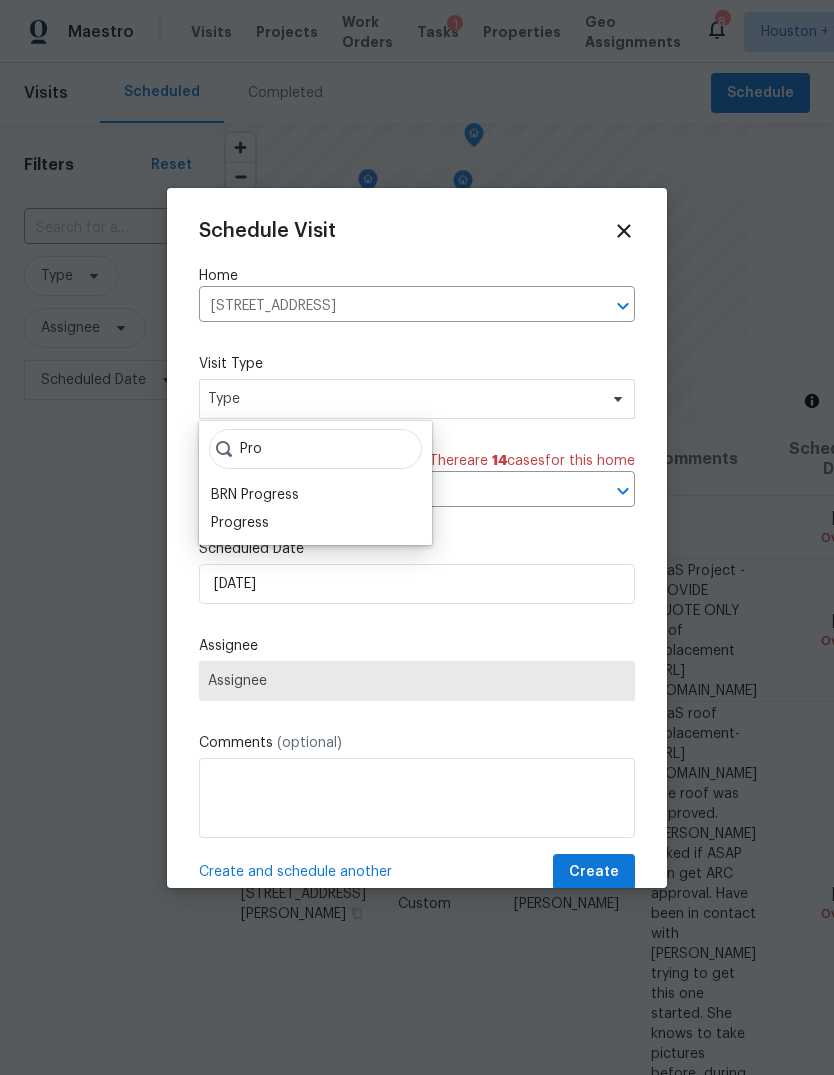 type on "Pro" 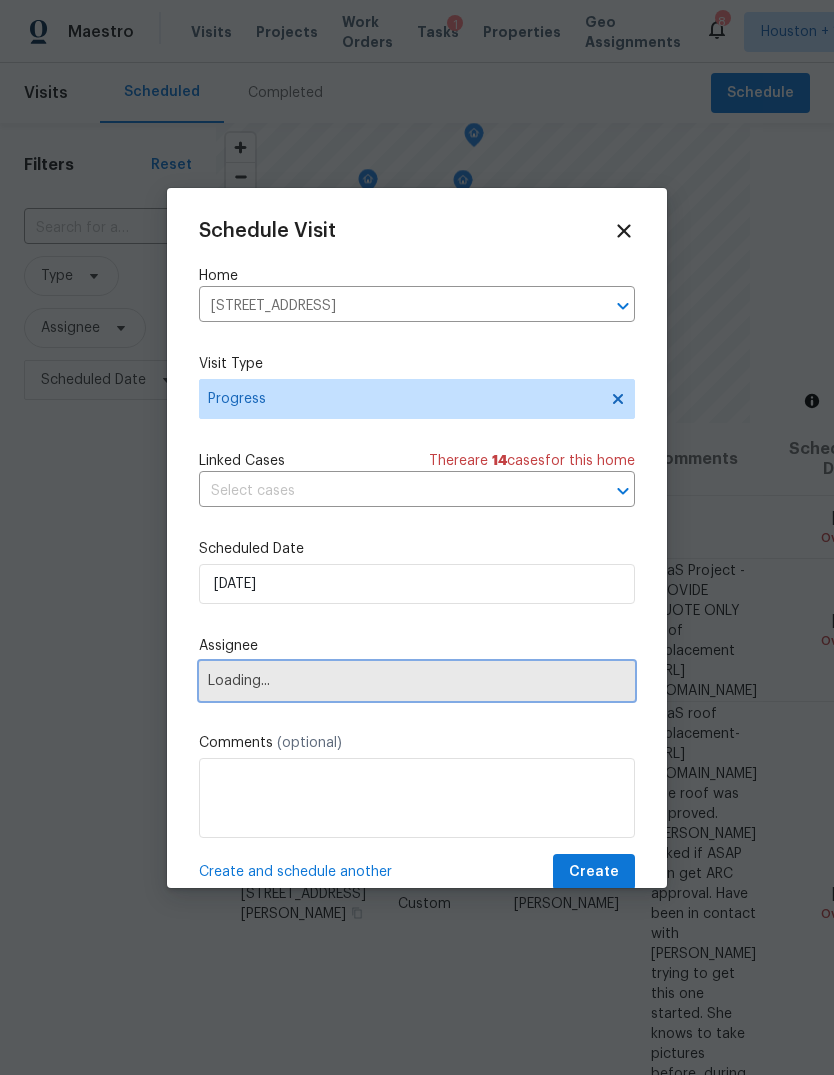 click on "Loading..." at bounding box center (417, 681) 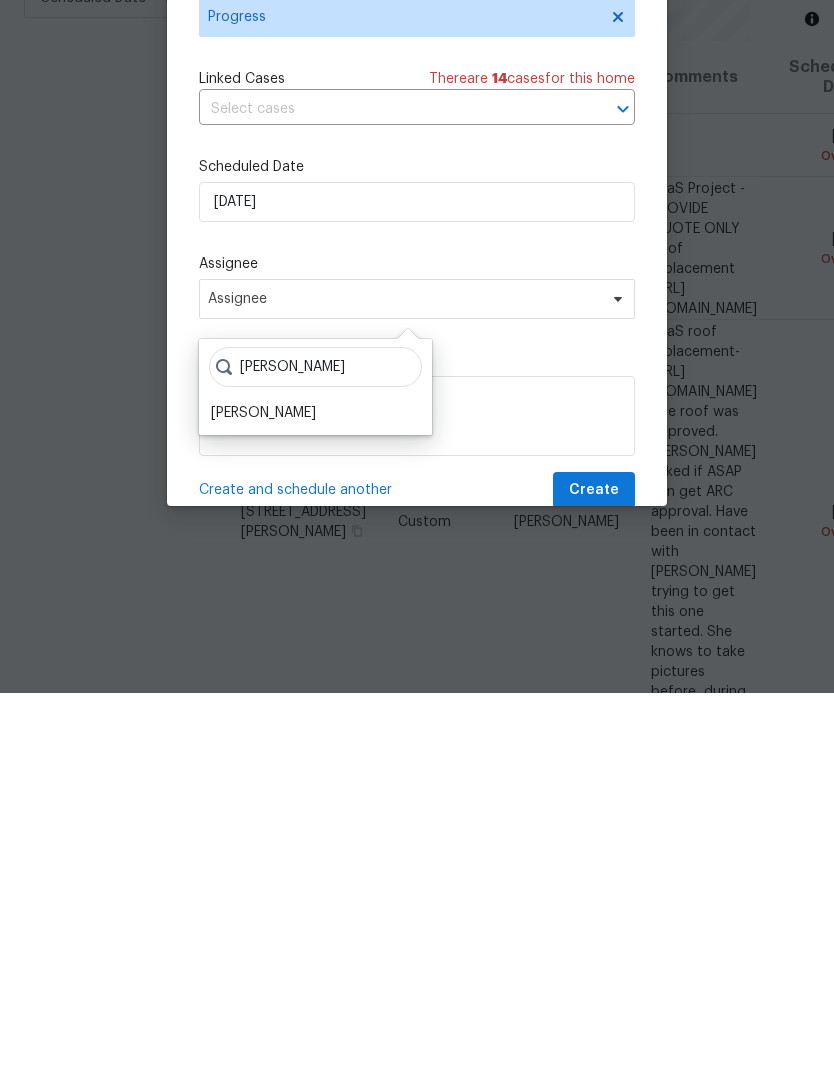 type on "Steve" 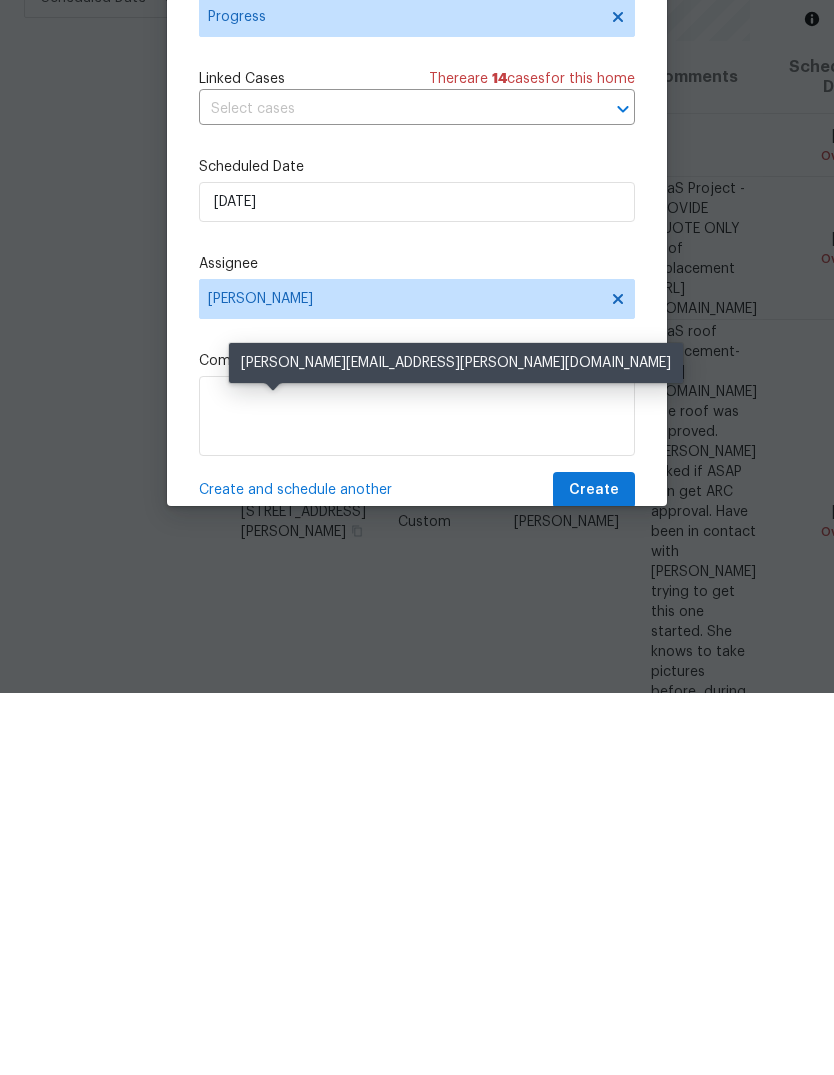 scroll, scrollTop: 75, scrollLeft: 0, axis: vertical 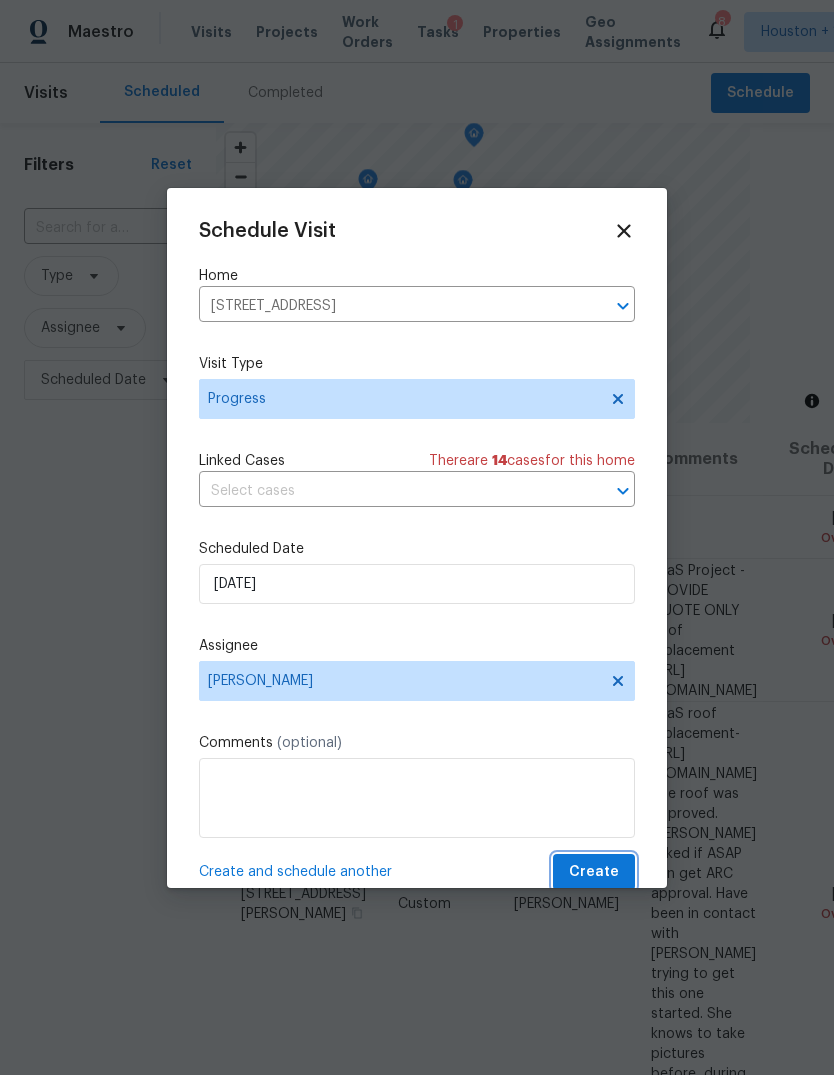 click on "Create" at bounding box center (594, 872) 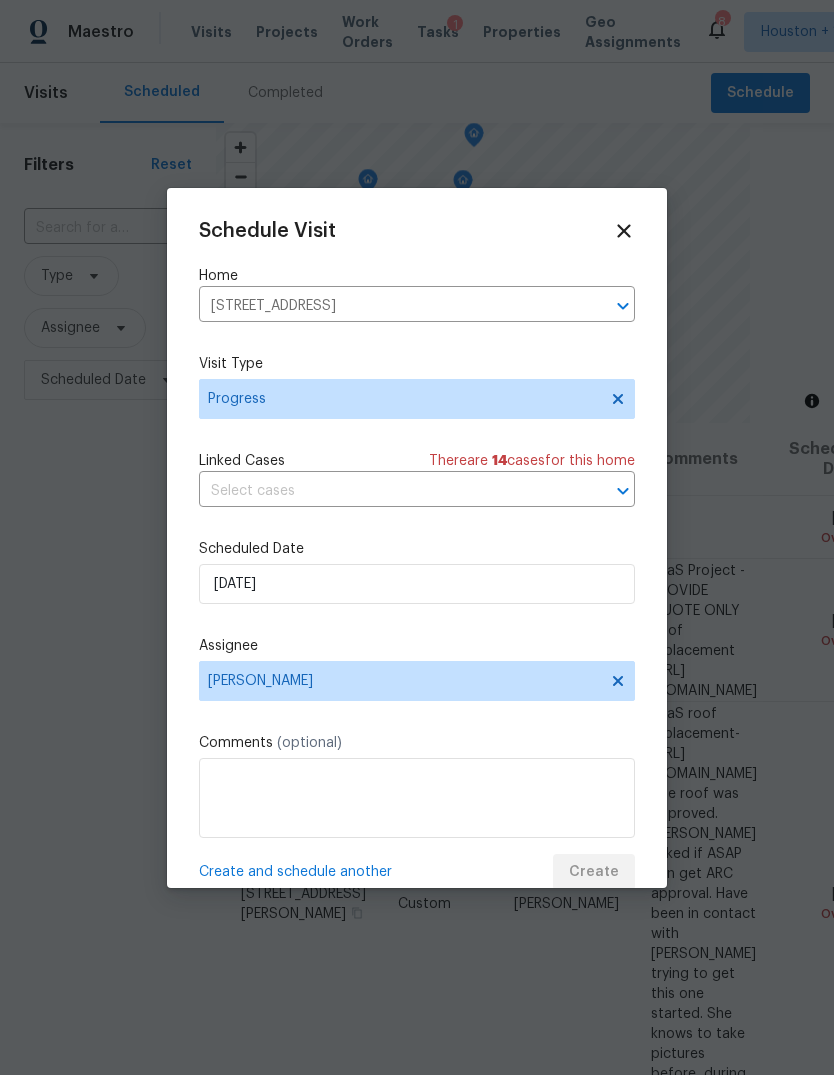 scroll, scrollTop: 0, scrollLeft: 0, axis: both 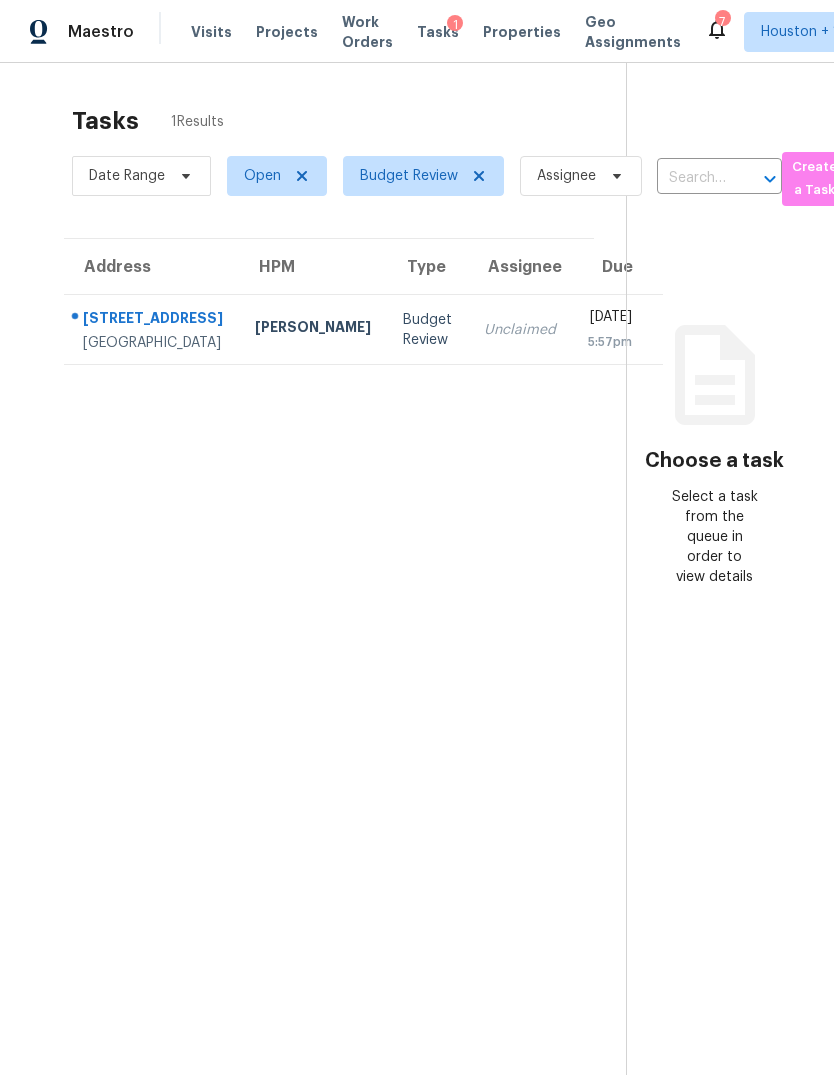 click on "[STREET_ADDRESS]" at bounding box center [153, 320] 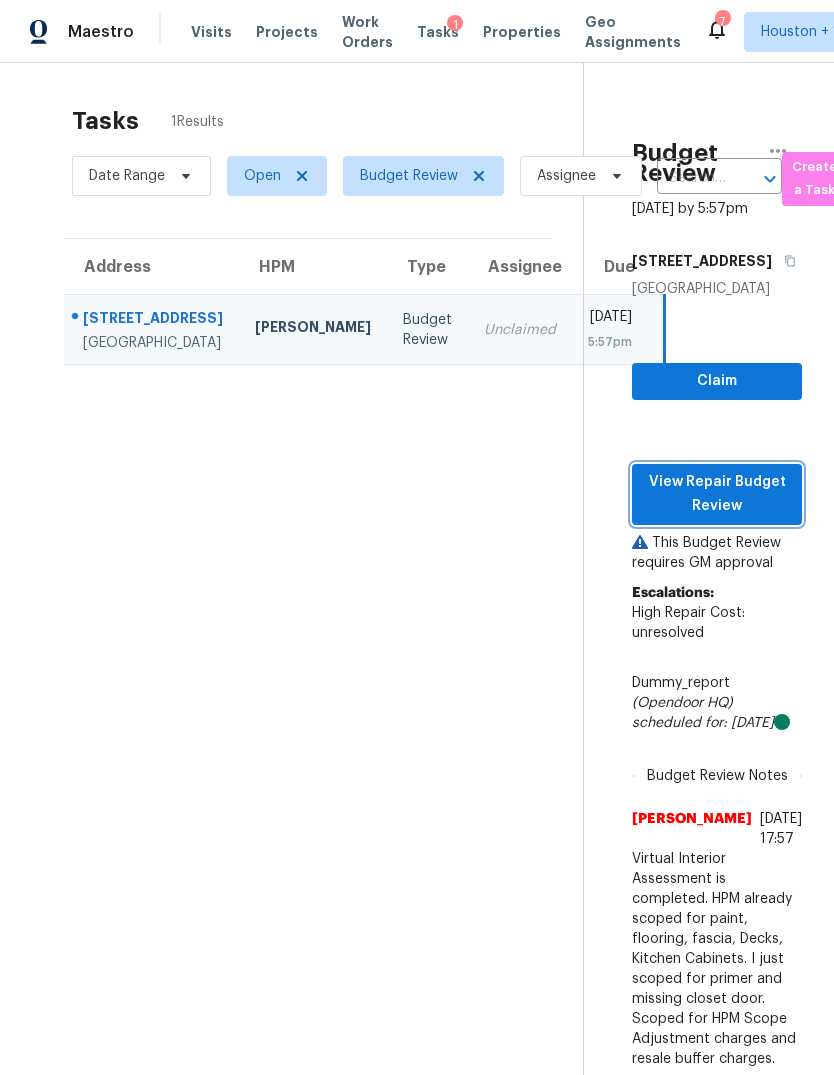 click on "View Repair Budget Review" at bounding box center (717, 494) 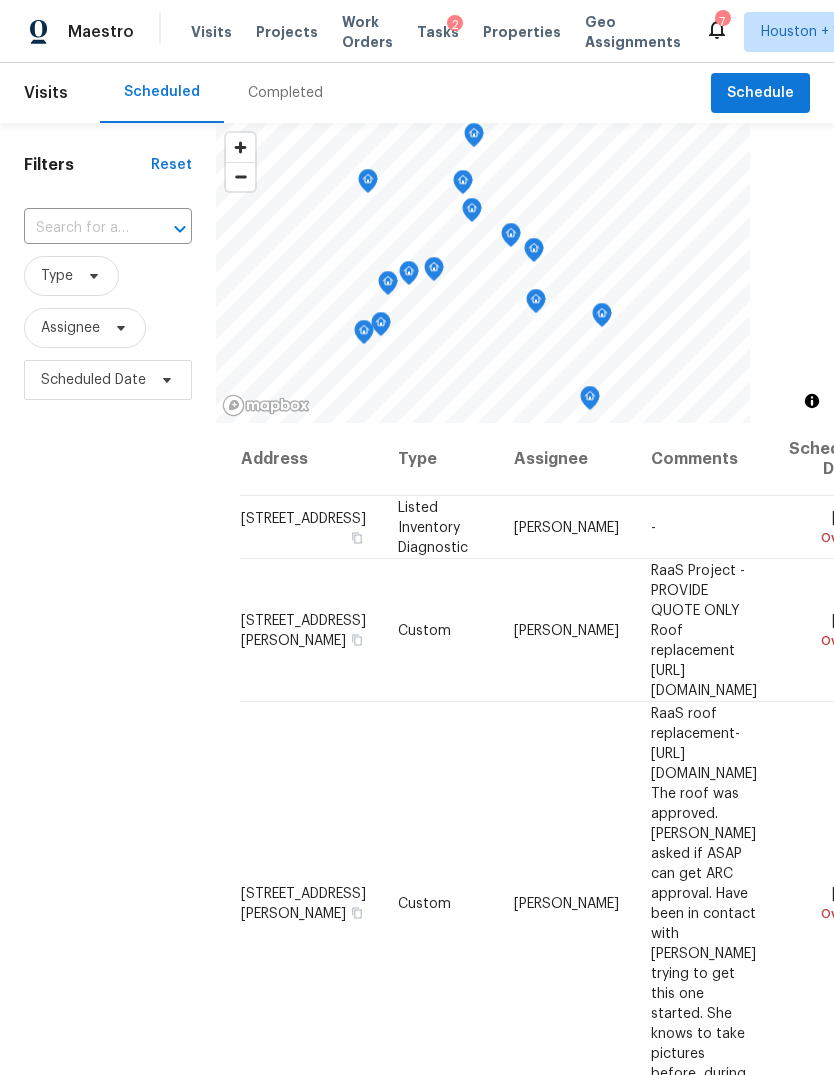 scroll, scrollTop: 0, scrollLeft: 0, axis: both 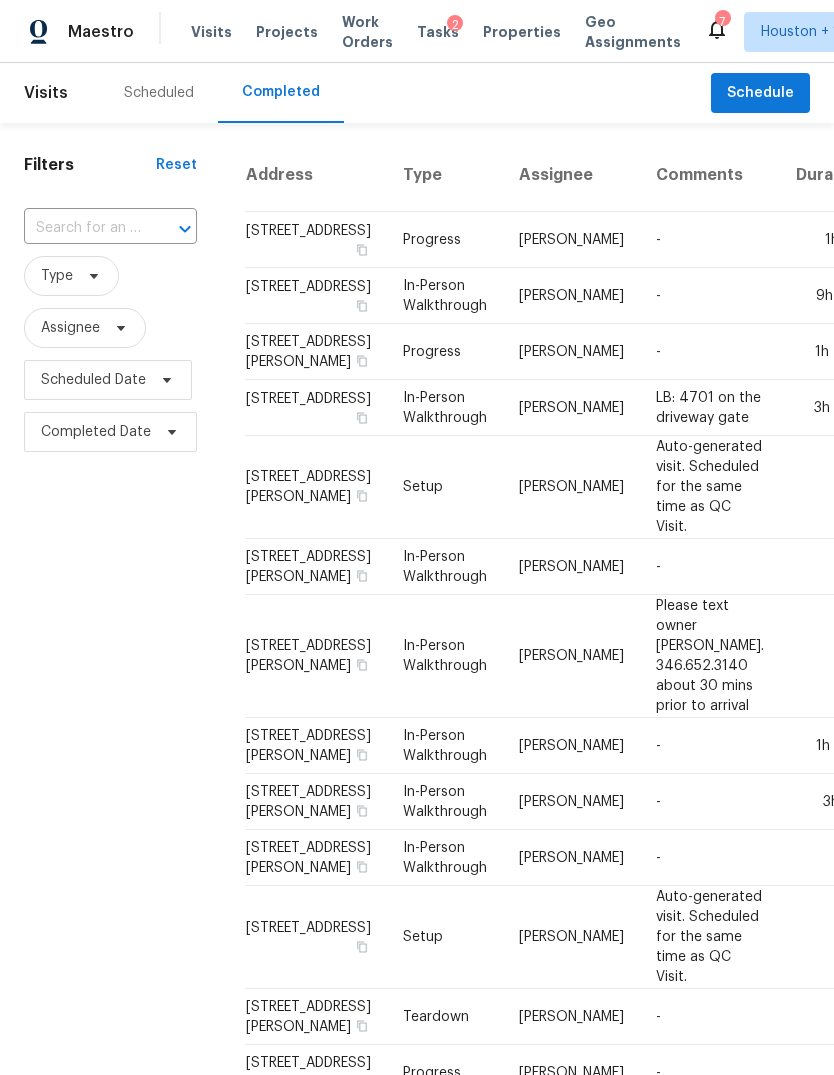 click at bounding box center [82, 228] 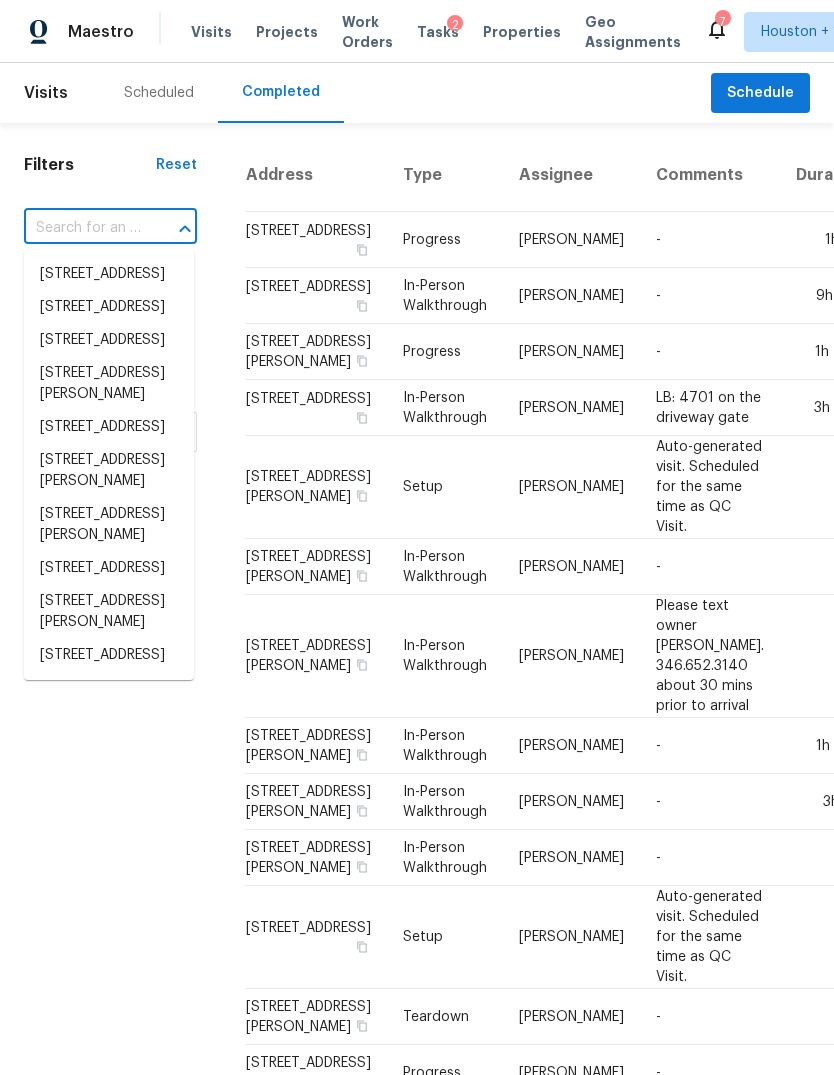click at bounding box center [82, 228] 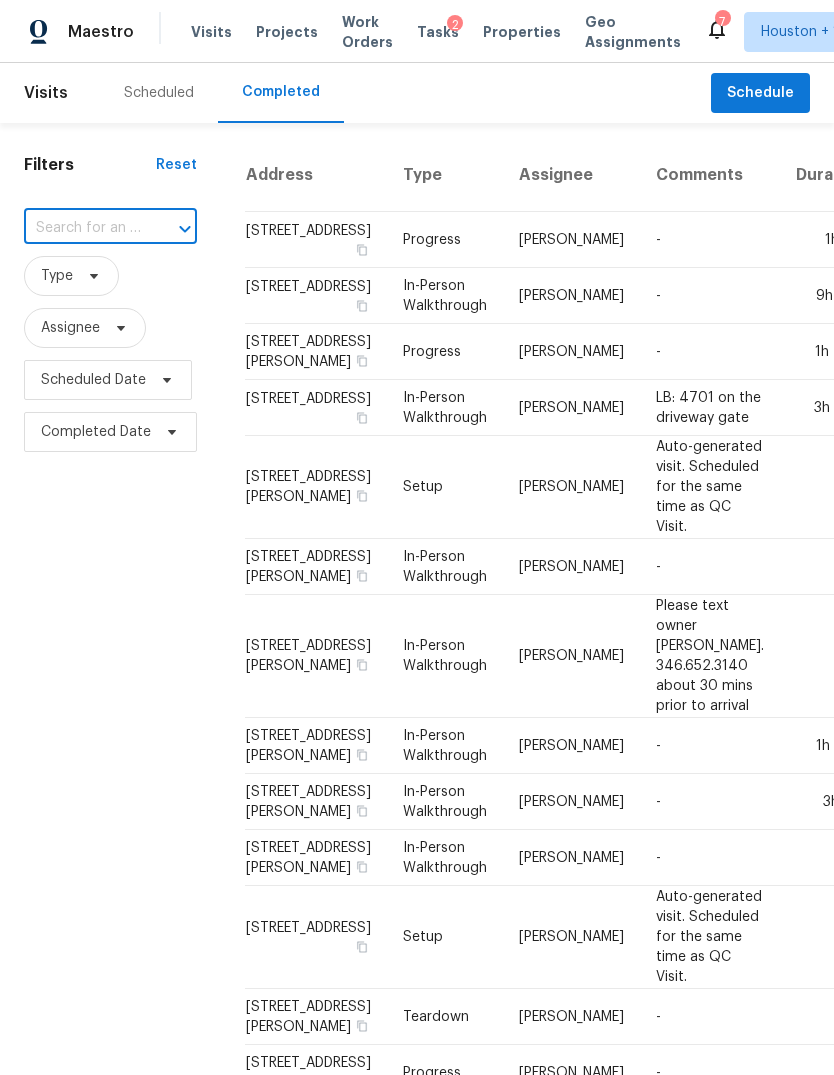 paste on "14007 Oak Leaf Ln, Houston, TX 77015" 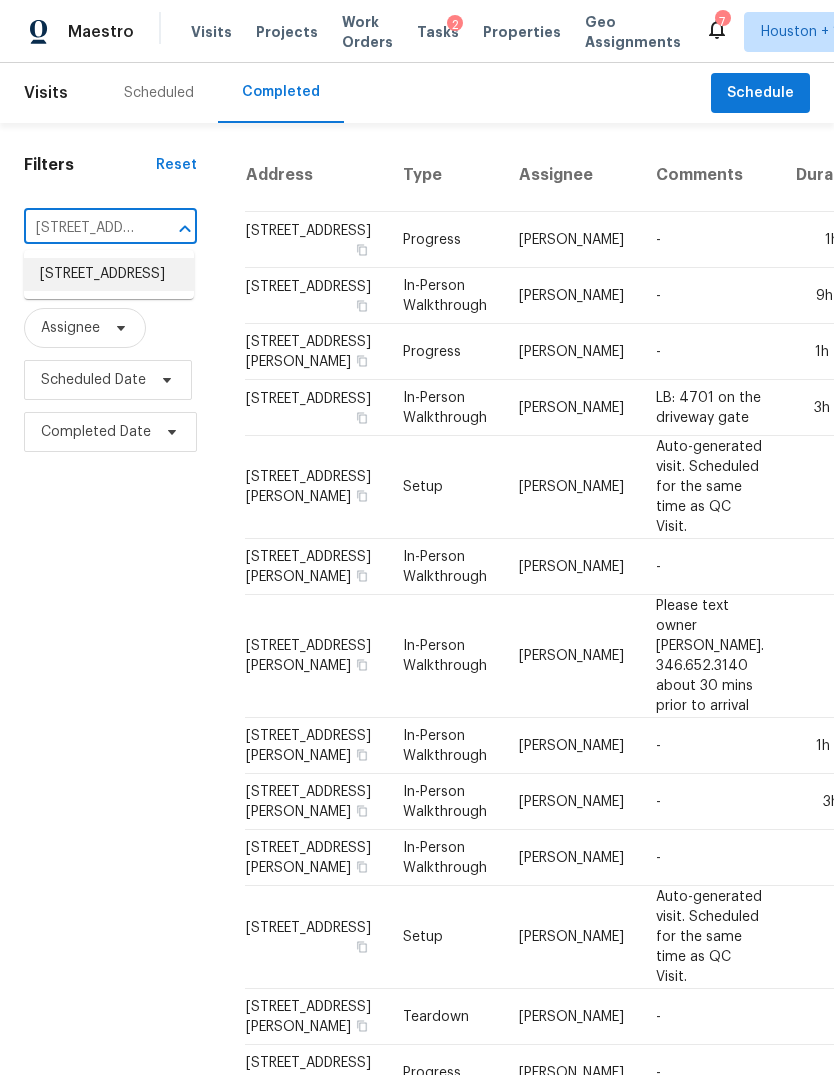 click on "14007 Oak Leaf Ln, Houston, TX 77015" at bounding box center (109, 274) 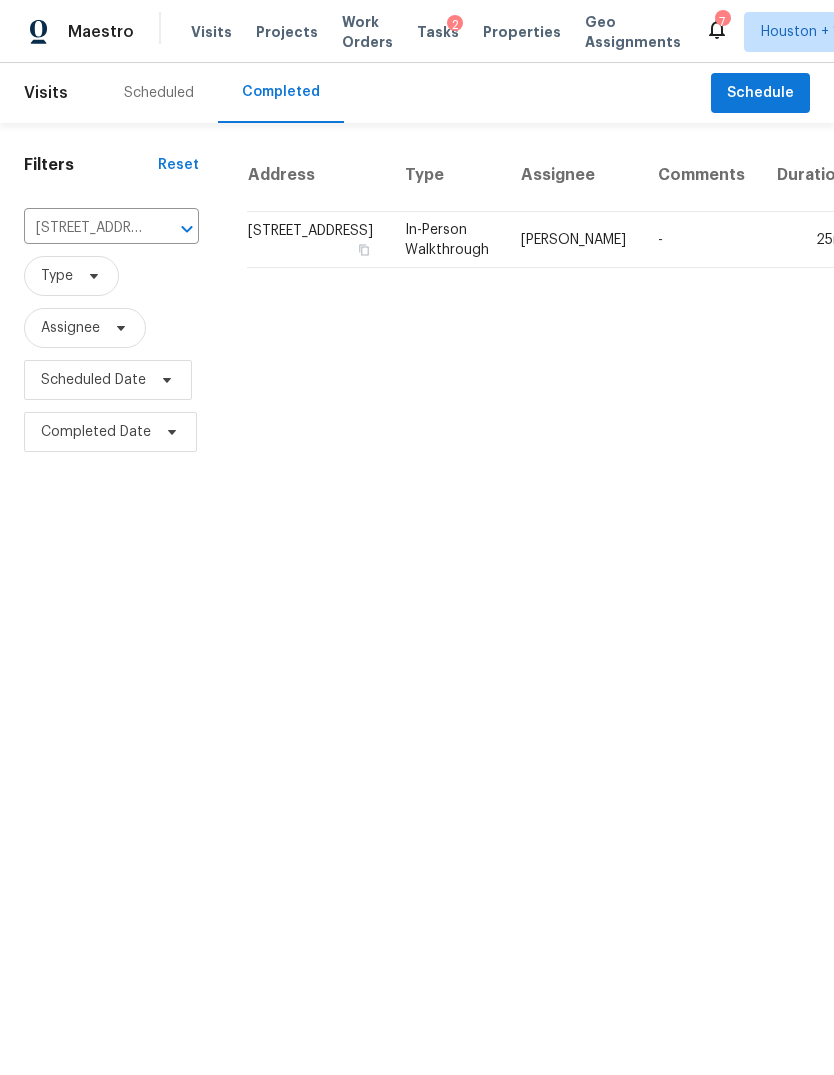 click on "25m" at bounding box center (811, 240) 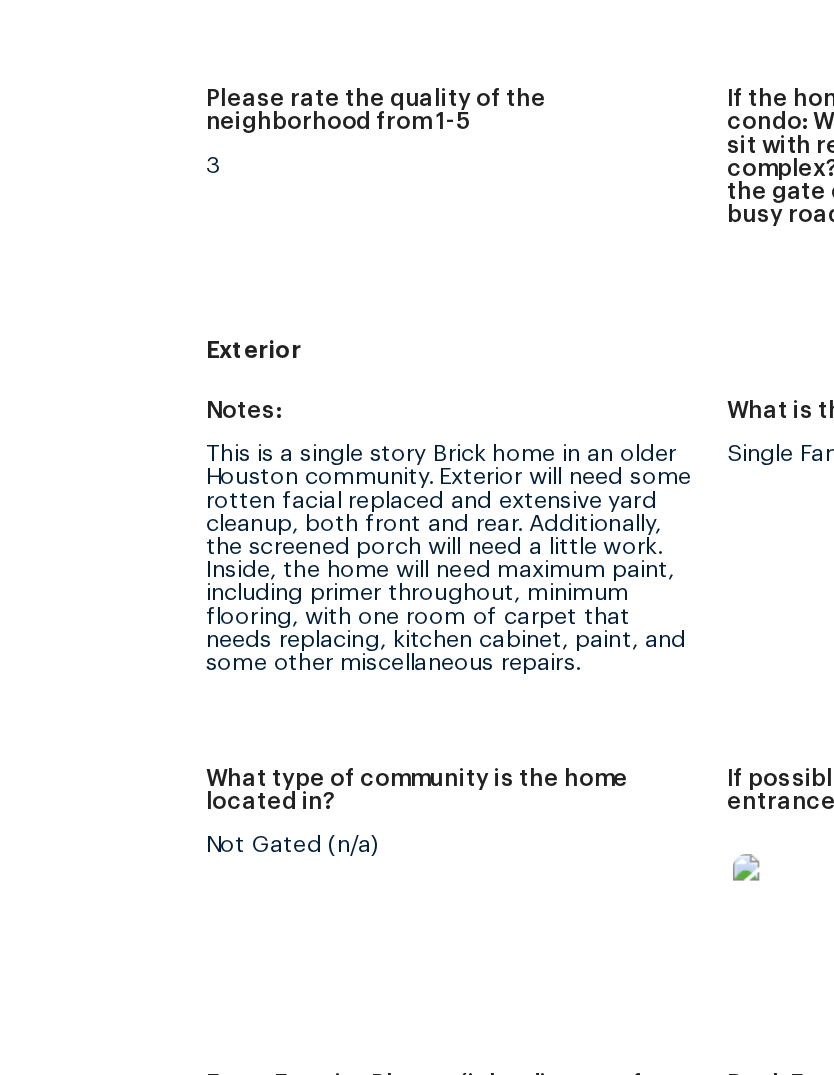 scroll, scrollTop: 456, scrollLeft: 56, axis: both 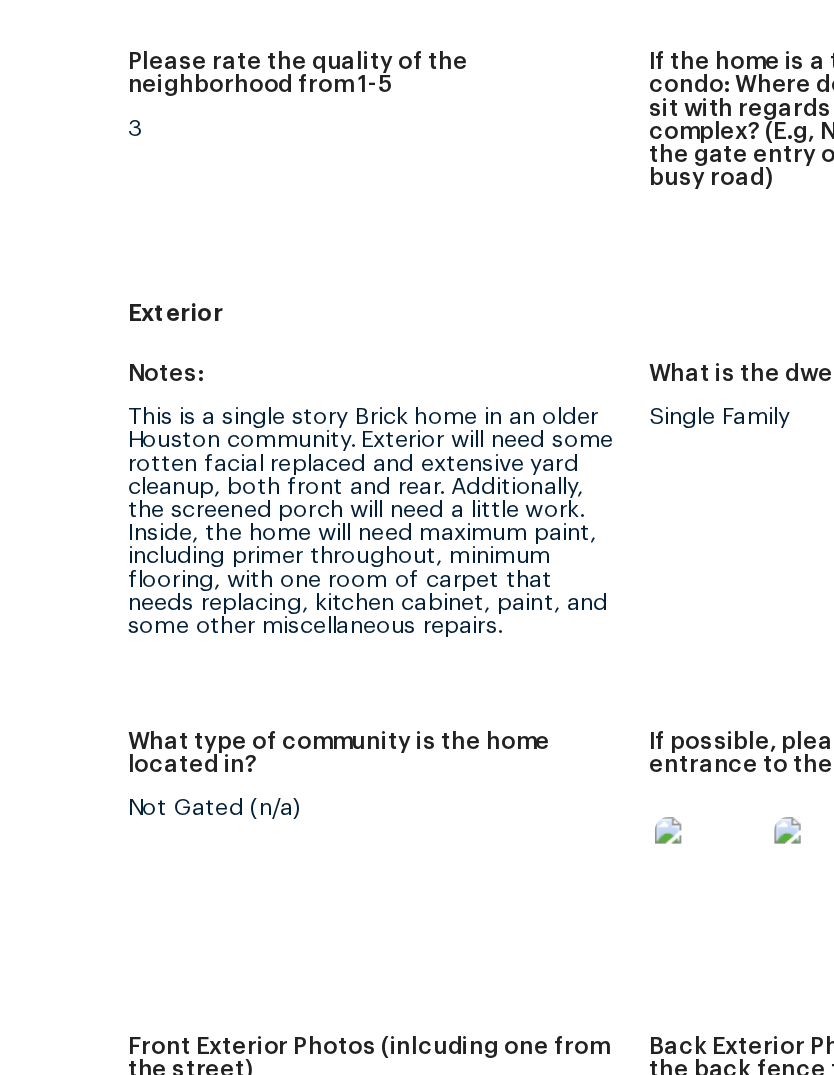 click at bounding box center (538, 794) 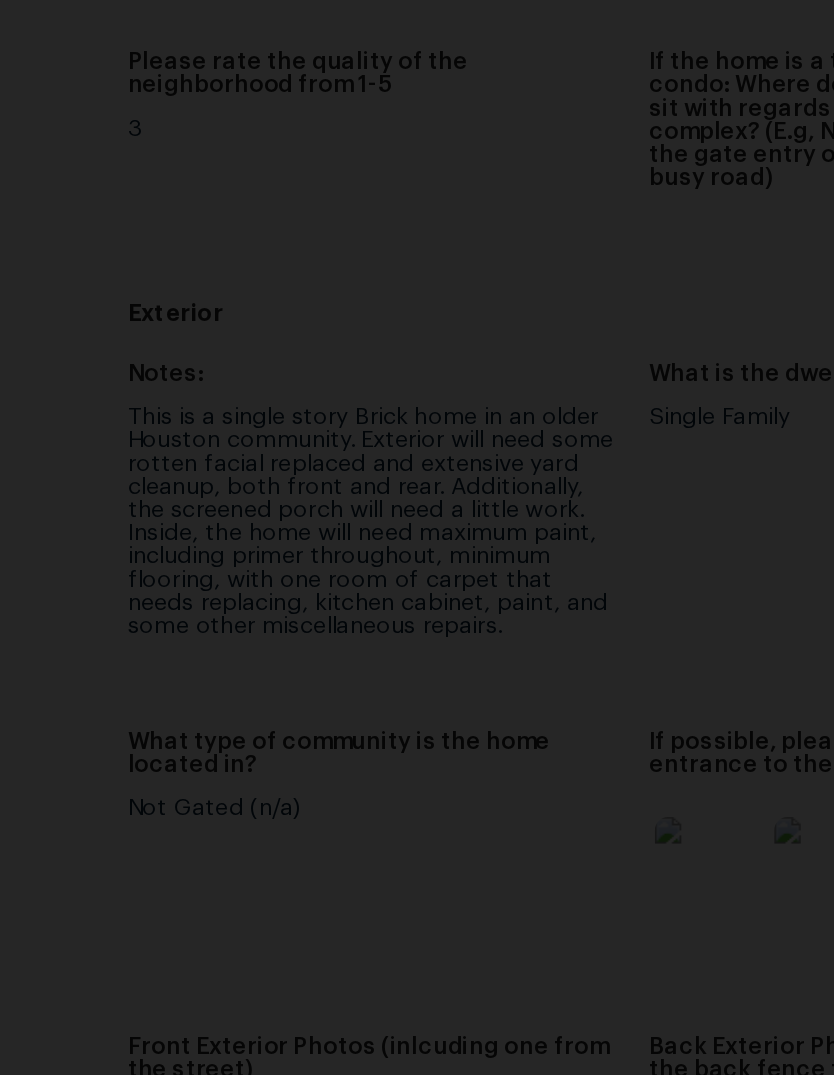 click at bounding box center (417, 537) 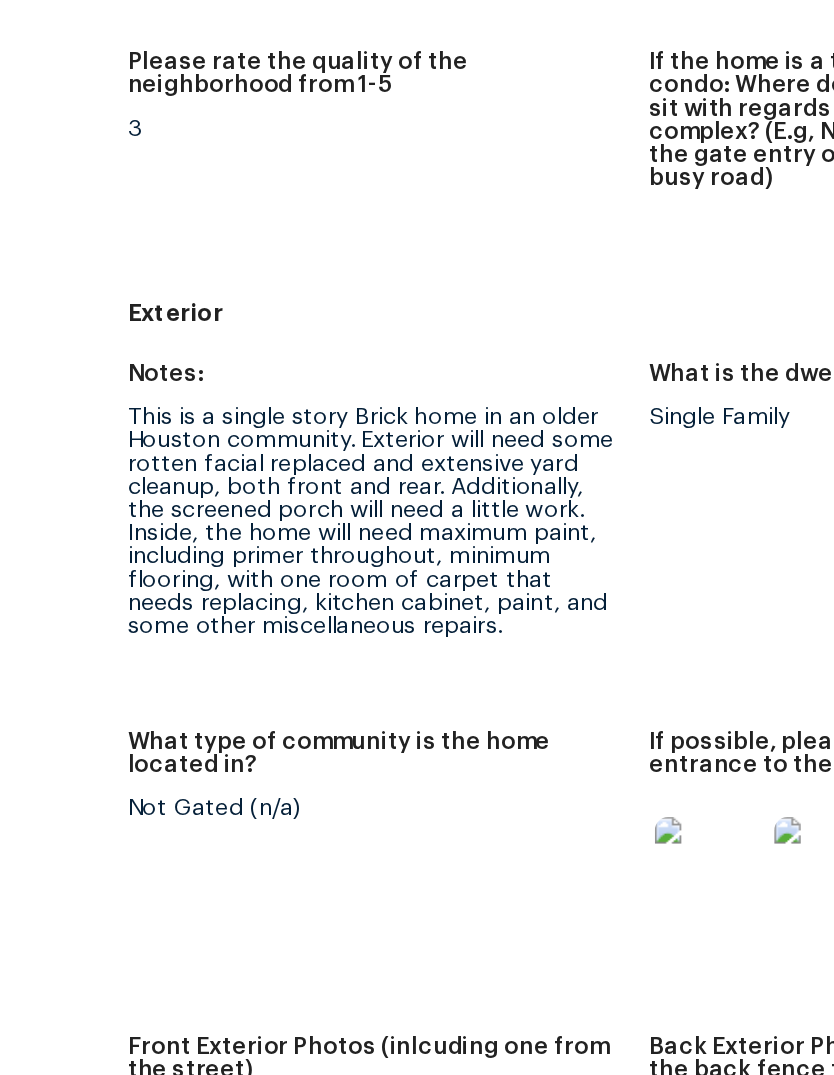 click on "If the home is a townhome, apartment, or condo: Where does the subject property sit with regards to the center of the complex? (E.g, Northeast furthest from the gate entry on the opposite side of the busy road)" at bounding box center (659, 364) 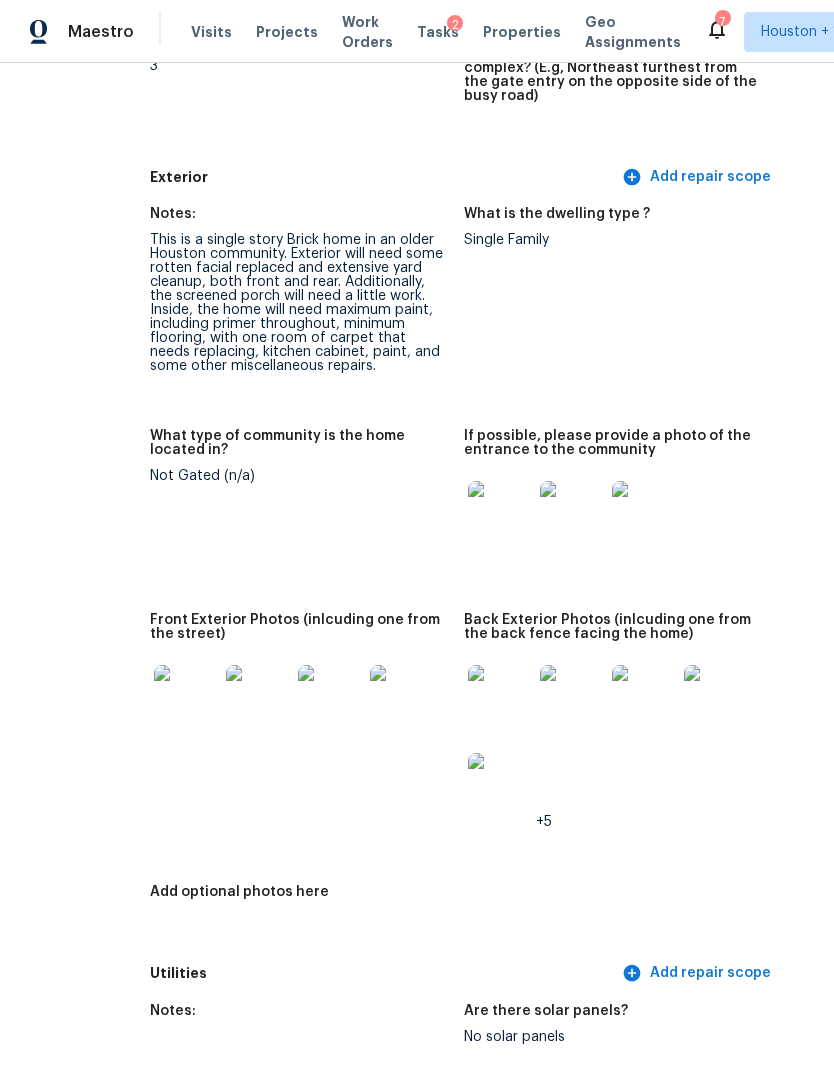 scroll, scrollTop: 737, scrollLeft: 92, axis: both 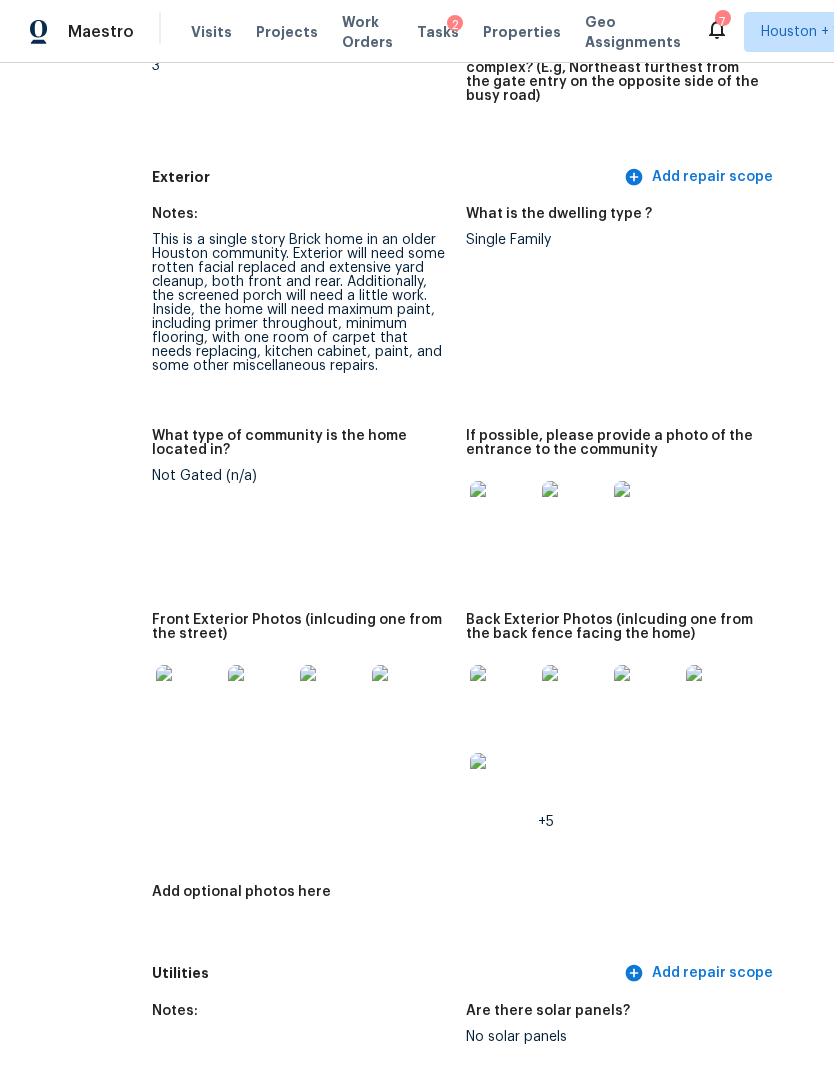 click at bounding box center (188, 697) 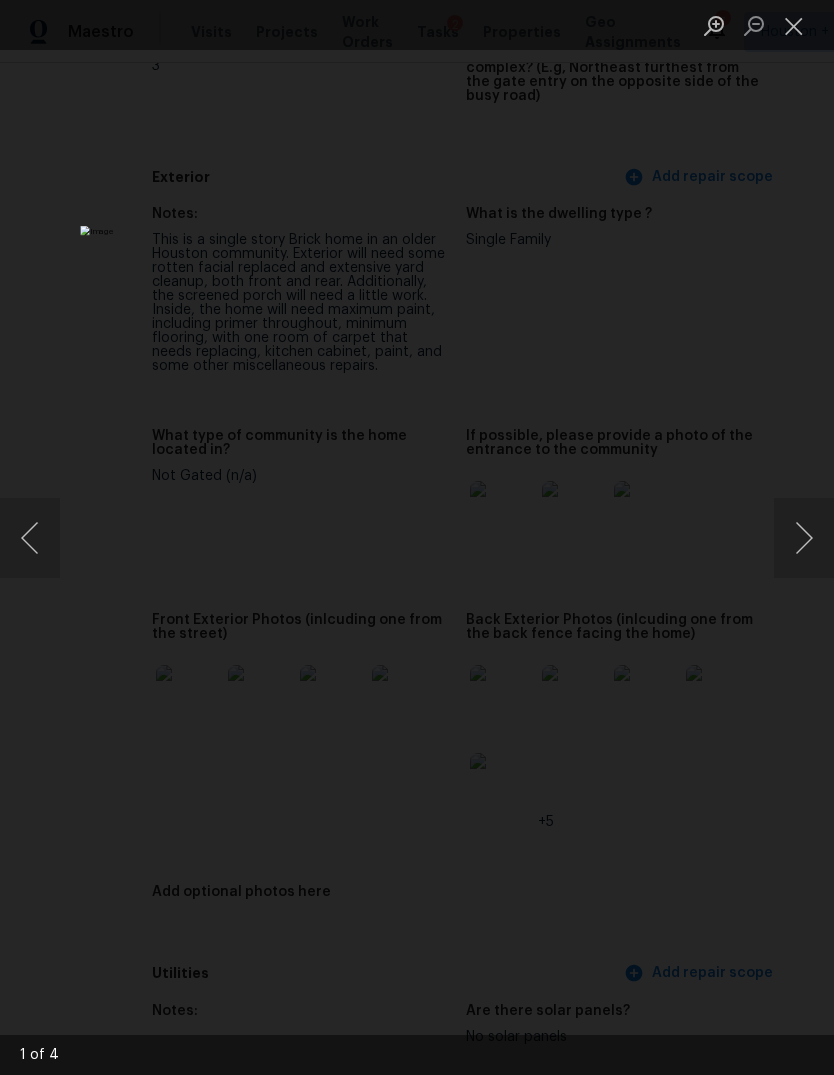 click at bounding box center (417, 537) 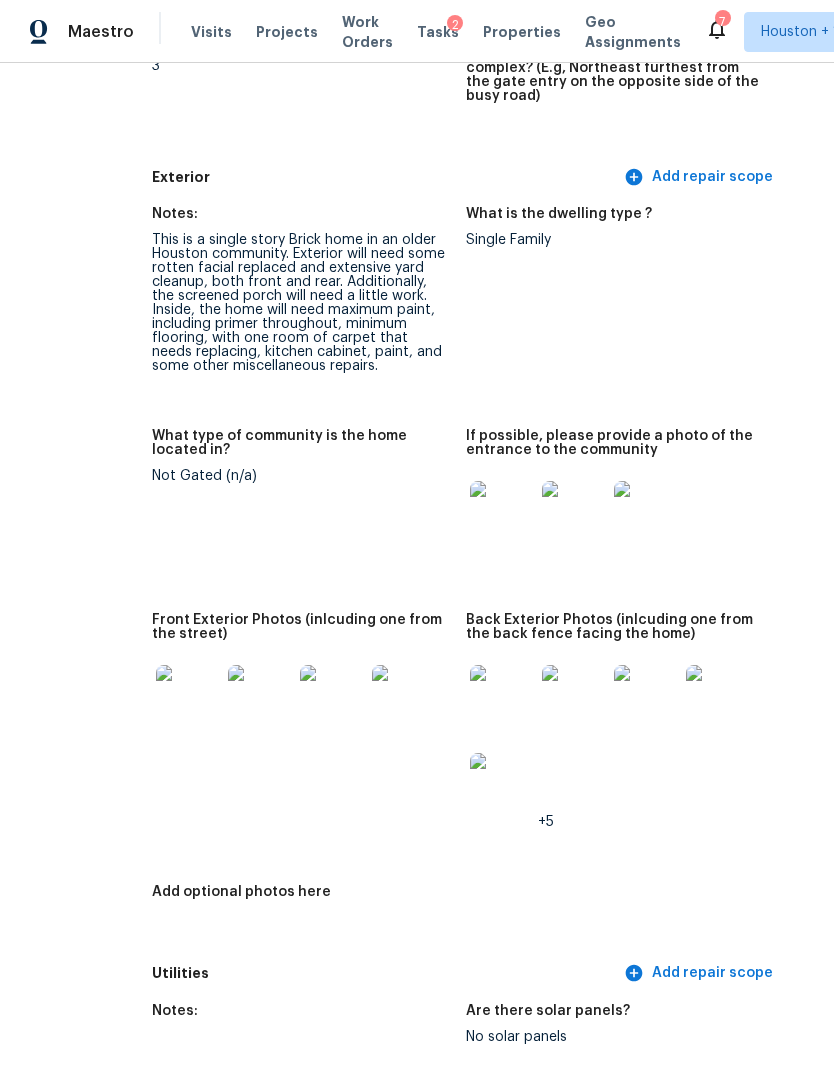 click at bounding box center [188, 697] 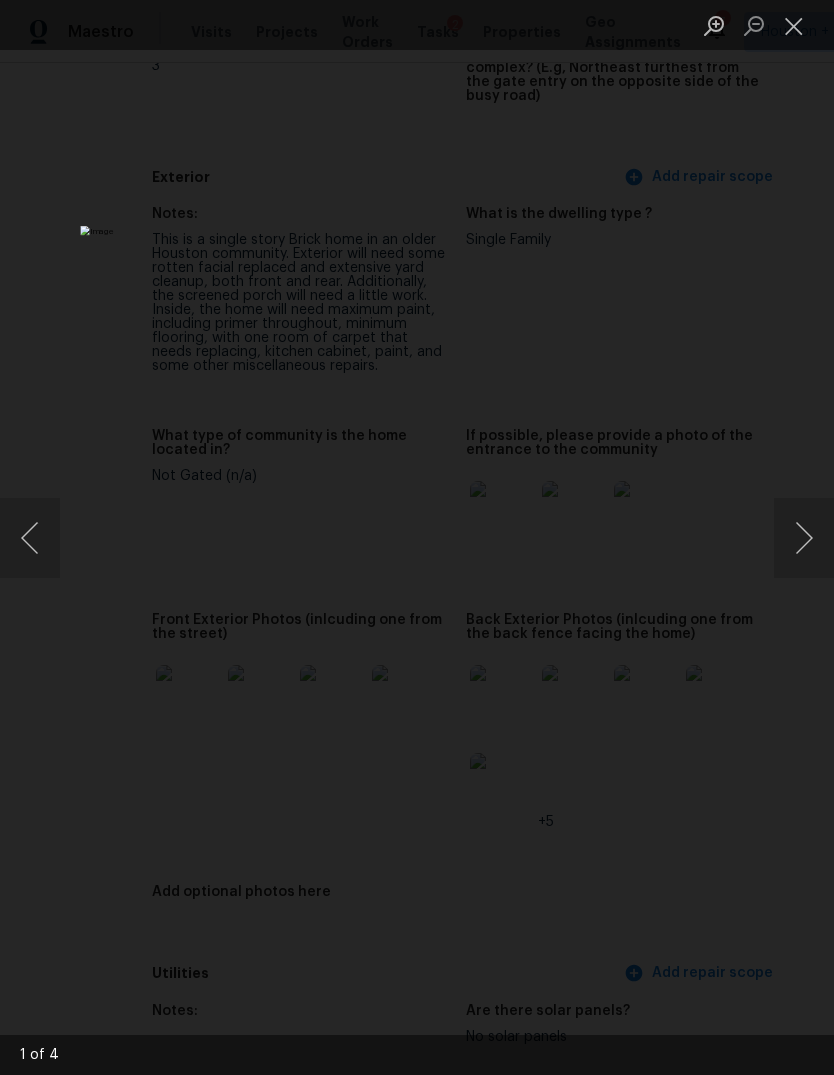 click at bounding box center (804, 538) 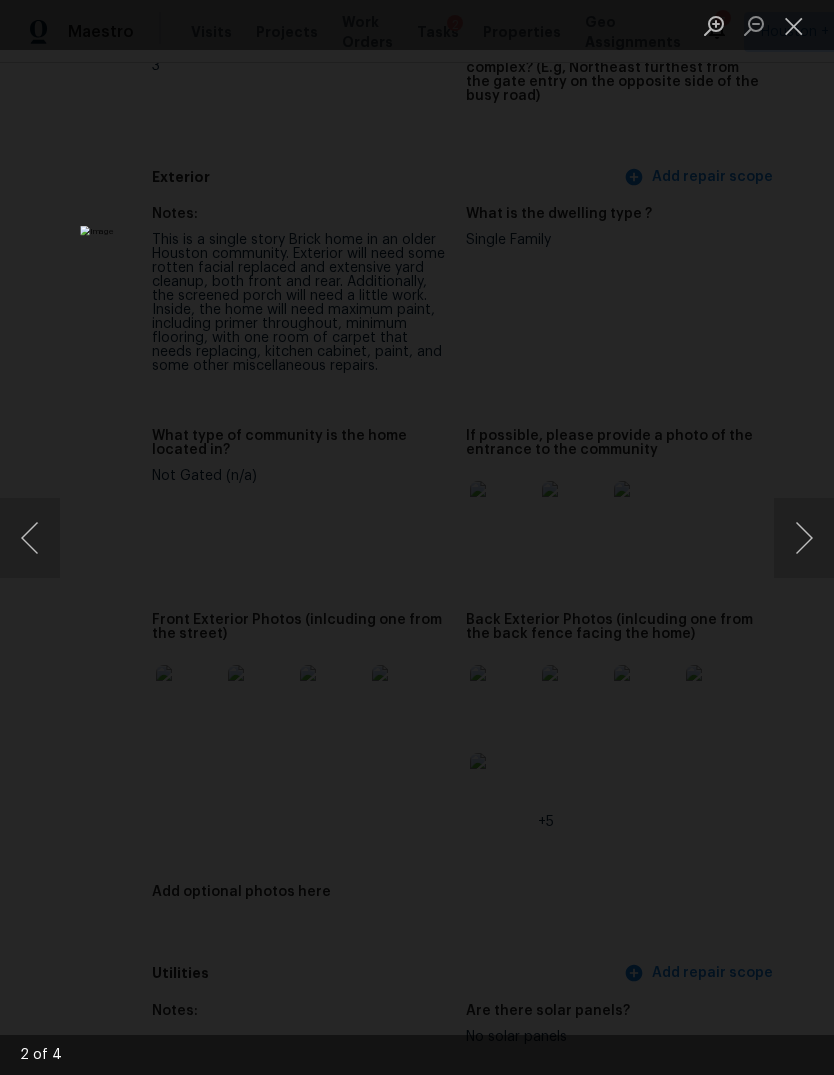 click at bounding box center (804, 538) 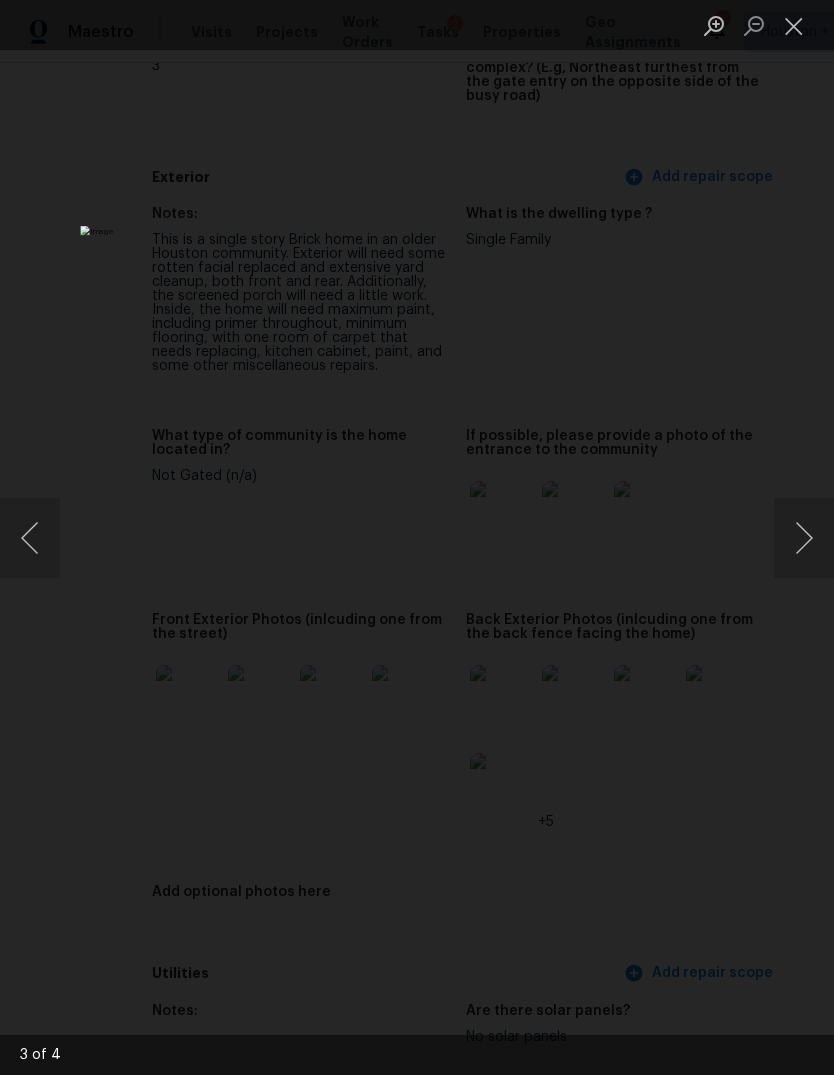 click at bounding box center (30, 538) 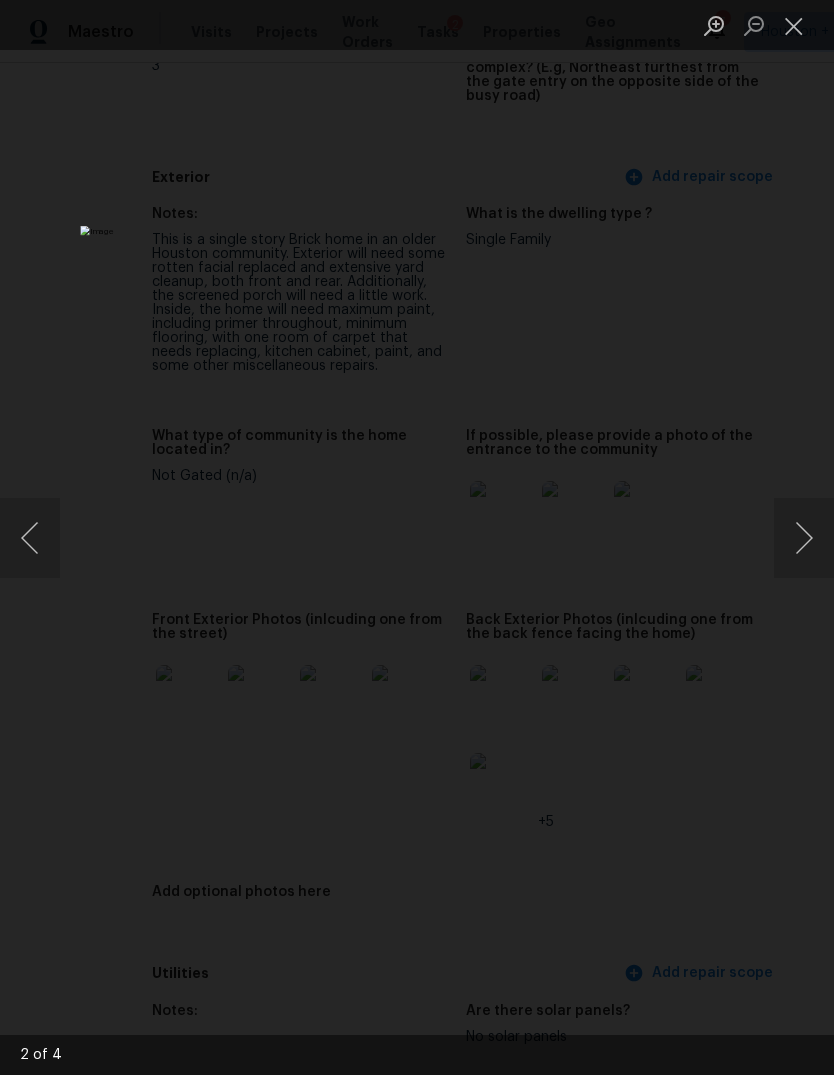 click at bounding box center [804, 538] 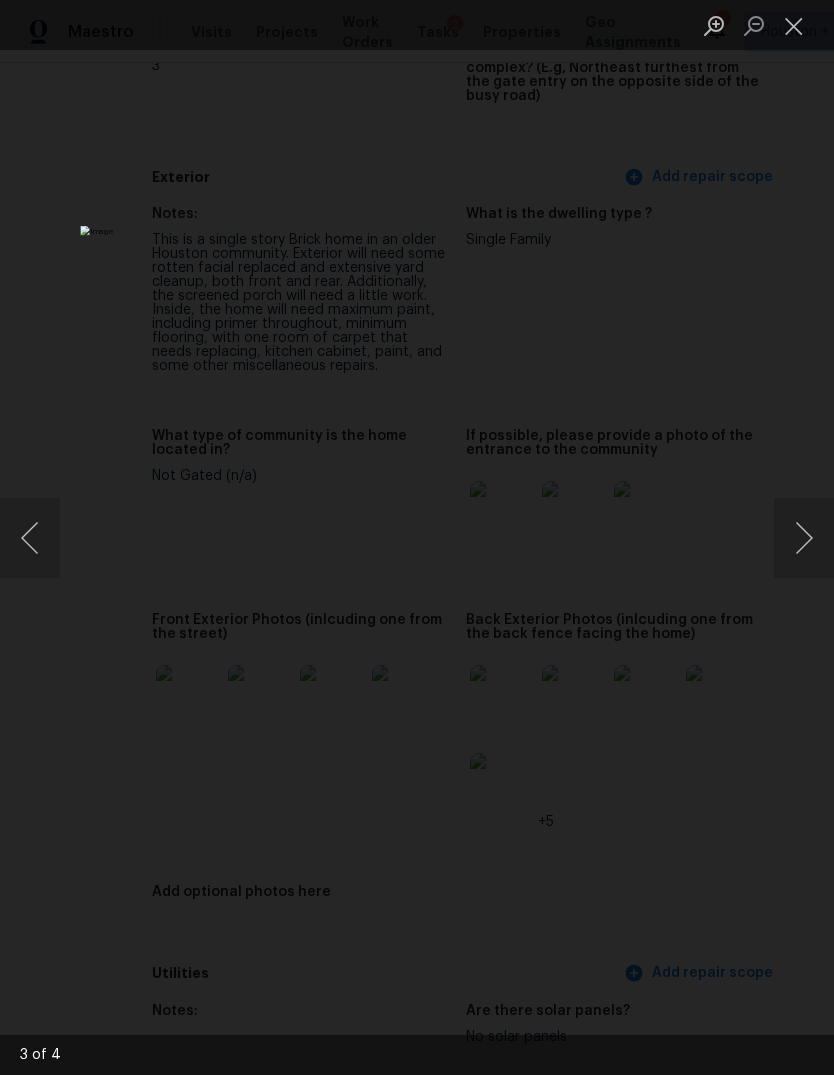 click at bounding box center (804, 538) 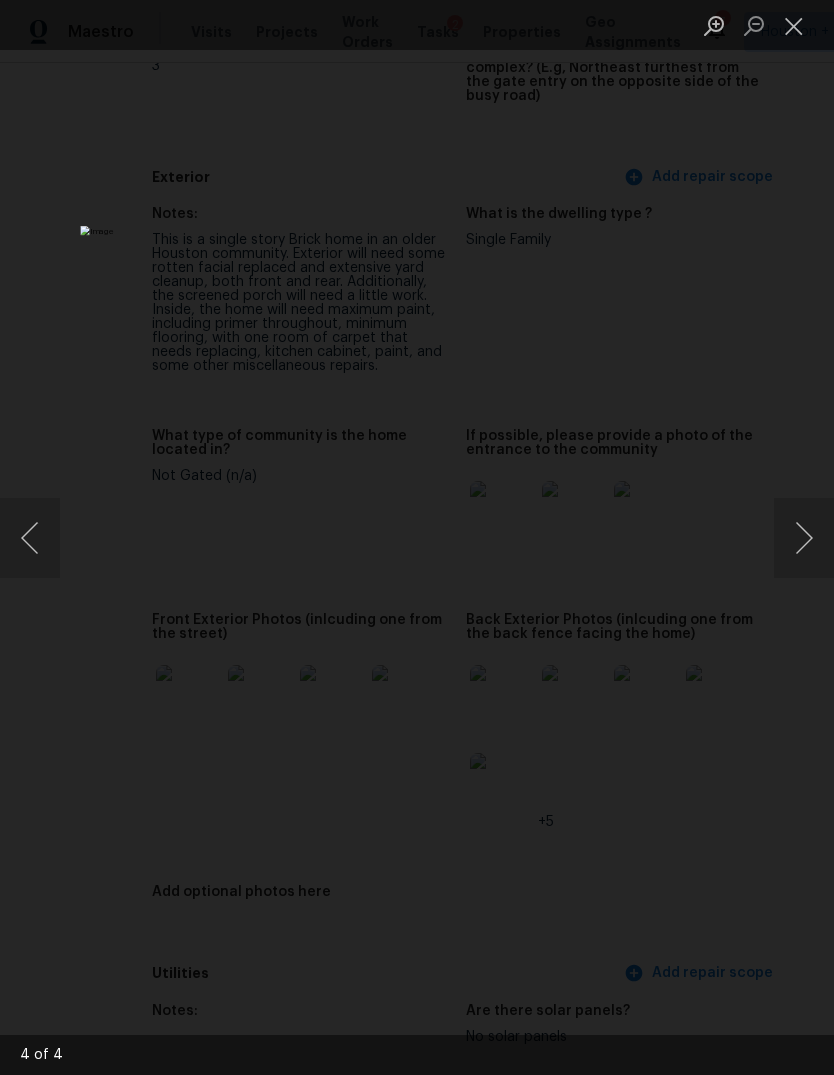 click at bounding box center [30, 538] 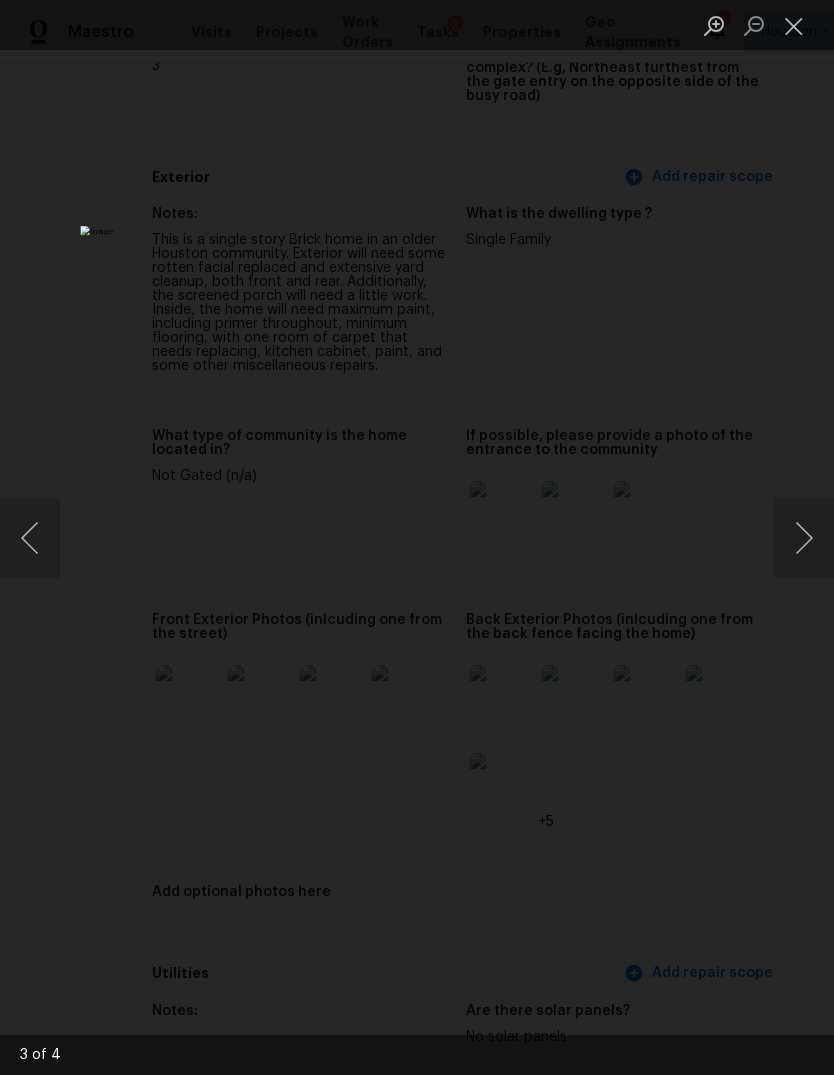click at bounding box center [30, 538] 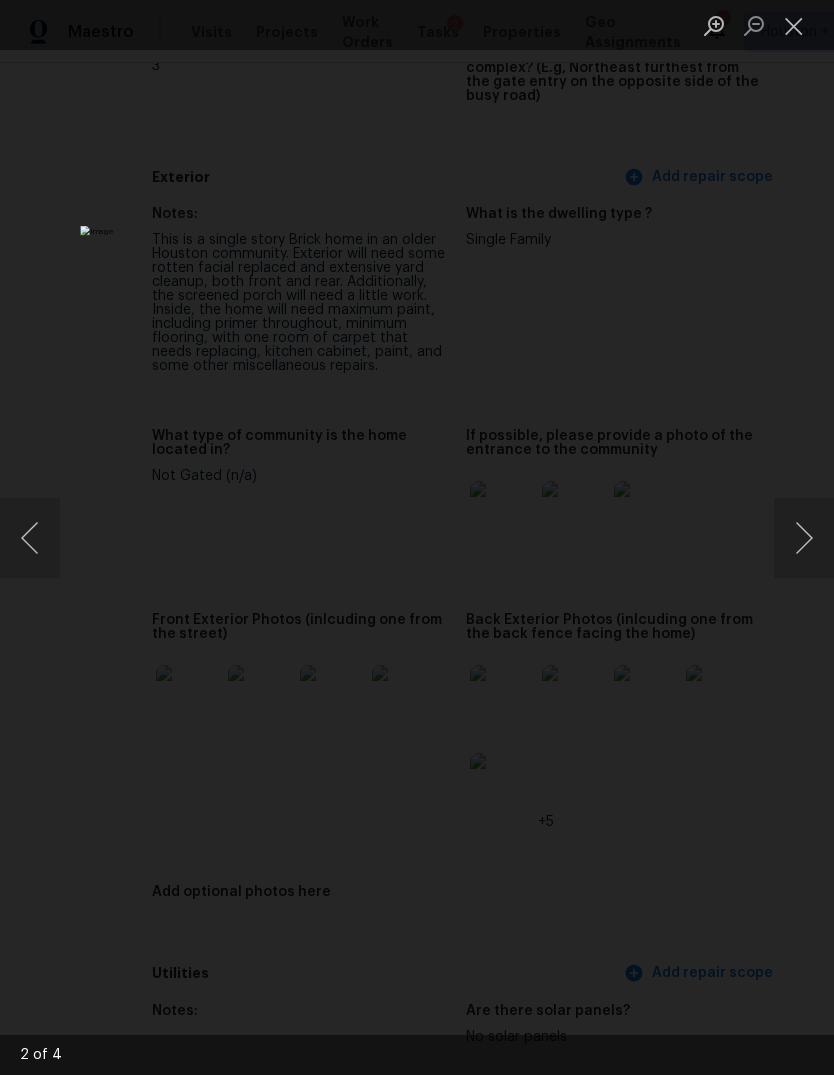 click at bounding box center [804, 538] 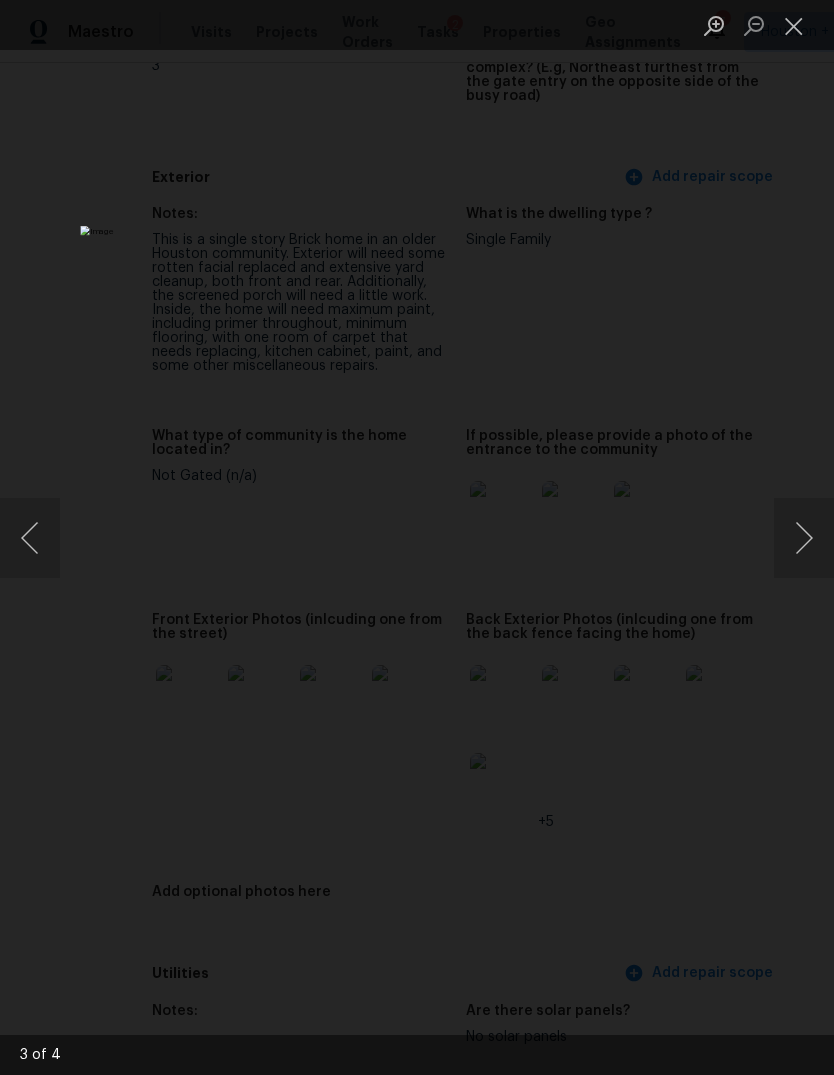 click at bounding box center [804, 538] 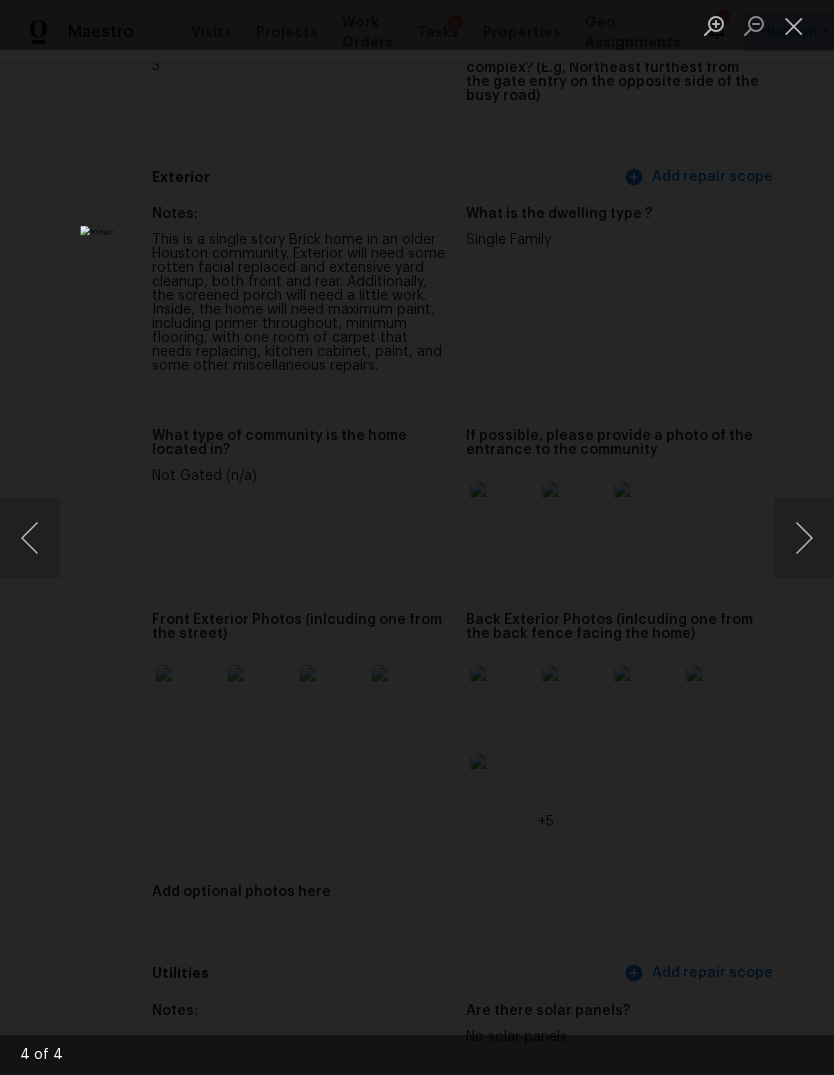 click at bounding box center [804, 538] 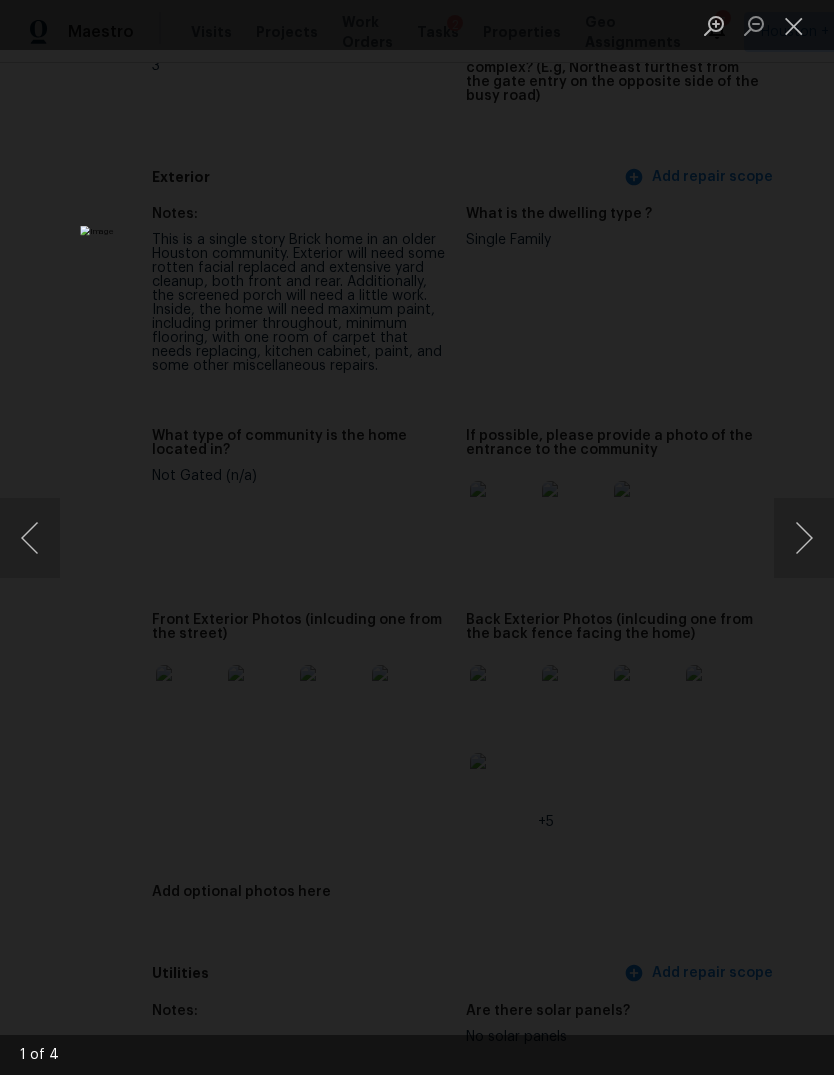 click at bounding box center [804, 538] 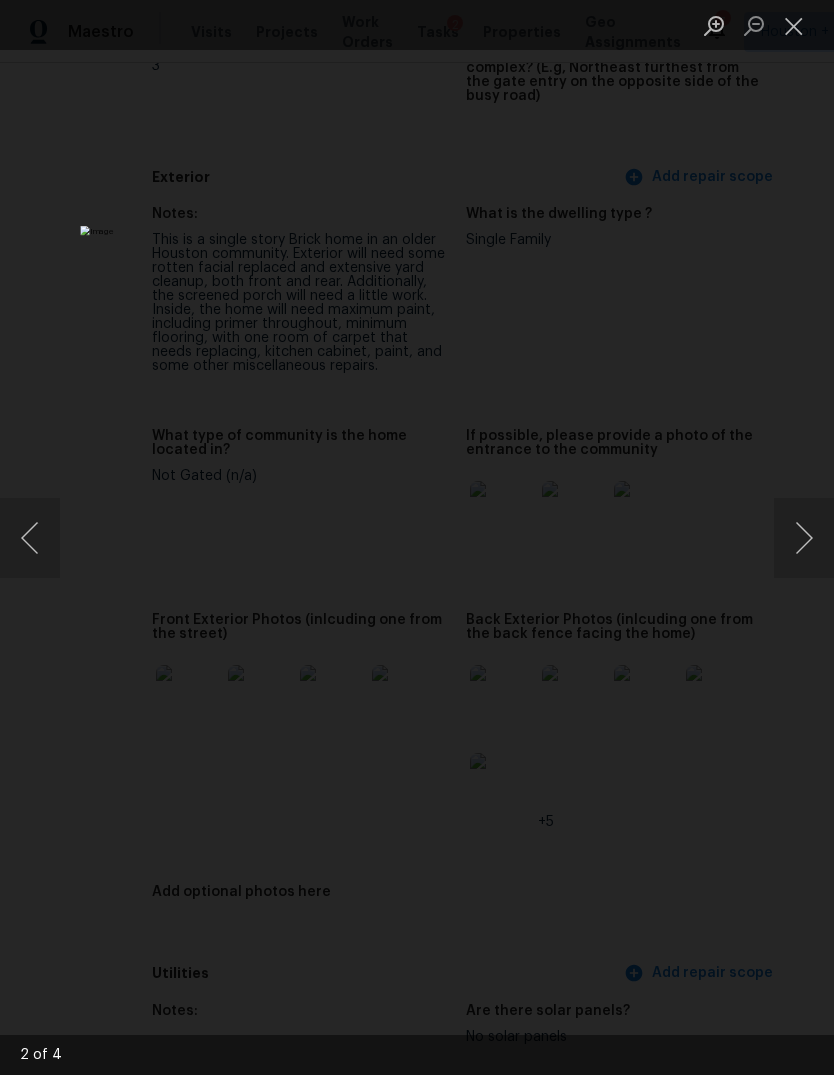 click at bounding box center (804, 538) 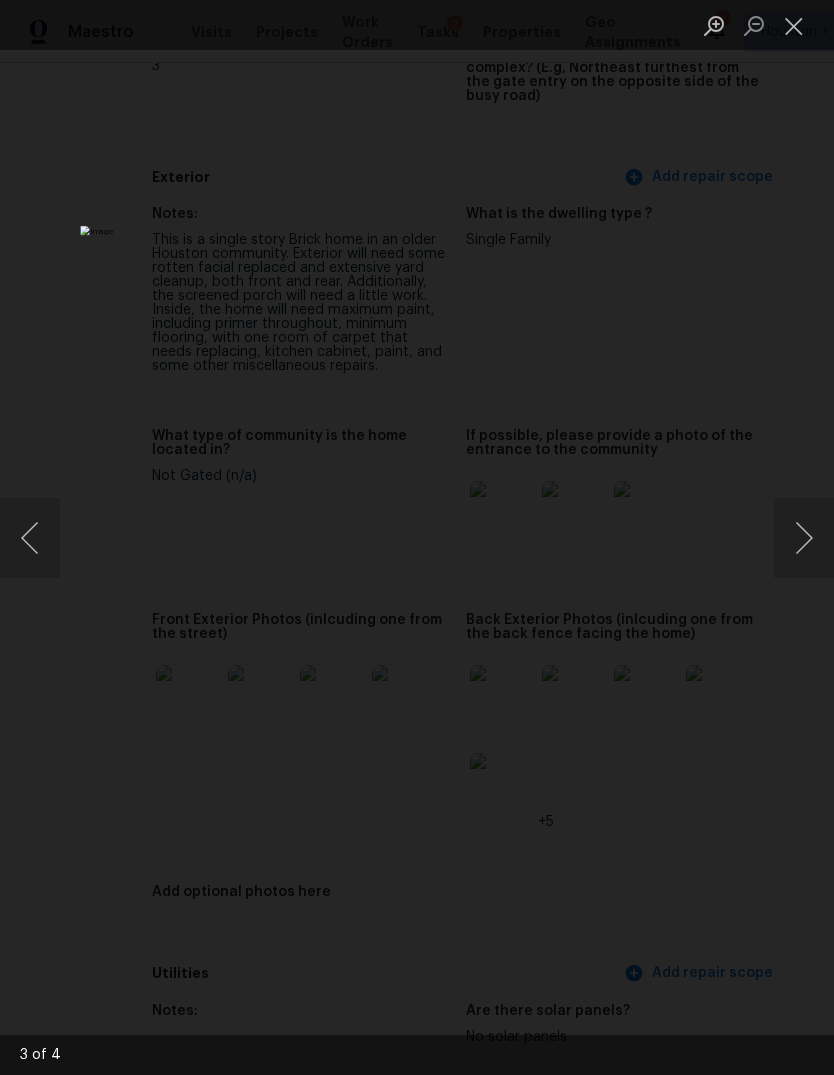 click at bounding box center (804, 538) 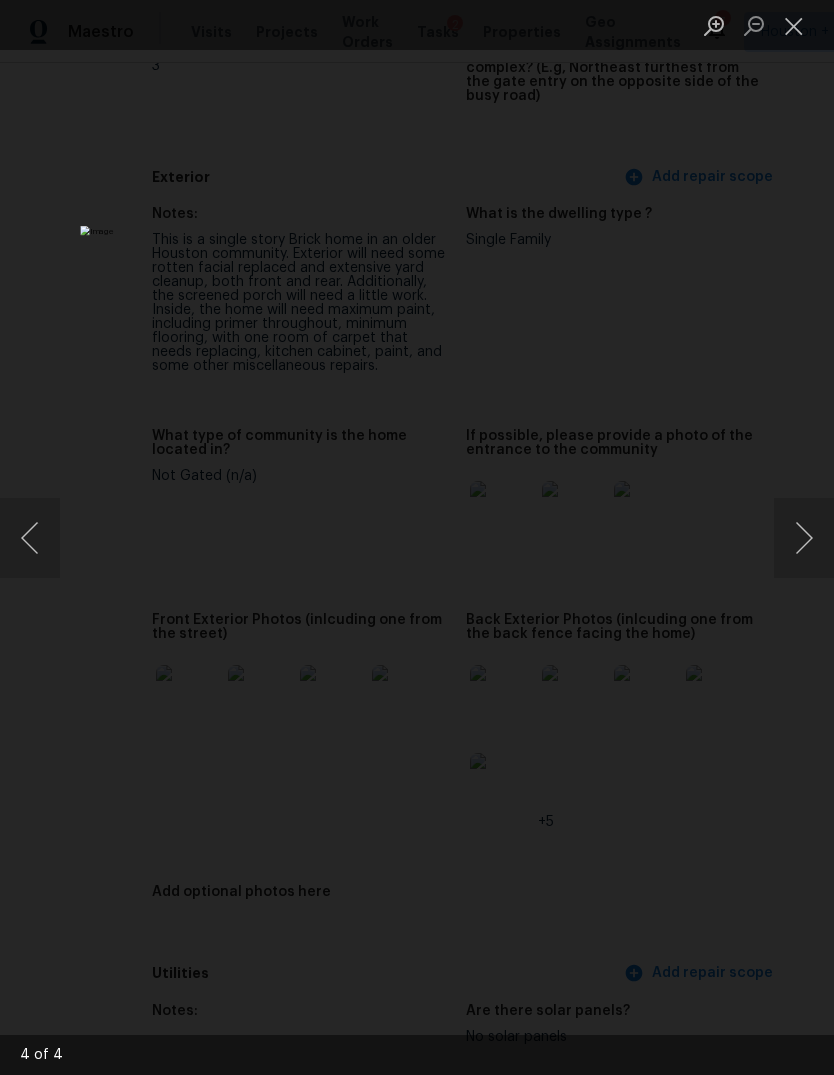 click at bounding box center [794, 25] 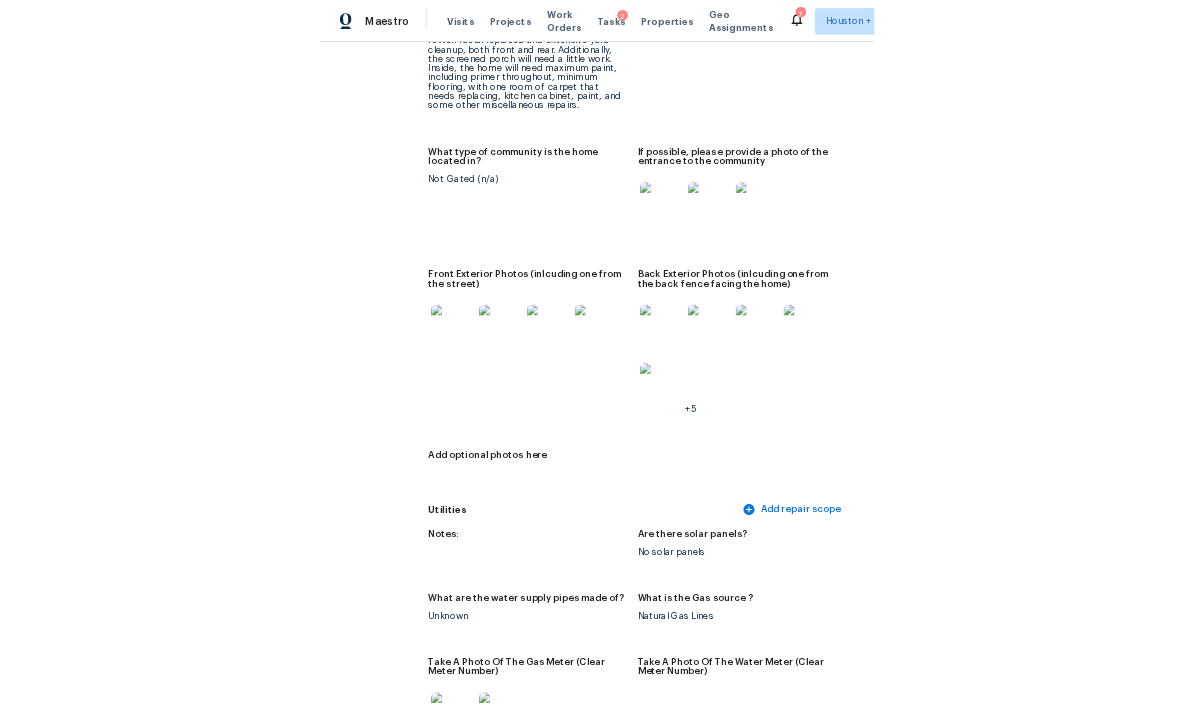 scroll, scrollTop: 1275, scrollLeft: 57, axis: both 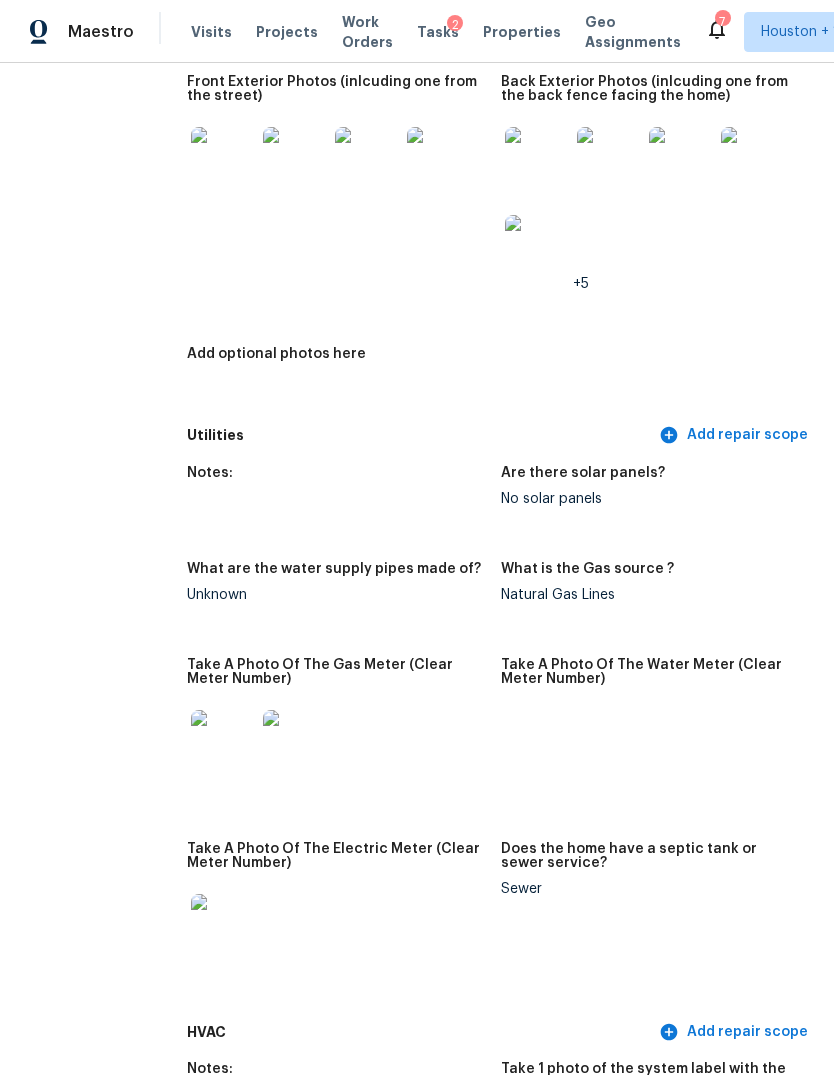 click at bounding box center [537, 159] 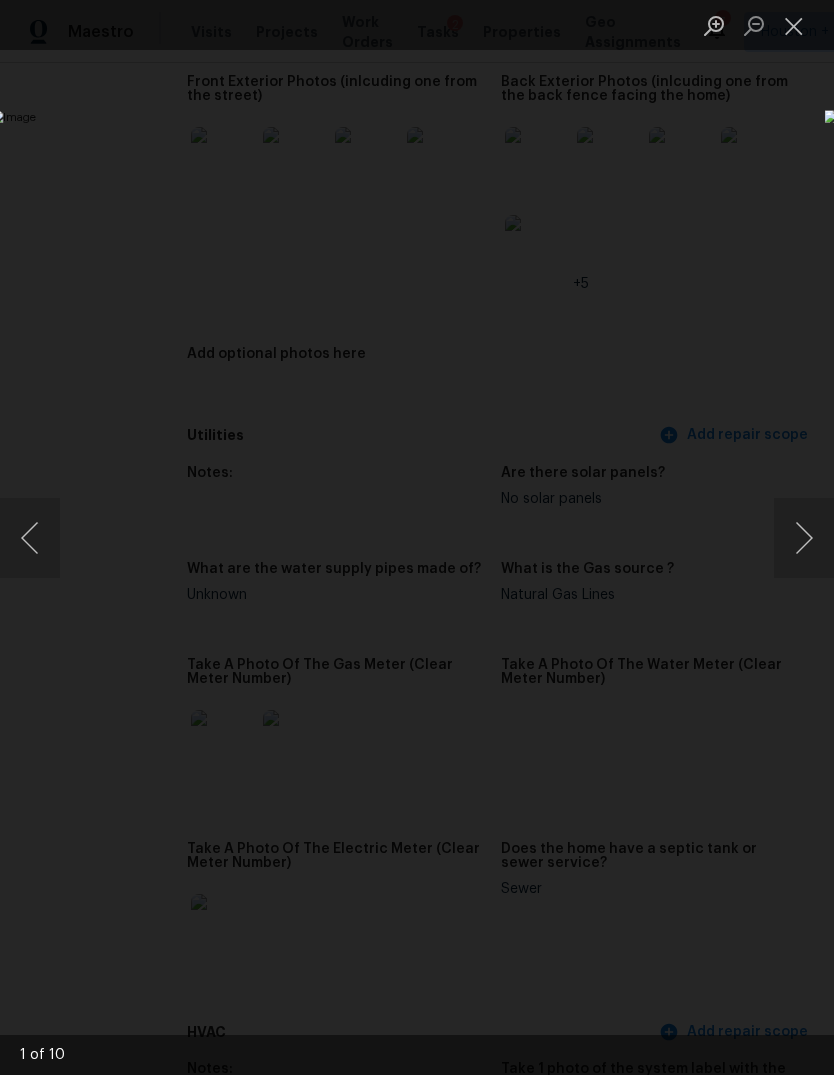 click at bounding box center (804, 538) 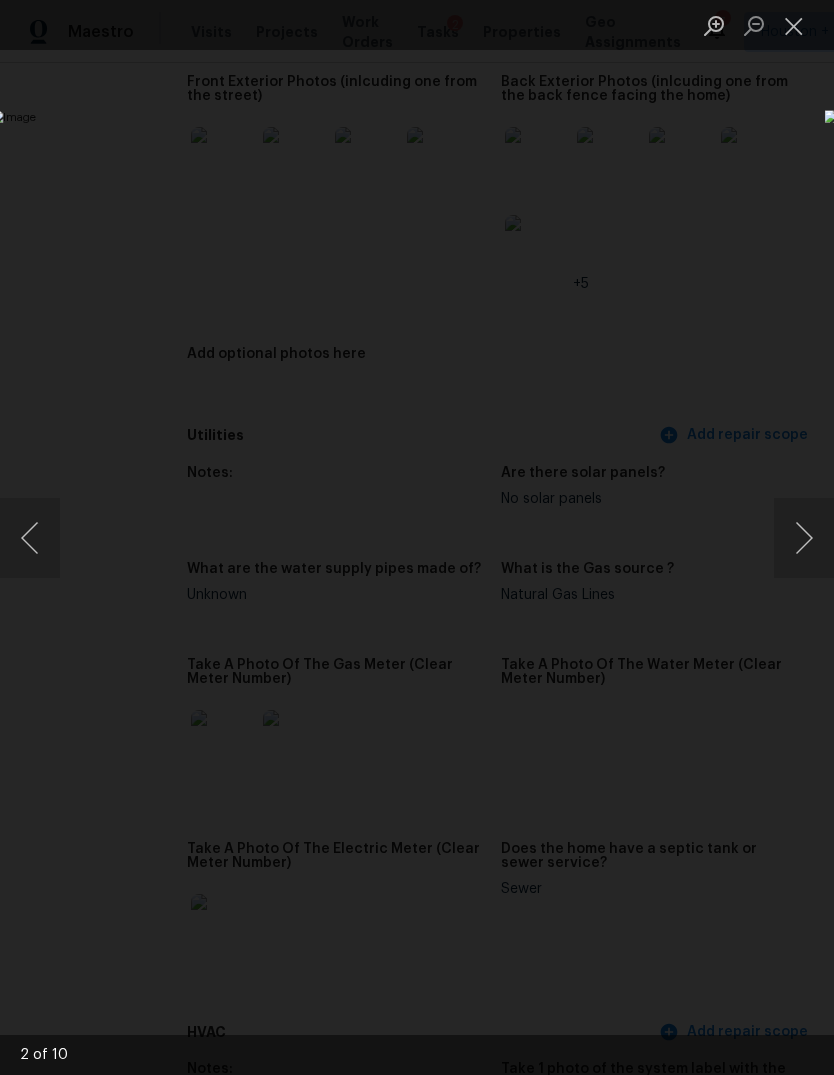 click at bounding box center [804, 538] 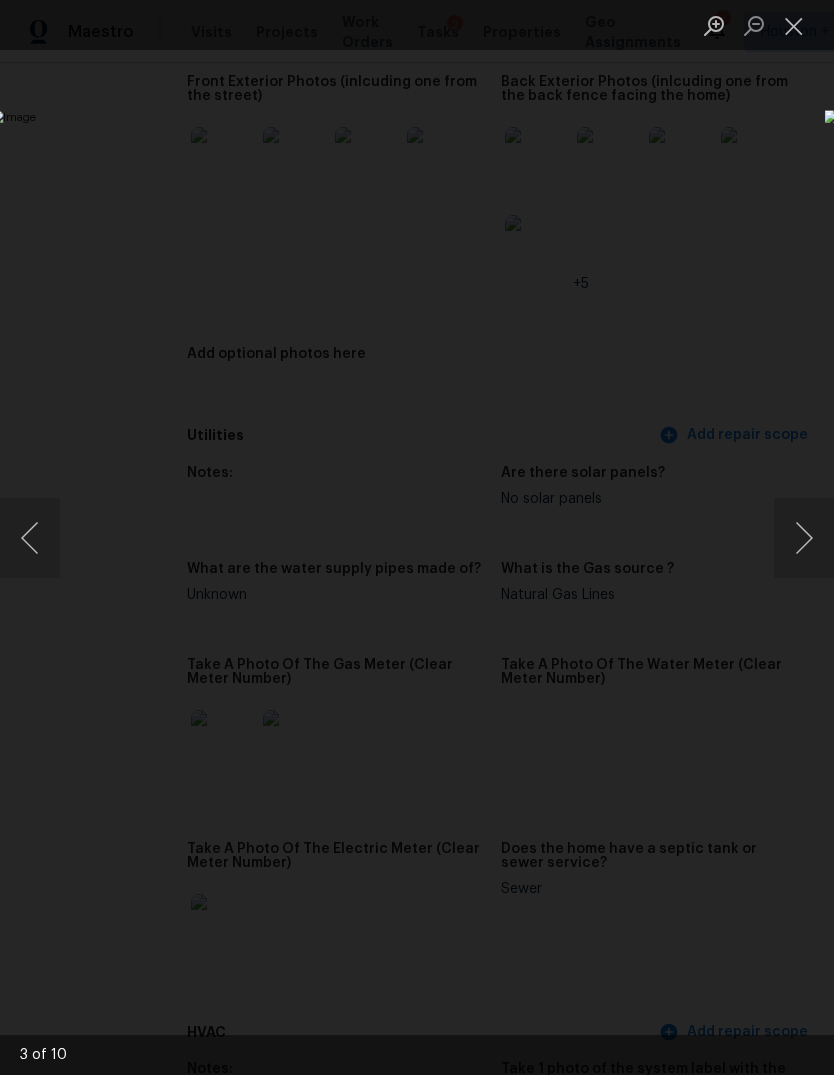 click at bounding box center (804, 538) 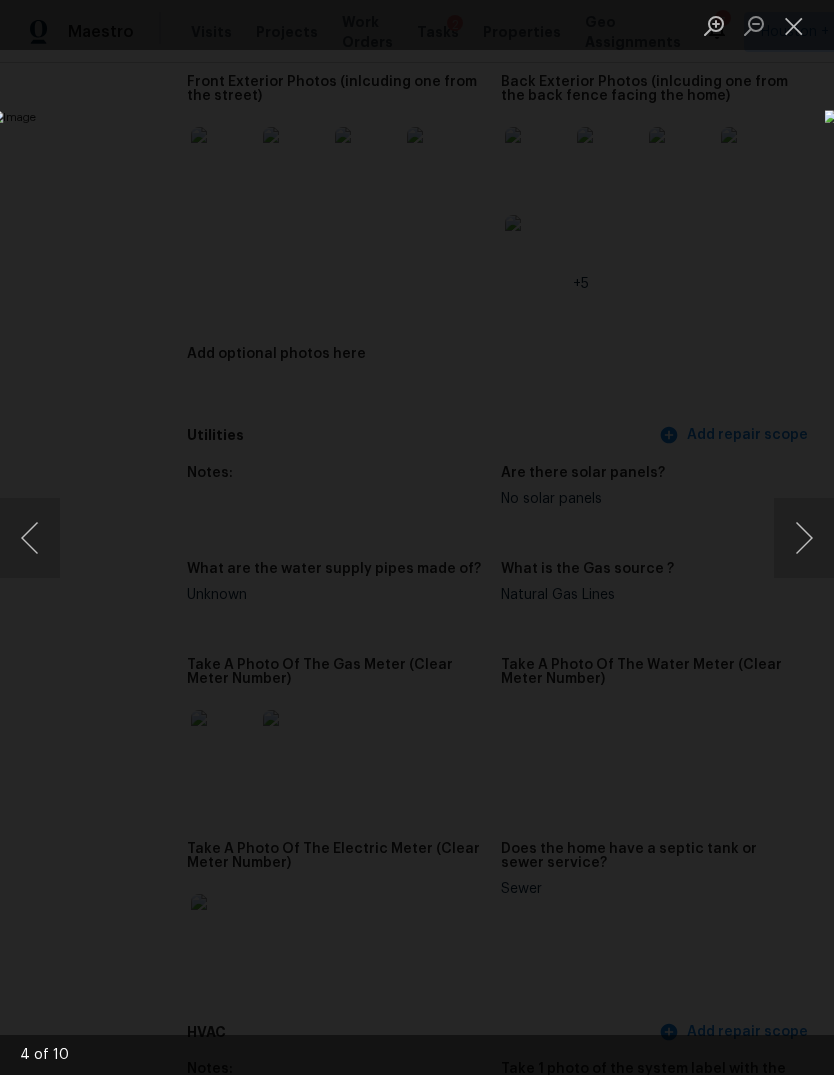 click at bounding box center (804, 538) 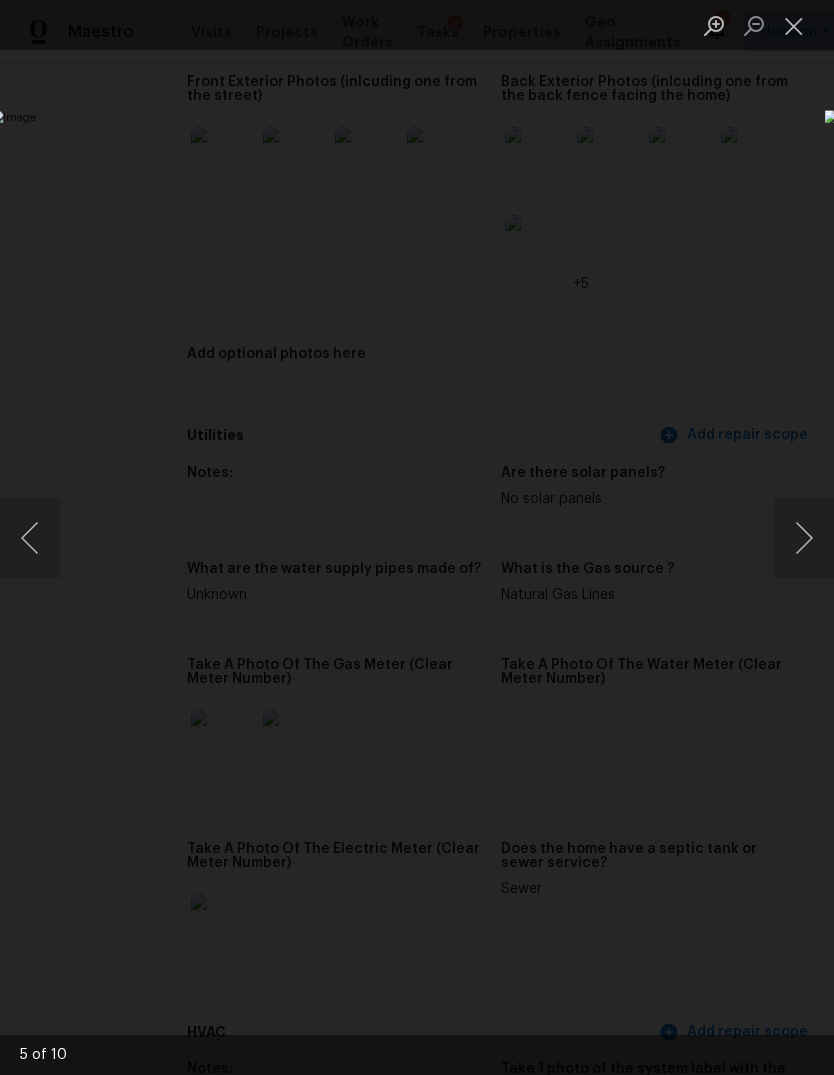 click at bounding box center [804, 538] 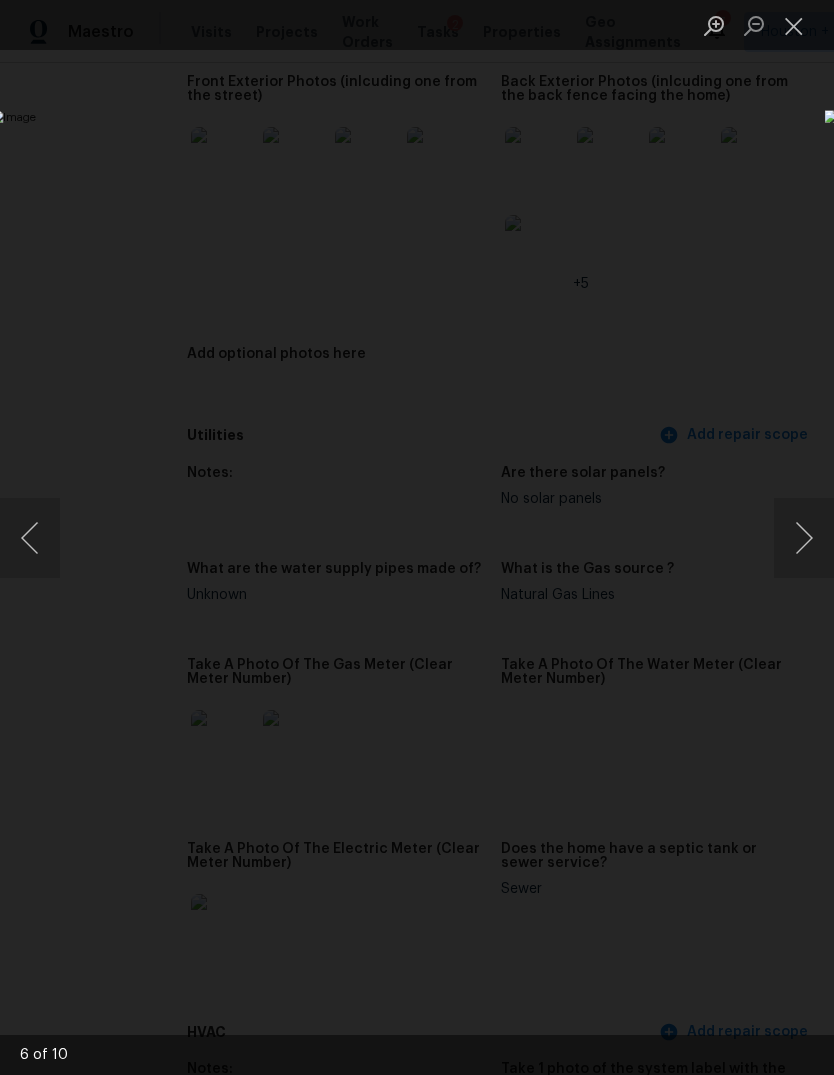 click at bounding box center (804, 538) 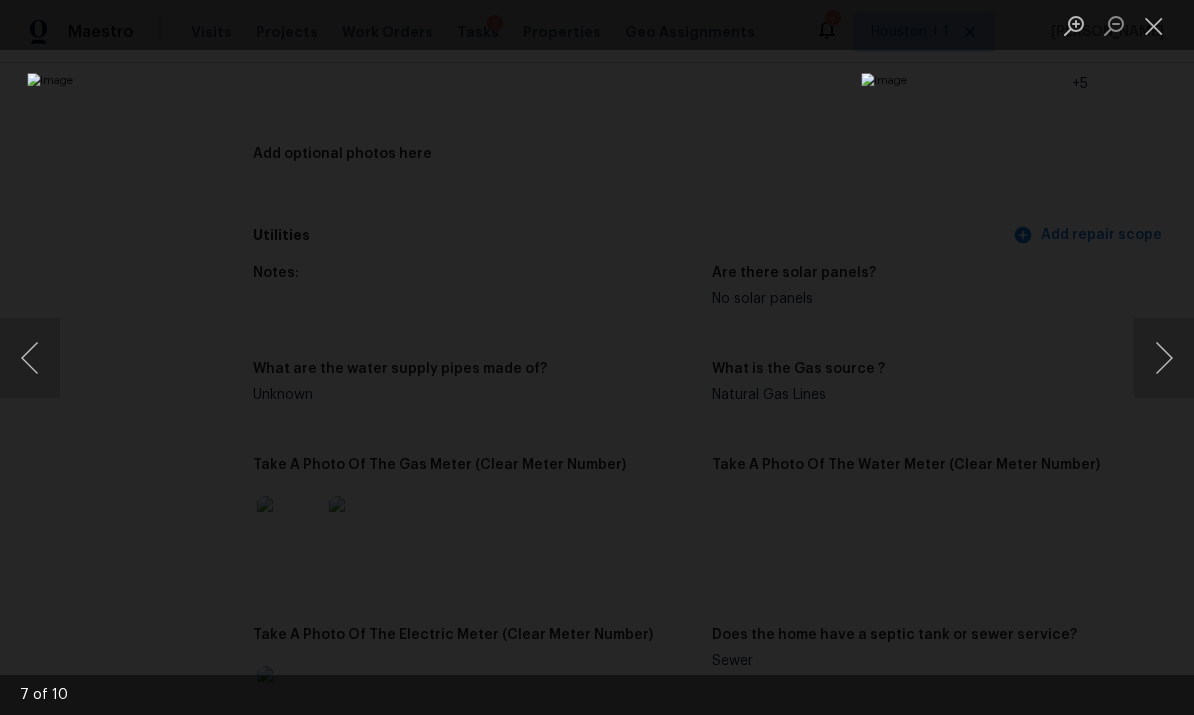 scroll, scrollTop: 1275, scrollLeft: 0, axis: vertical 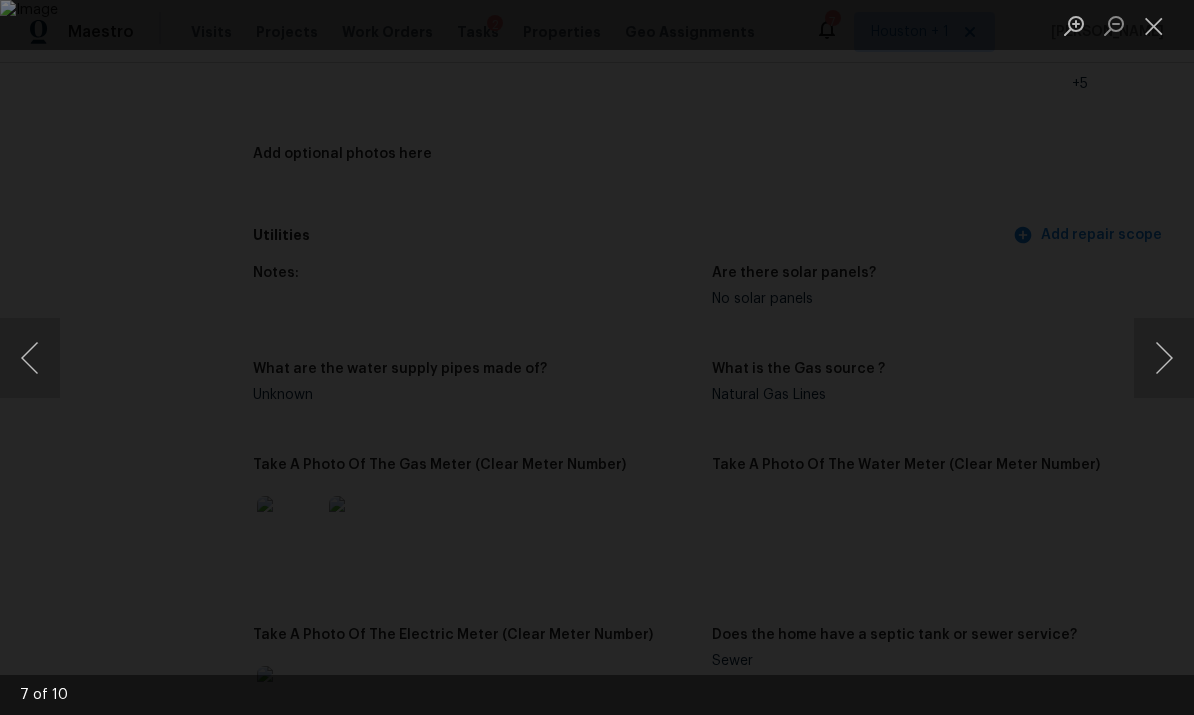 click at bounding box center (1164, 358) 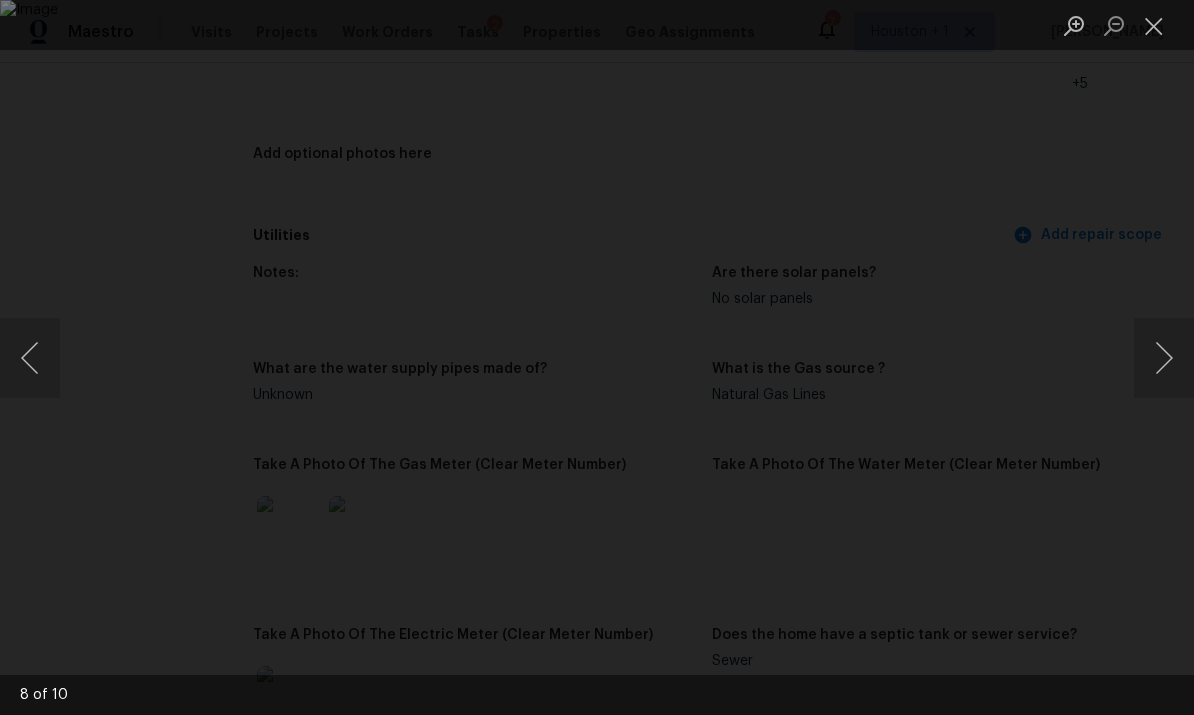 click at bounding box center [1164, 358] 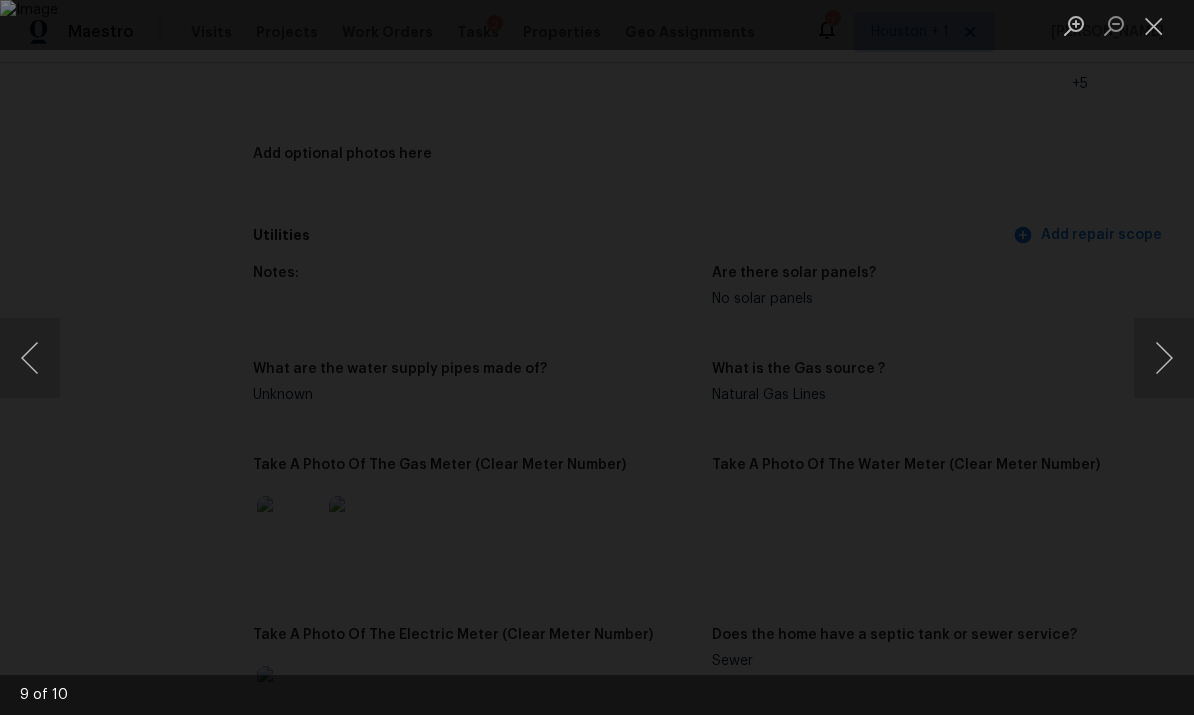 click at bounding box center (1164, 358) 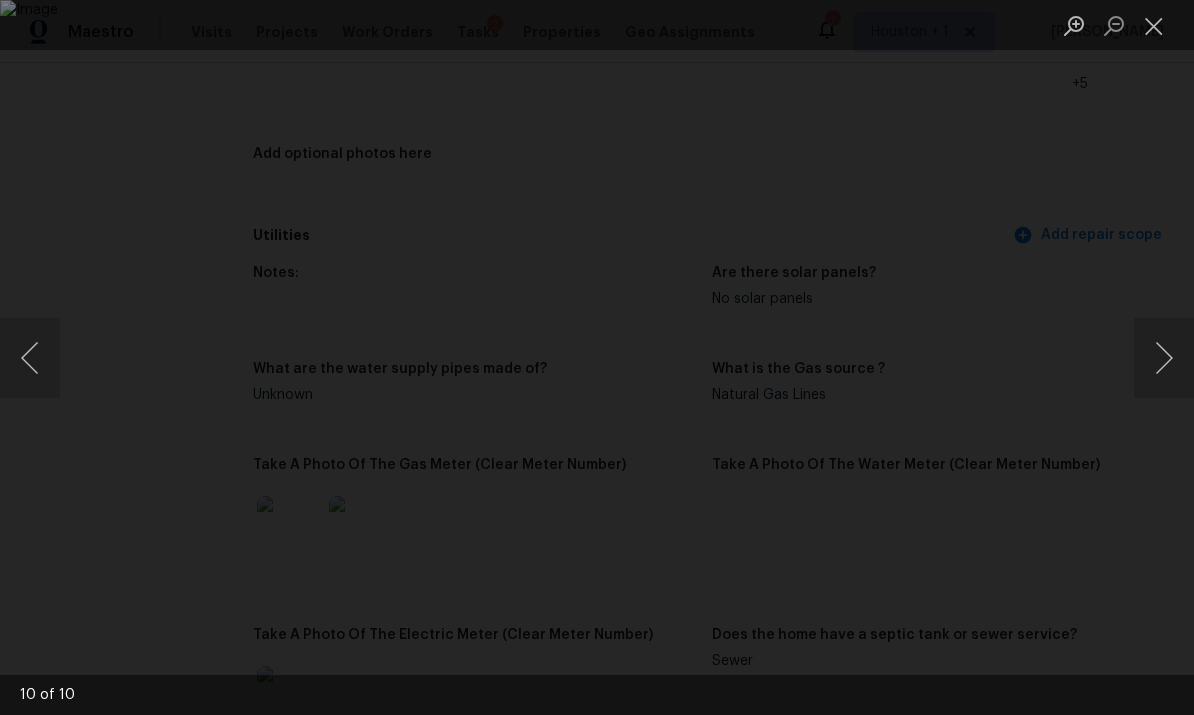 click at bounding box center (1164, 358) 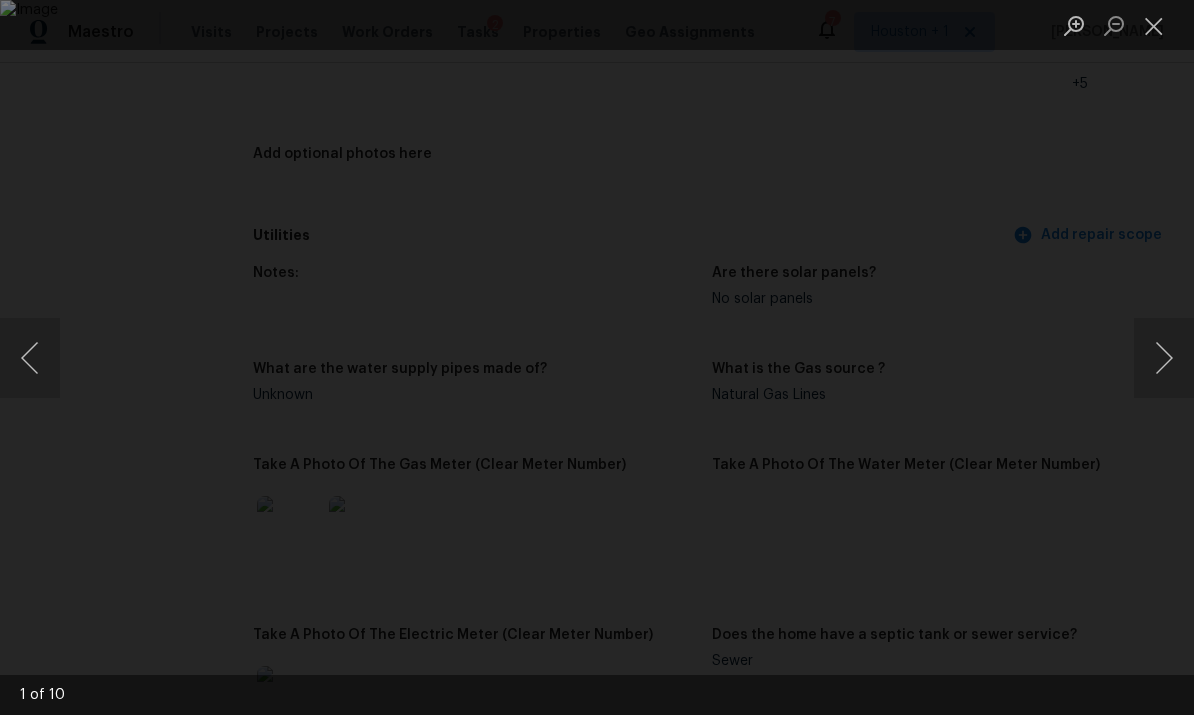 click at bounding box center [1164, 358] 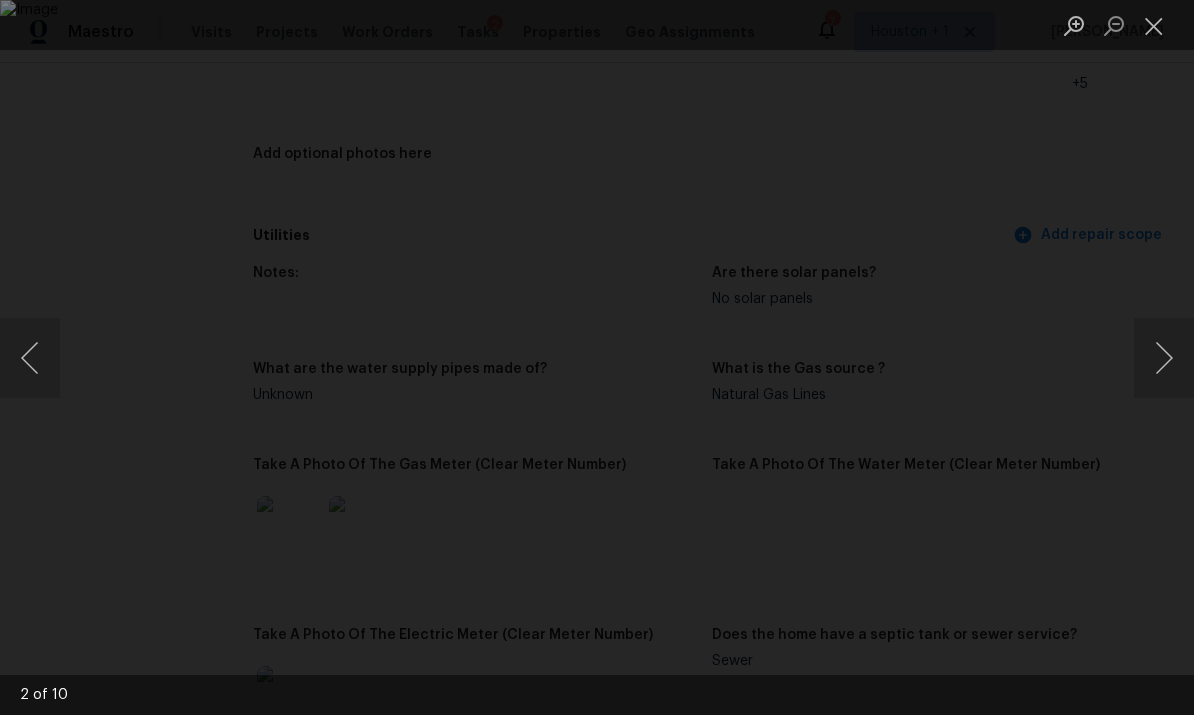 click at bounding box center (1164, 358) 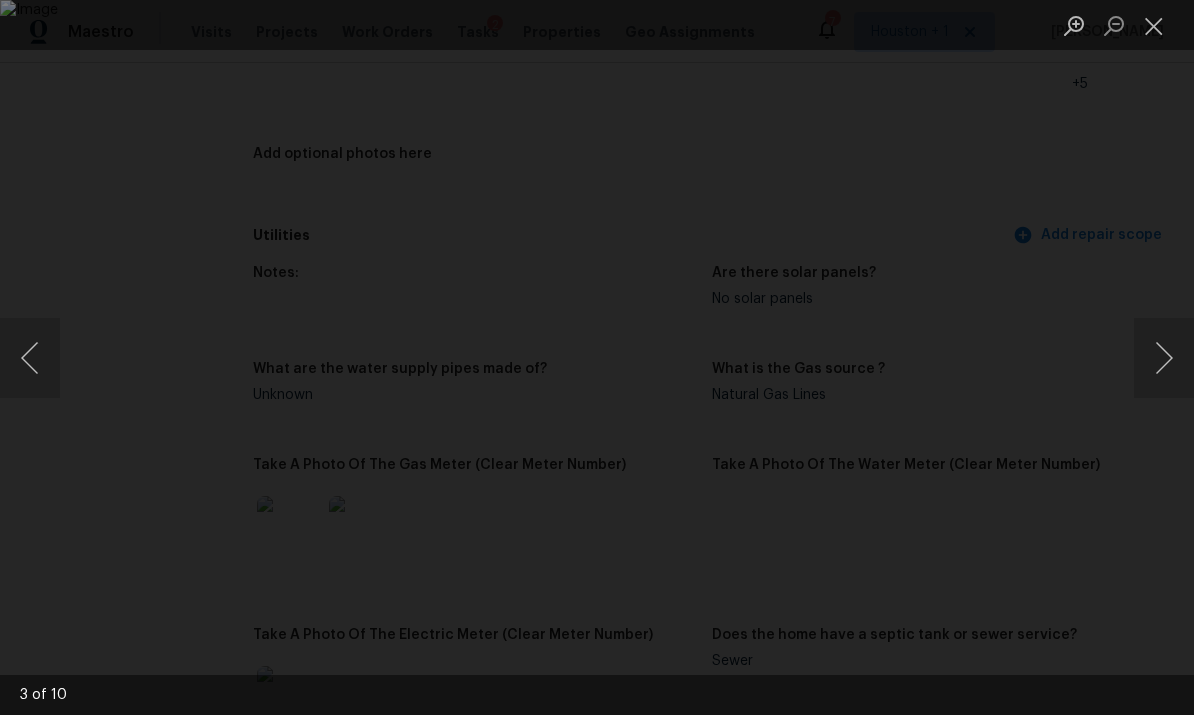 click at bounding box center (1164, 358) 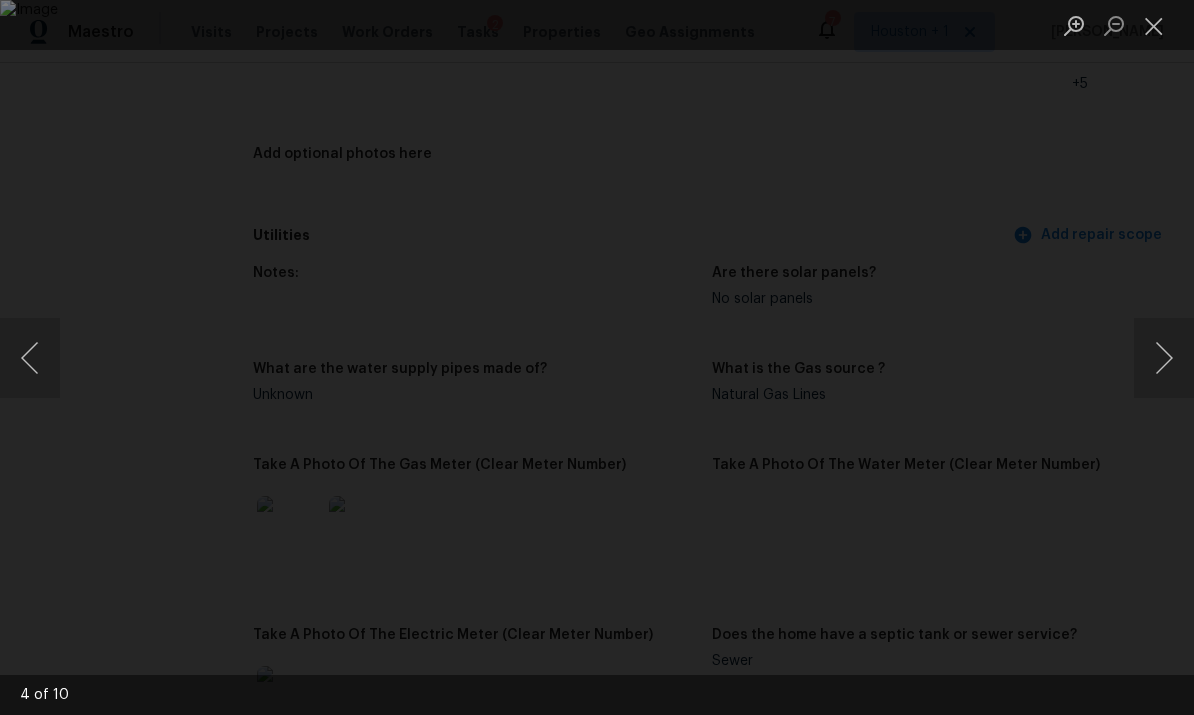 click at bounding box center (1164, 358) 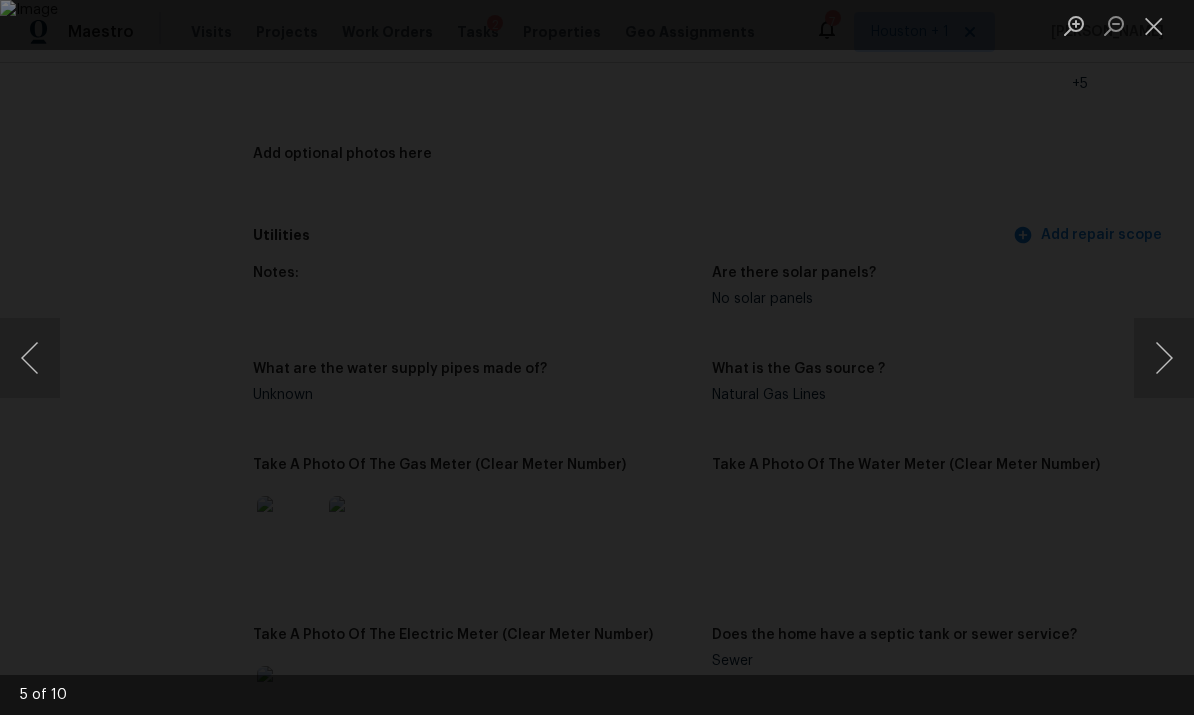 click at bounding box center [1164, 358] 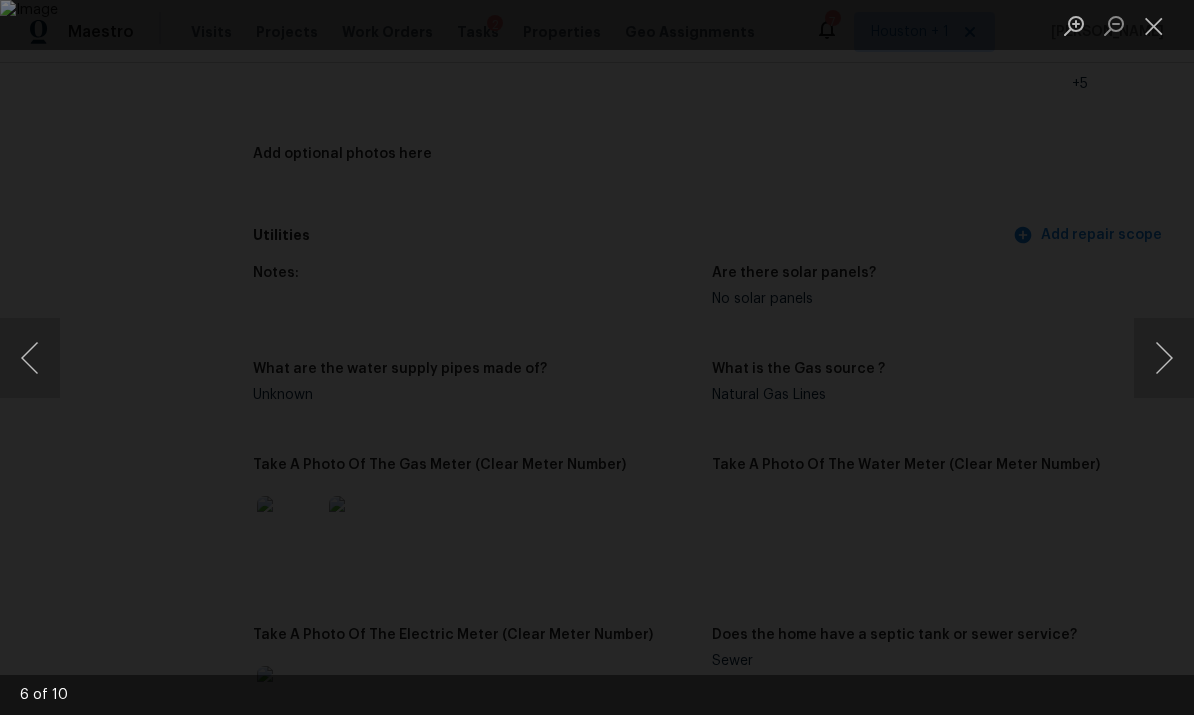 click at bounding box center [1164, 358] 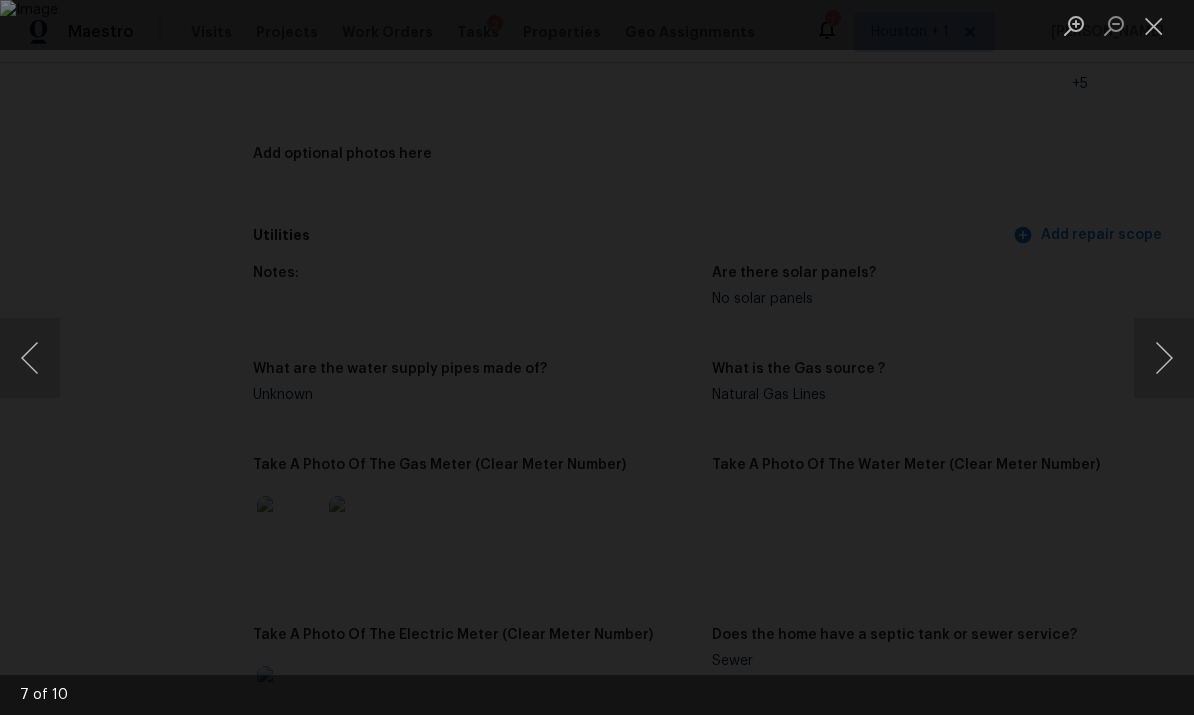 click at bounding box center [1164, 358] 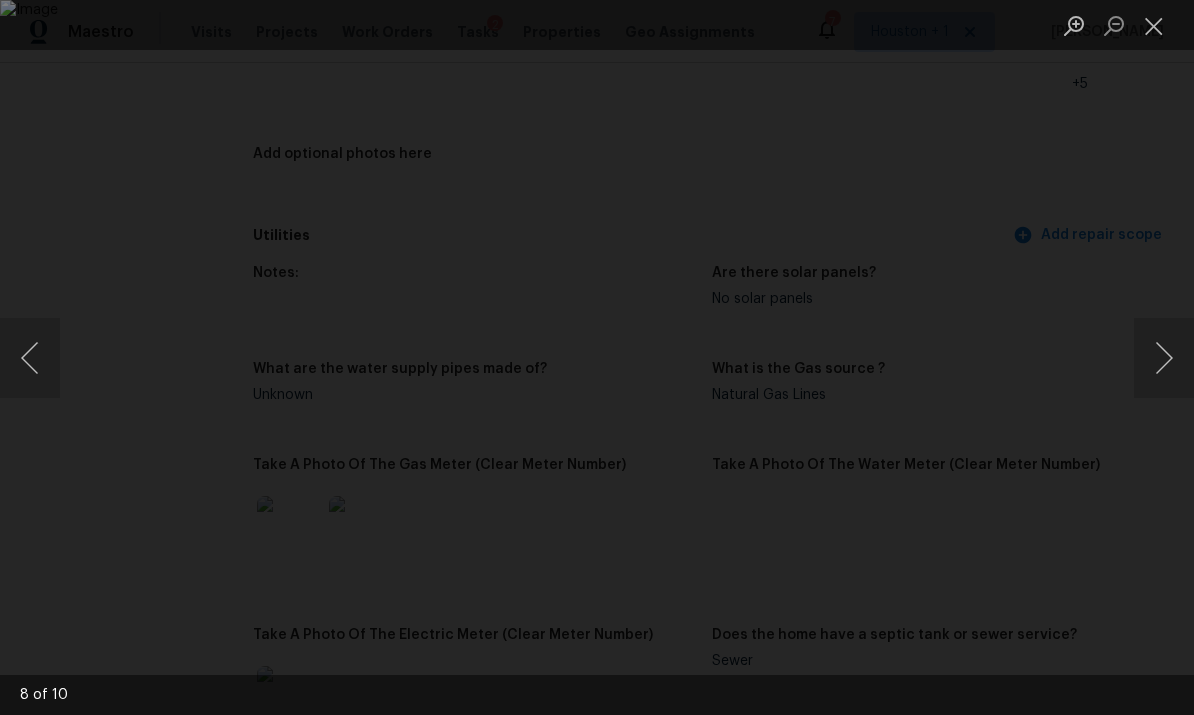 click at bounding box center [1164, 358] 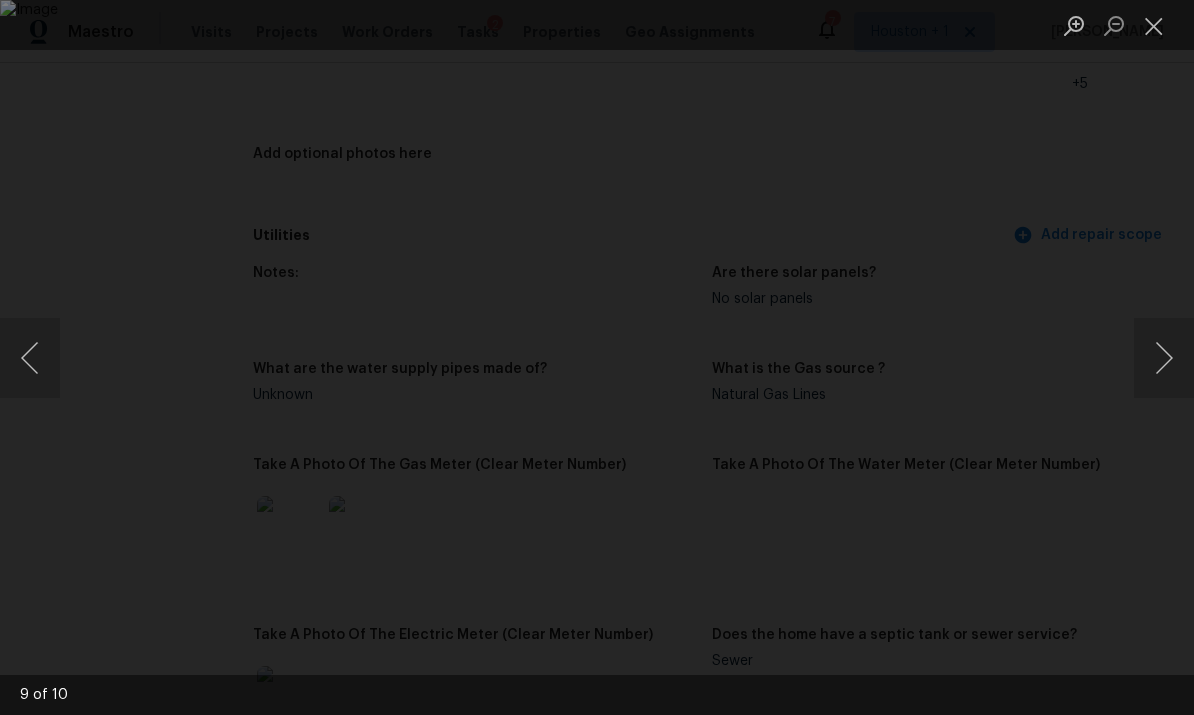 click at bounding box center (1164, 358) 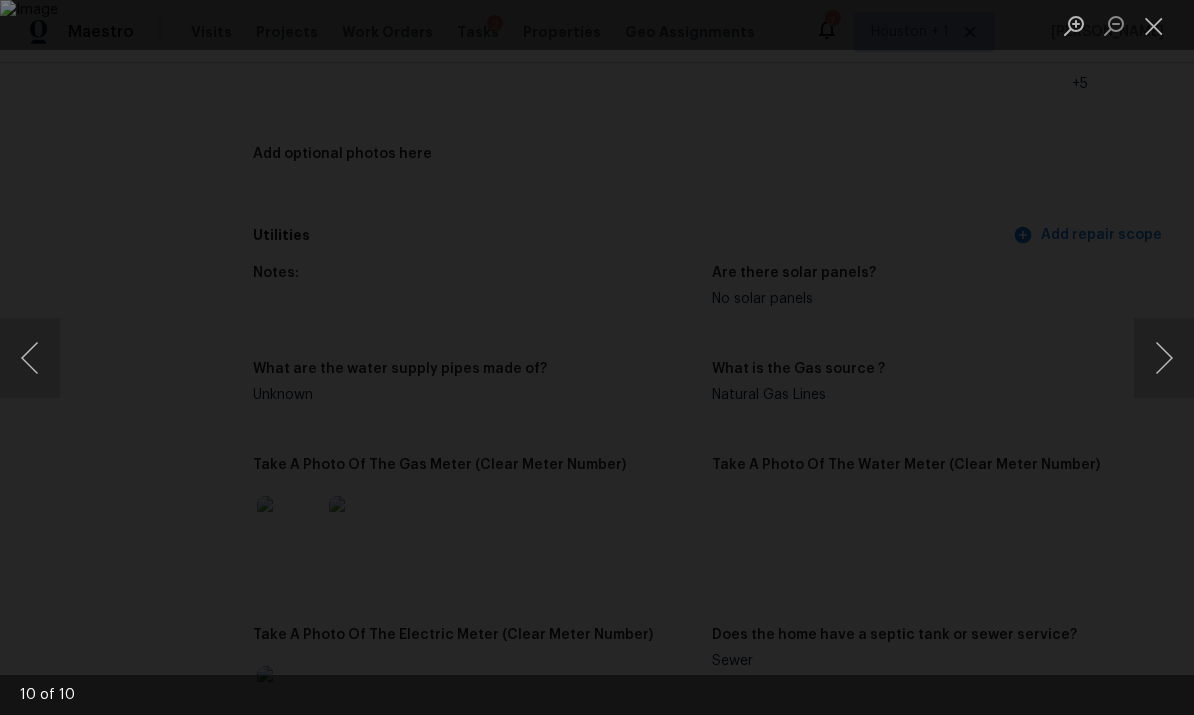 click at bounding box center [1164, 358] 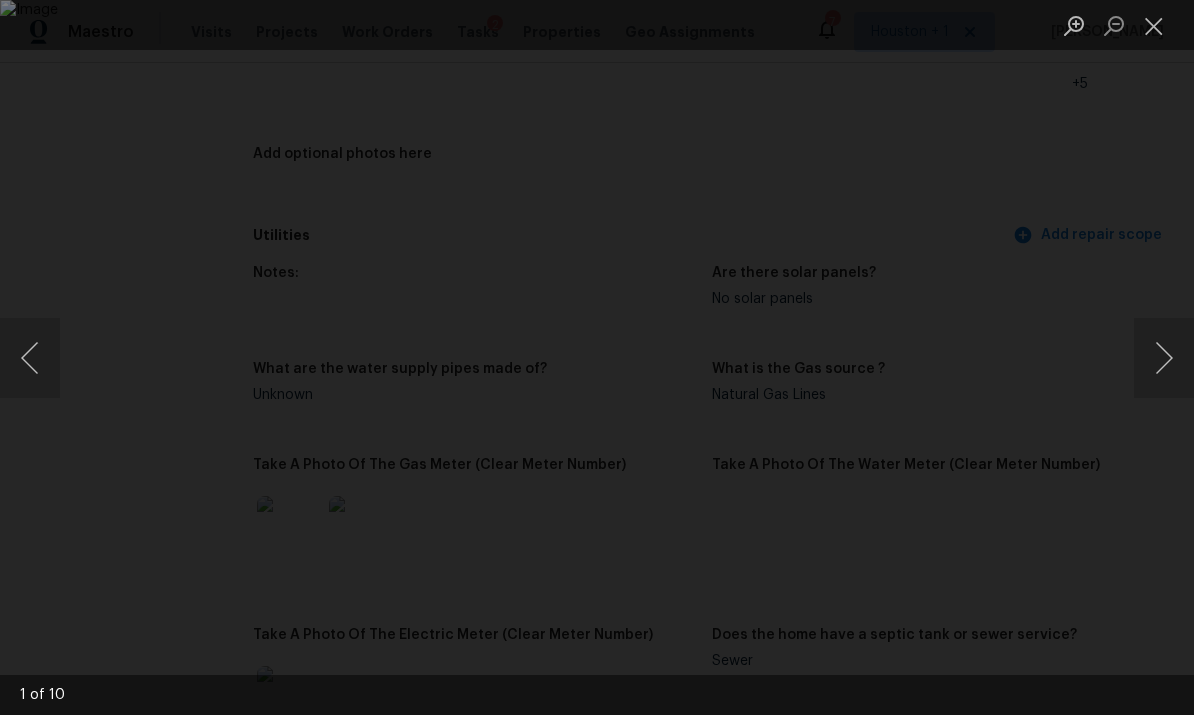 click at bounding box center (1164, 358) 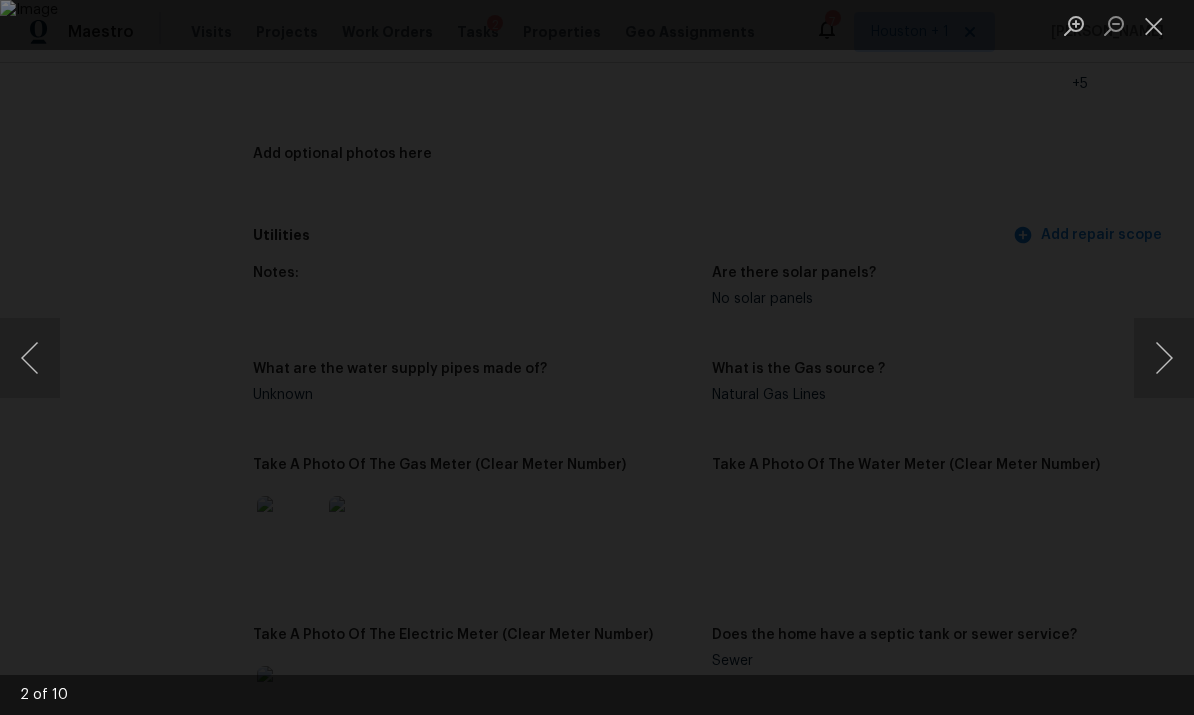 click at bounding box center [1164, 358] 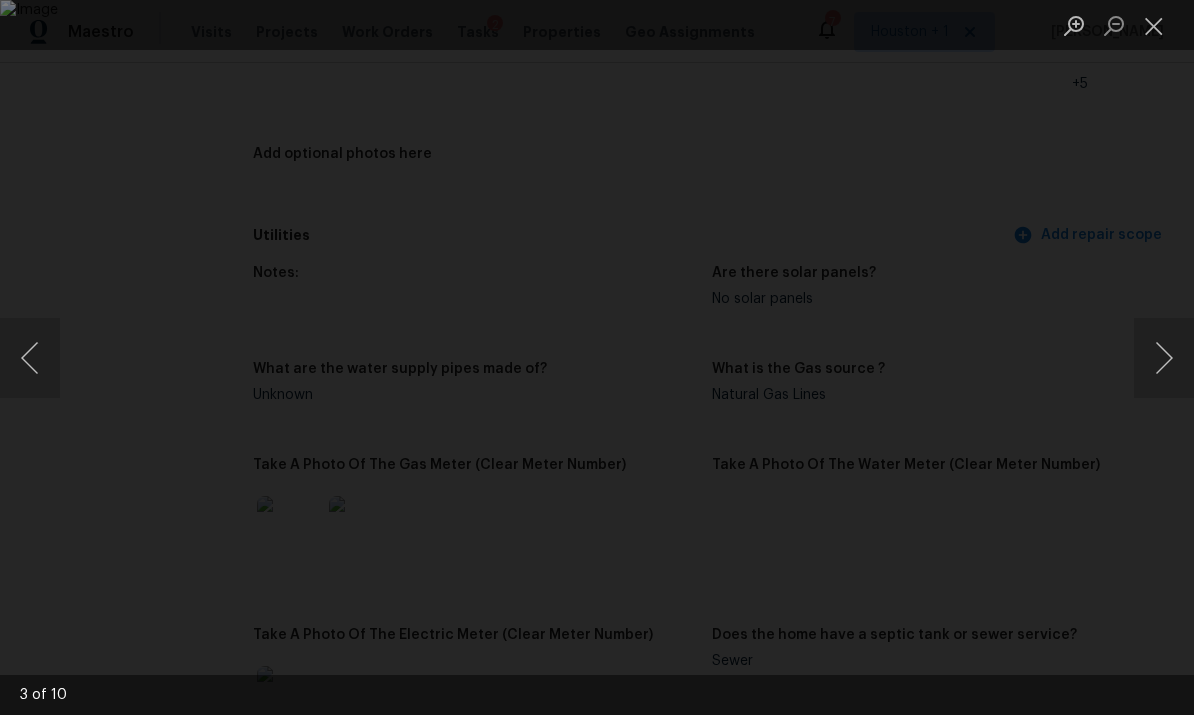 click at bounding box center (1164, 358) 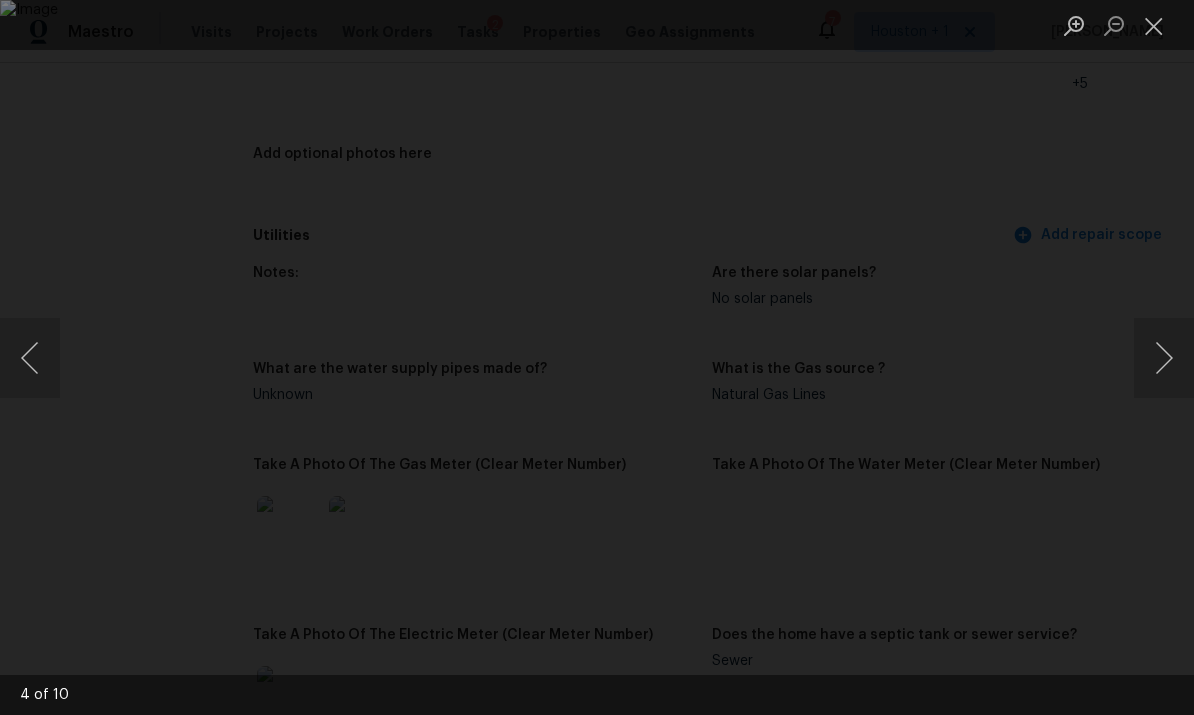 click at bounding box center (1164, 358) 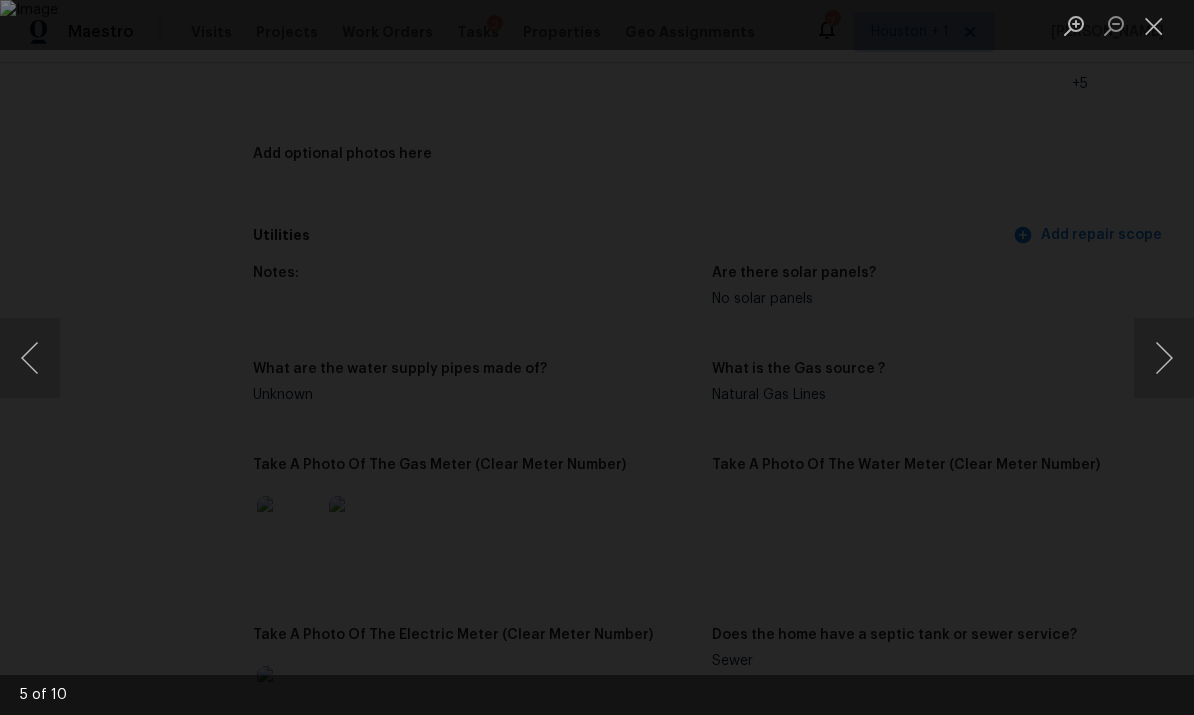 click at bounding box center [597, 357] 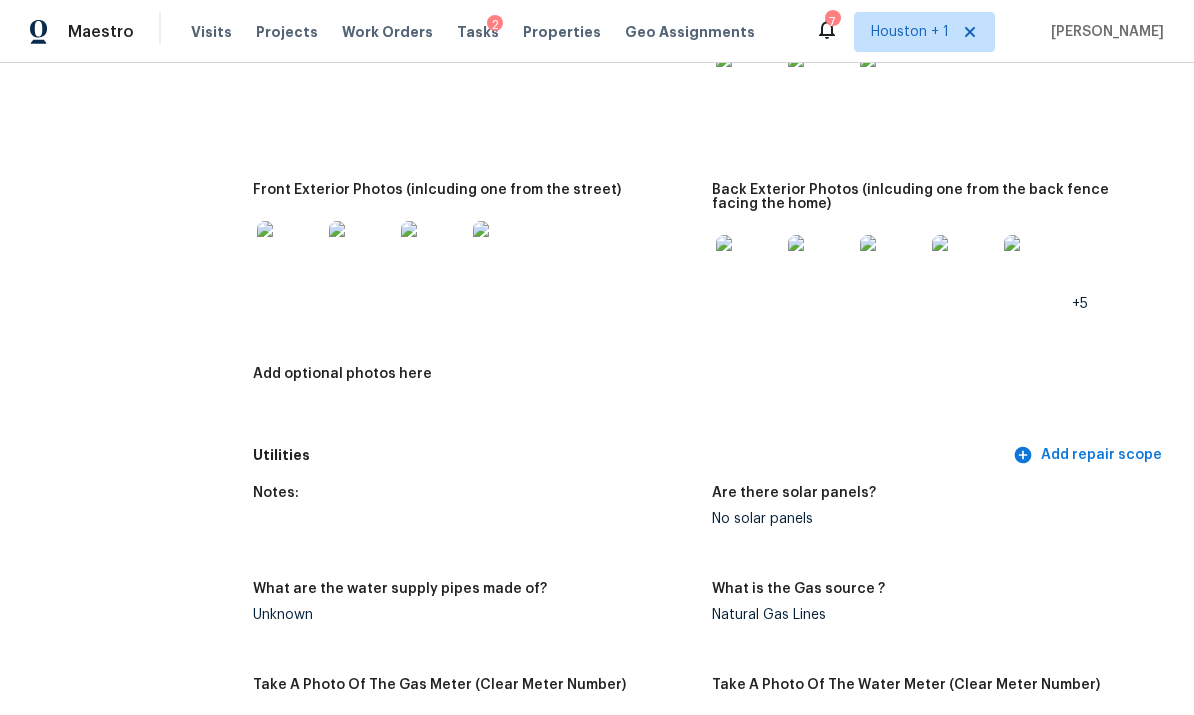 scroll, scrollTop: 815, scrollLeft: 0, axis: vertical 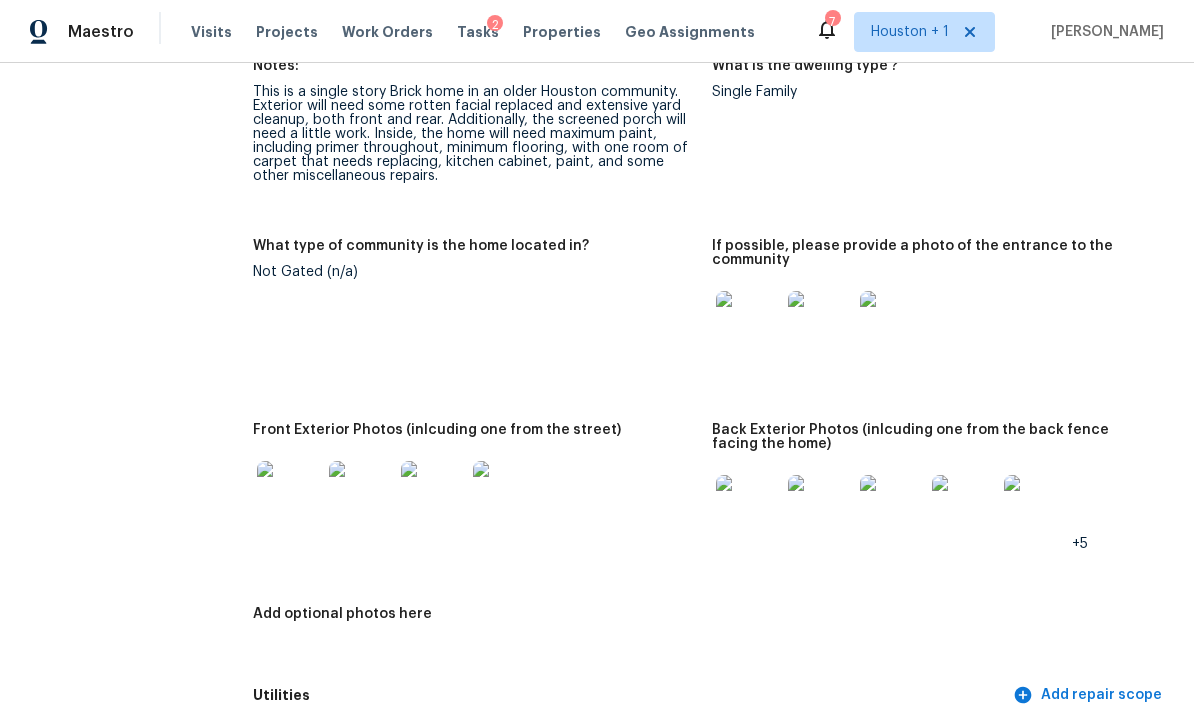 click at bounding box center (289, 493) 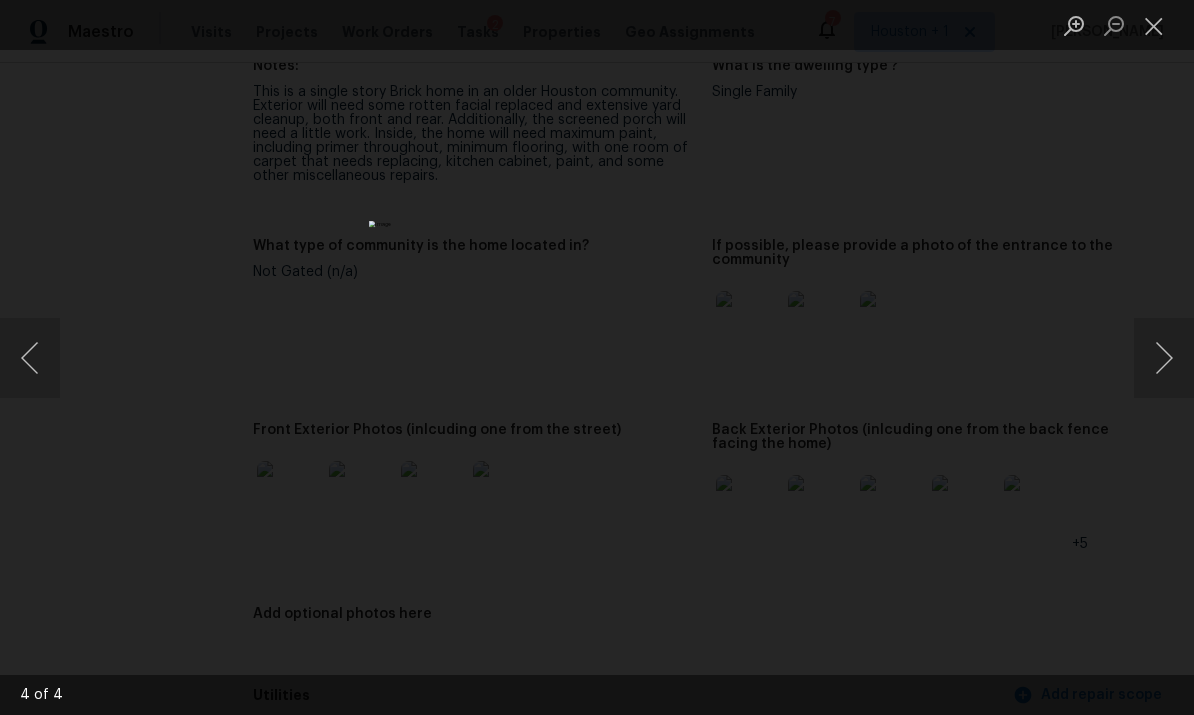click at bounding box center (1164, 358) 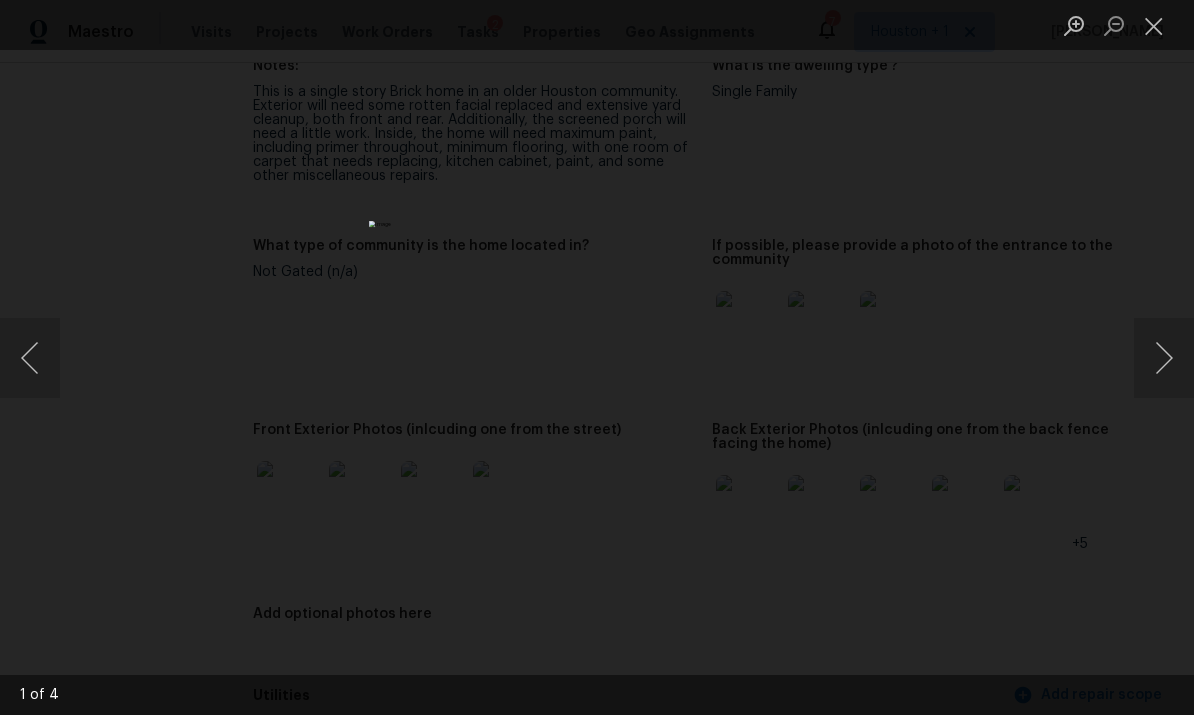 click at bounding box center (597, 357) 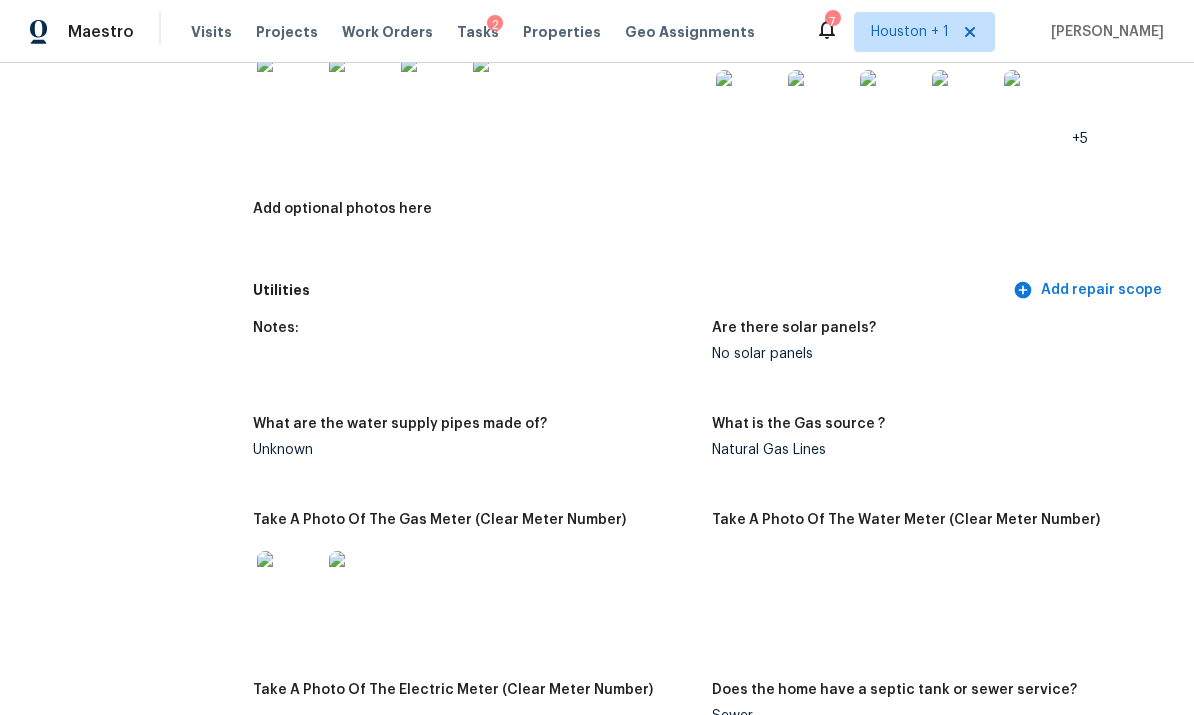 scroll, scrollTop: 1545, scrollLeft: 0, axis: vertical 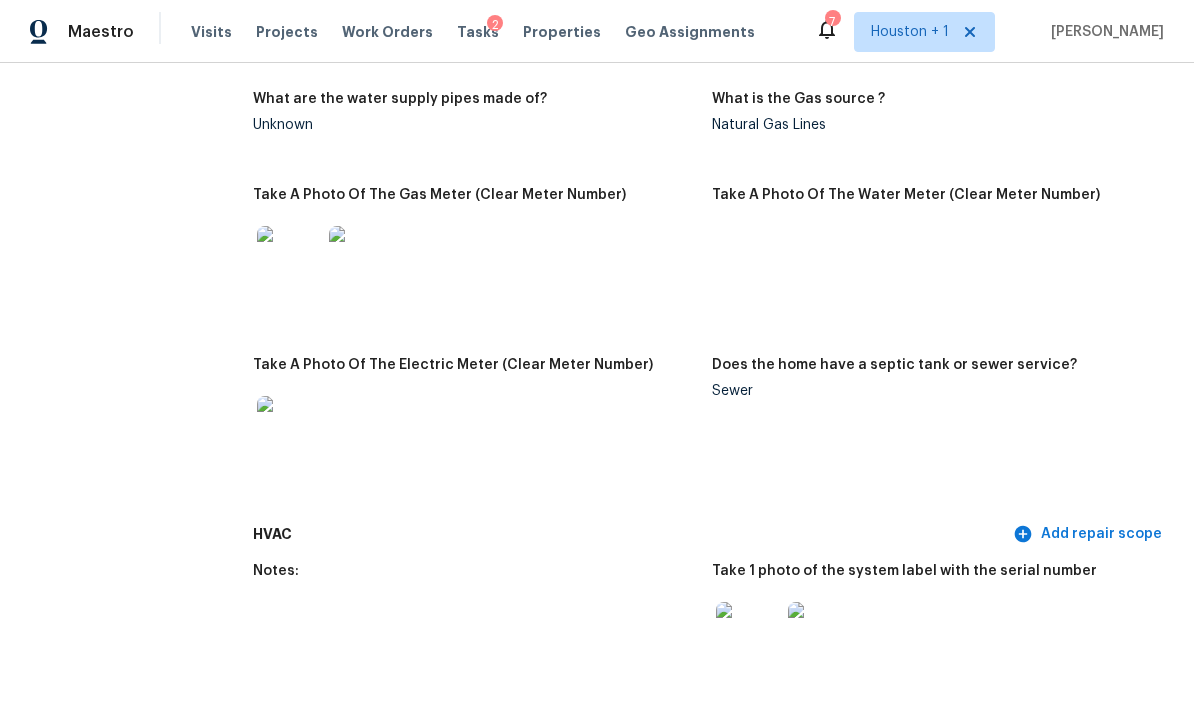 click at bounding box center (289, 258) 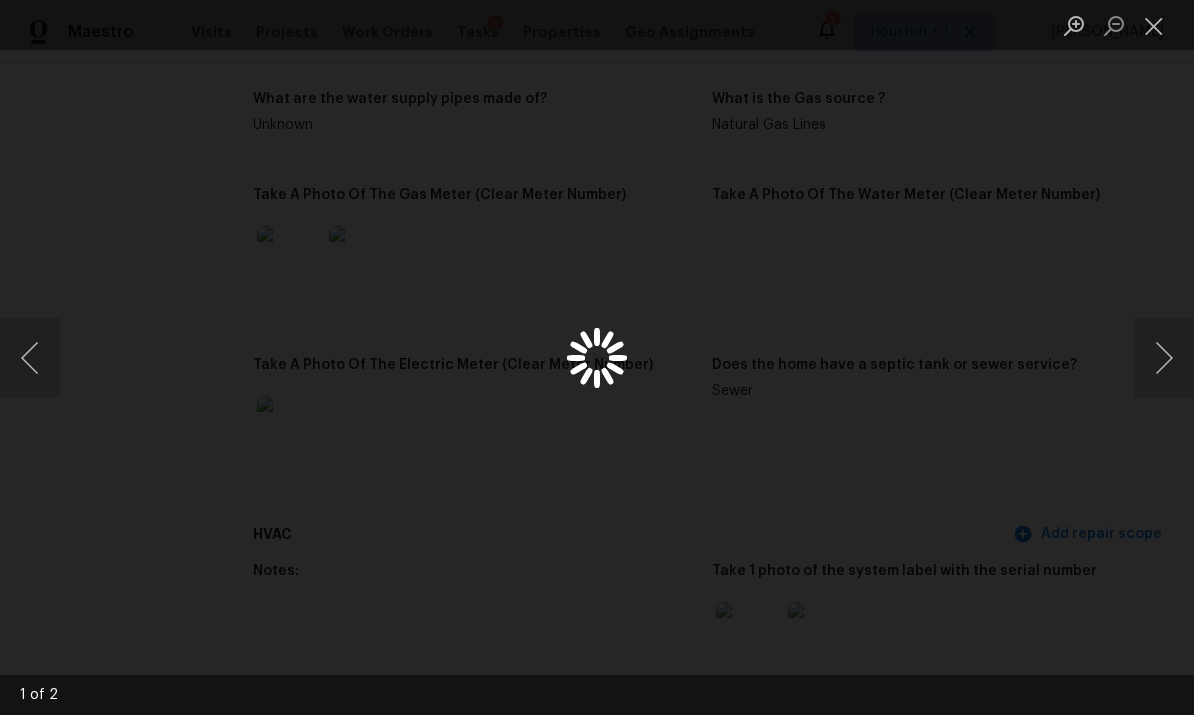 click at bounding box center [1164, 358] 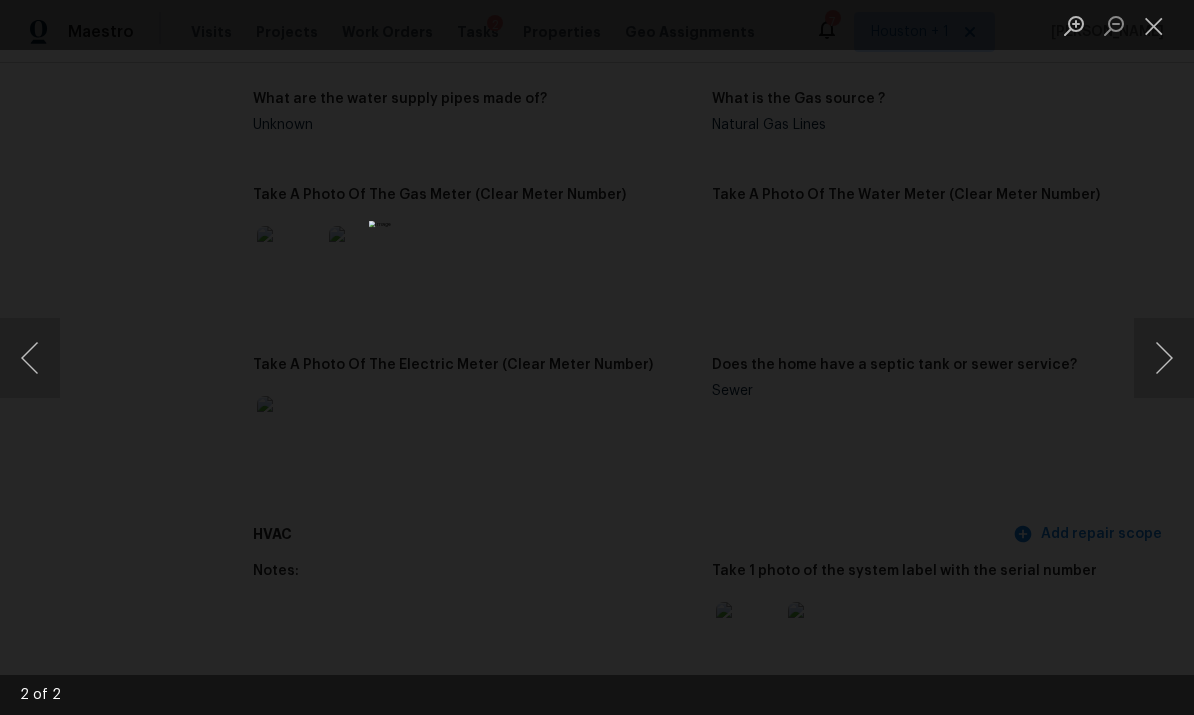 click at bounding box center [597, 357] 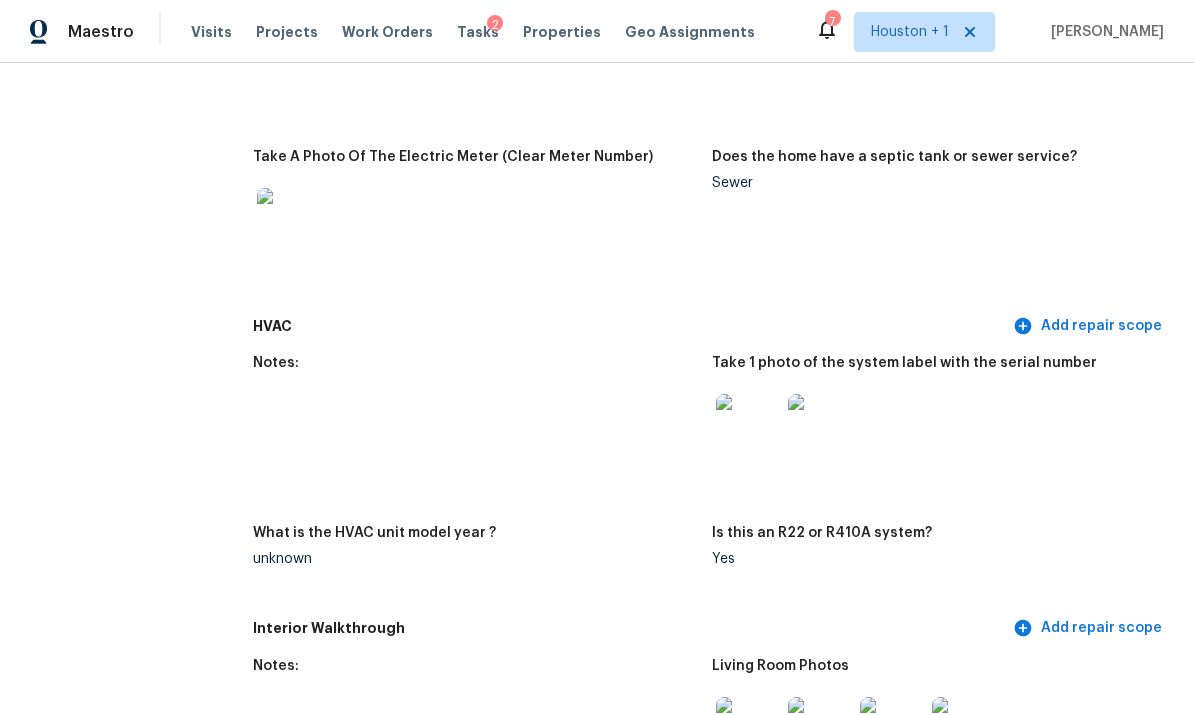 scroll, scrollTop: 2176, scrollLeft: 0, axis: vertical 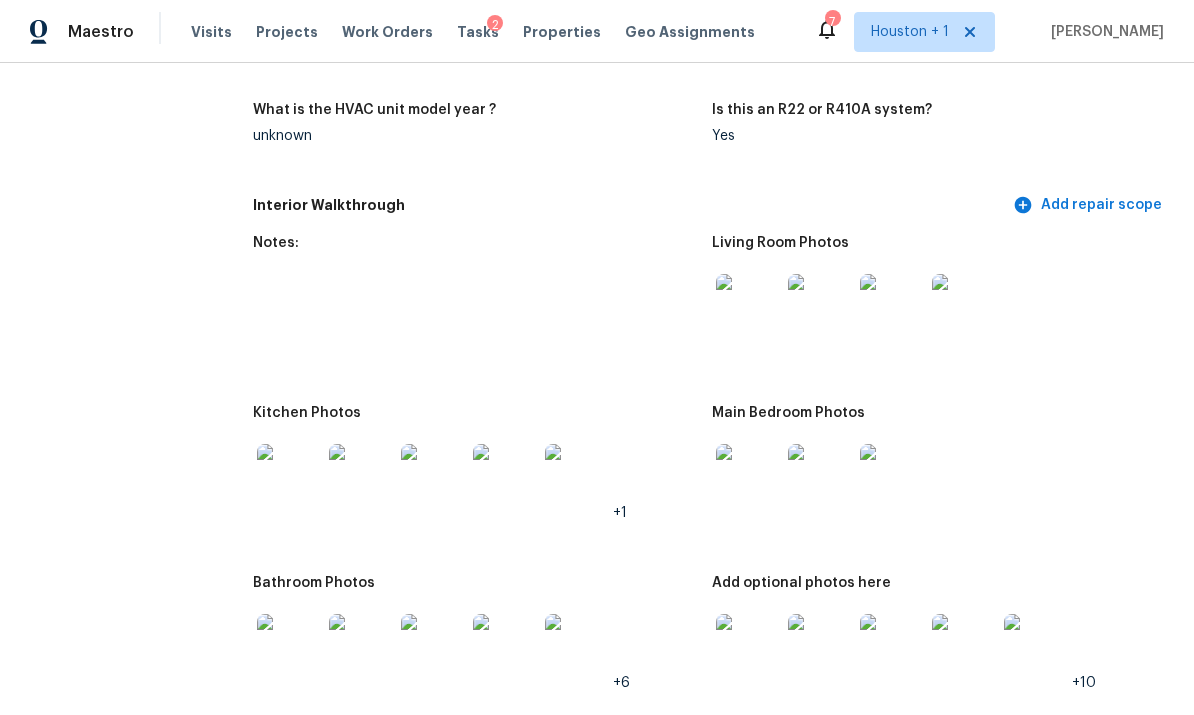 click at bounding box center [748, 306] 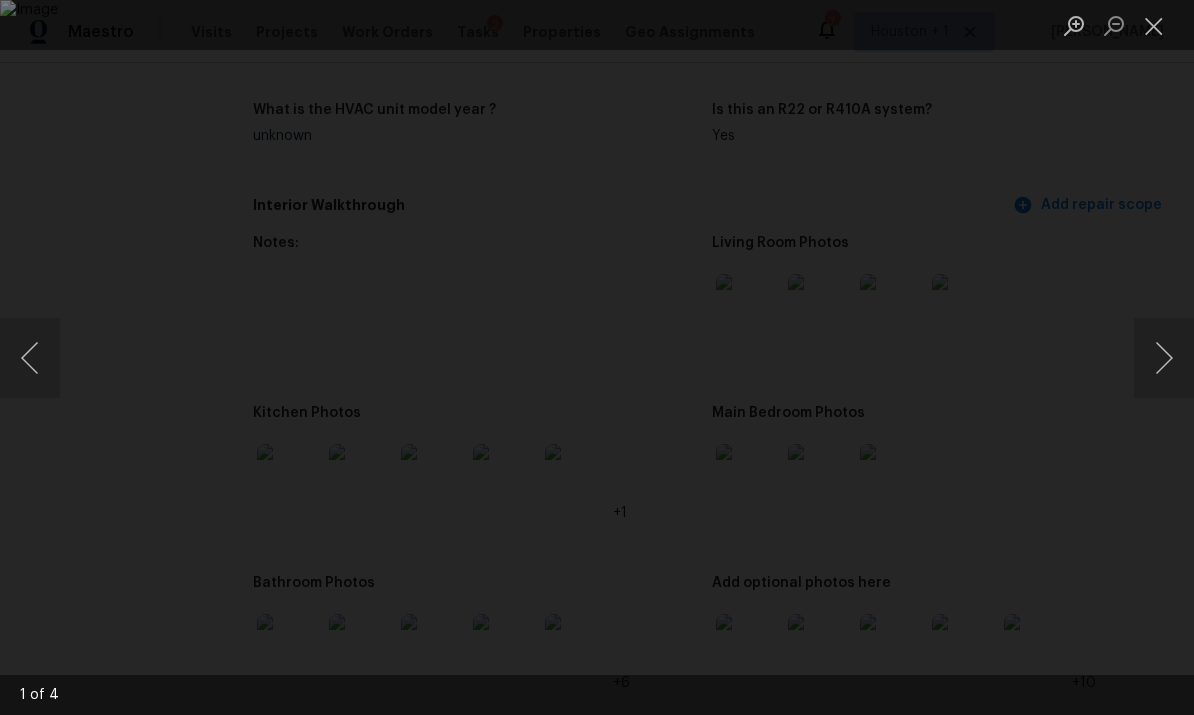 click at bounding box center (1164, 358) 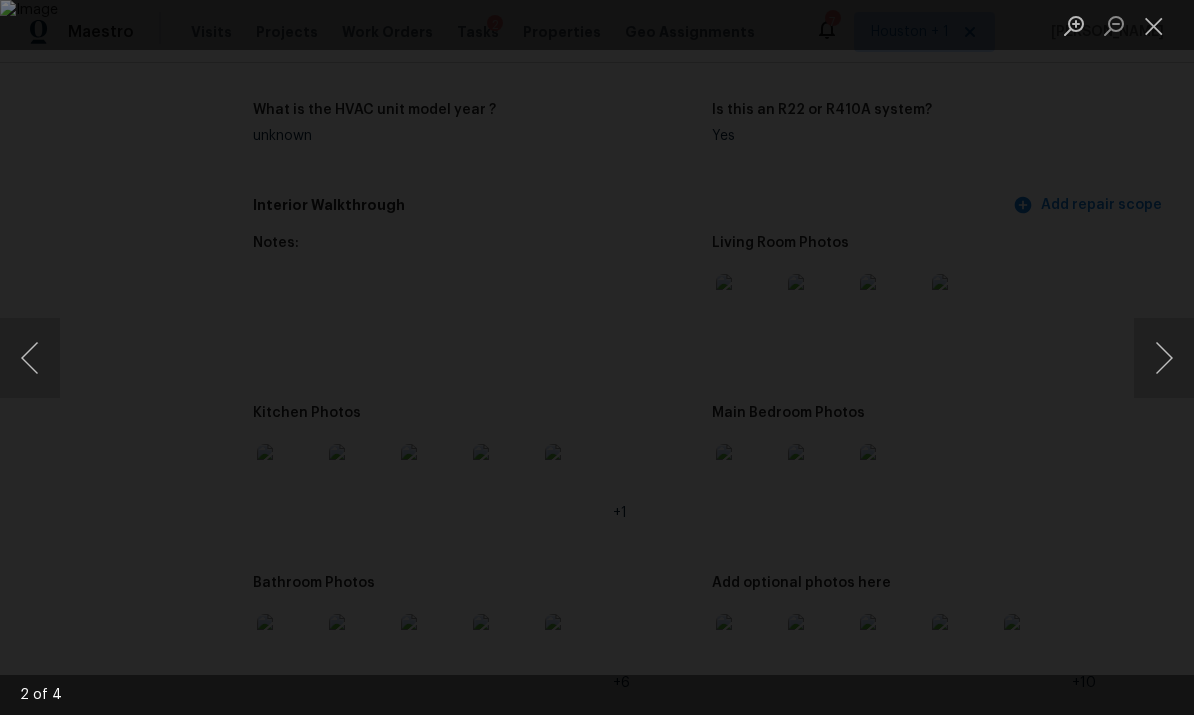 click at bounding box center (1164, 358) 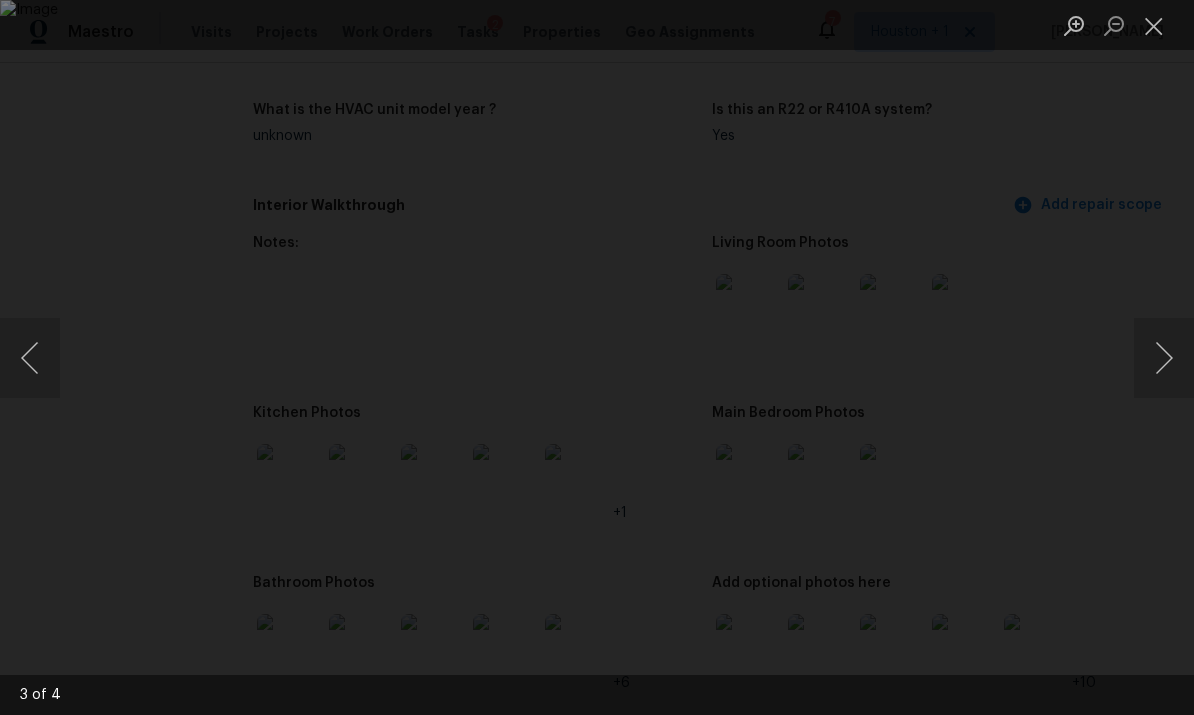 click at bounding box center (1164, 358) 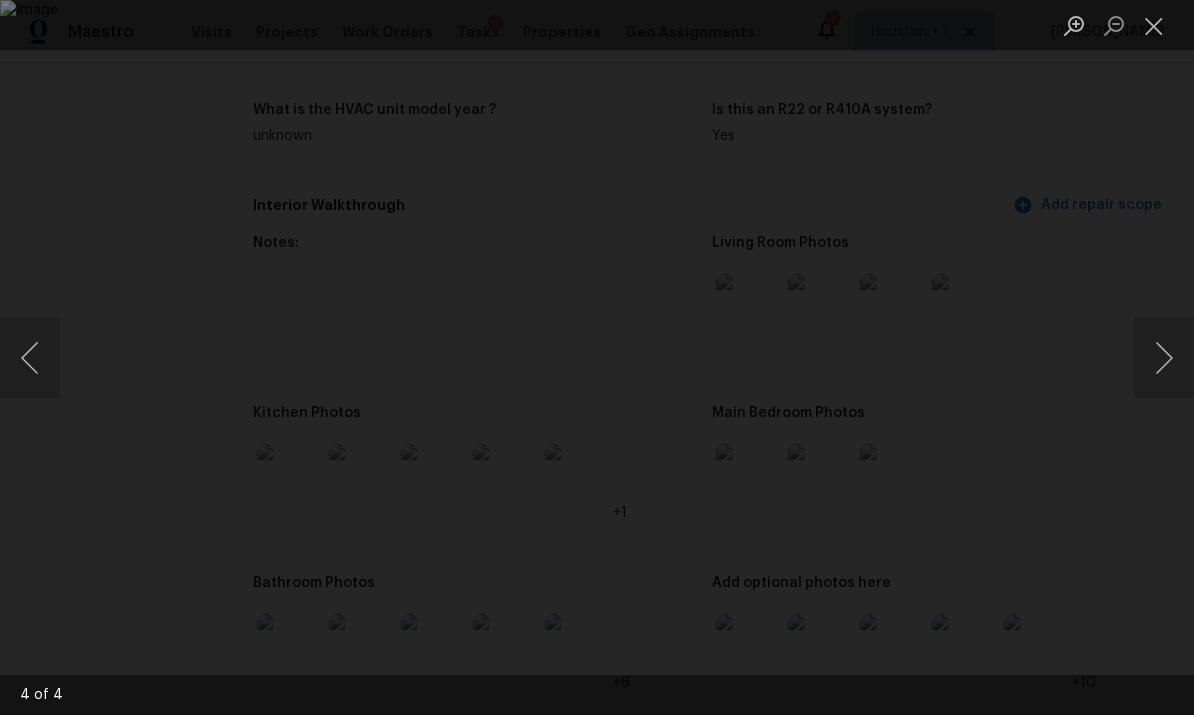 click at bounding box center (1164, 358) 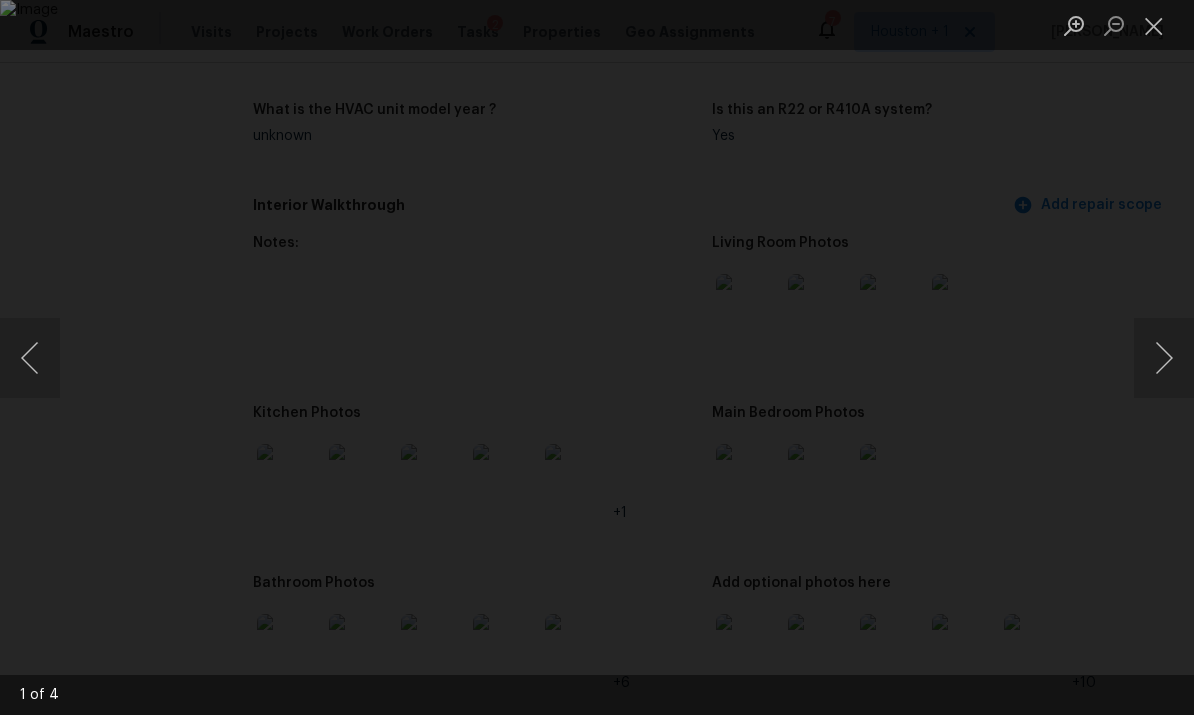 click at bounding box center (1164, 358) 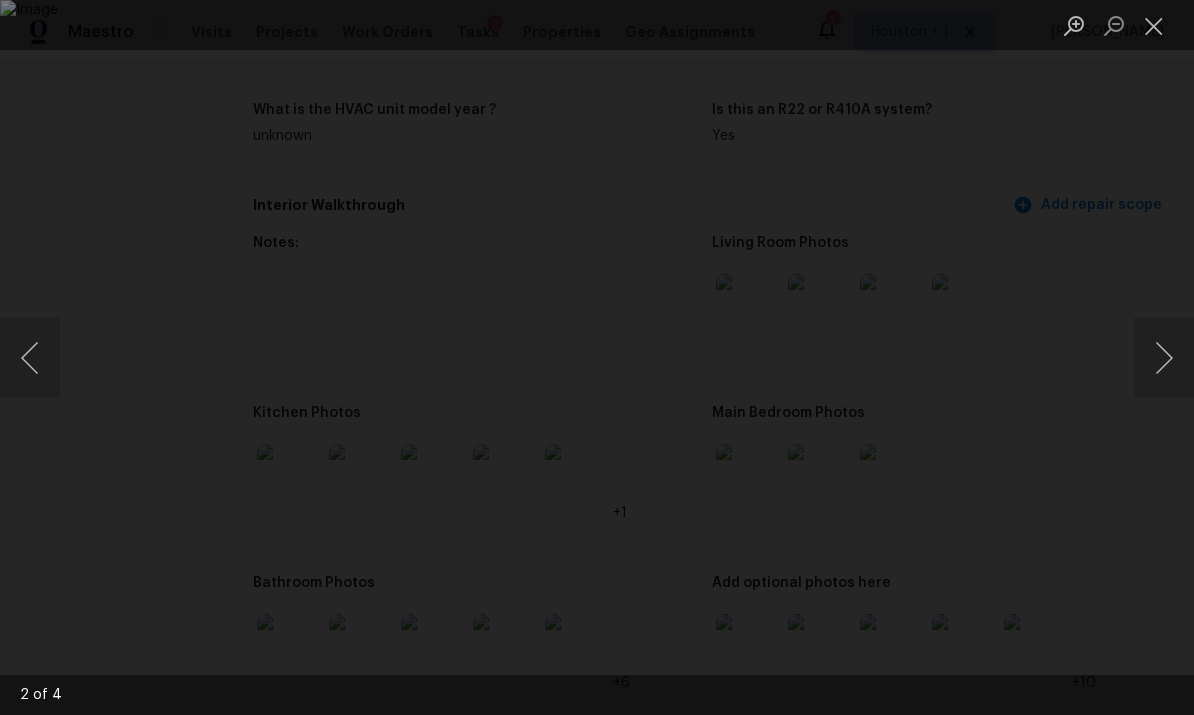 click at bounding box center [597, 357] 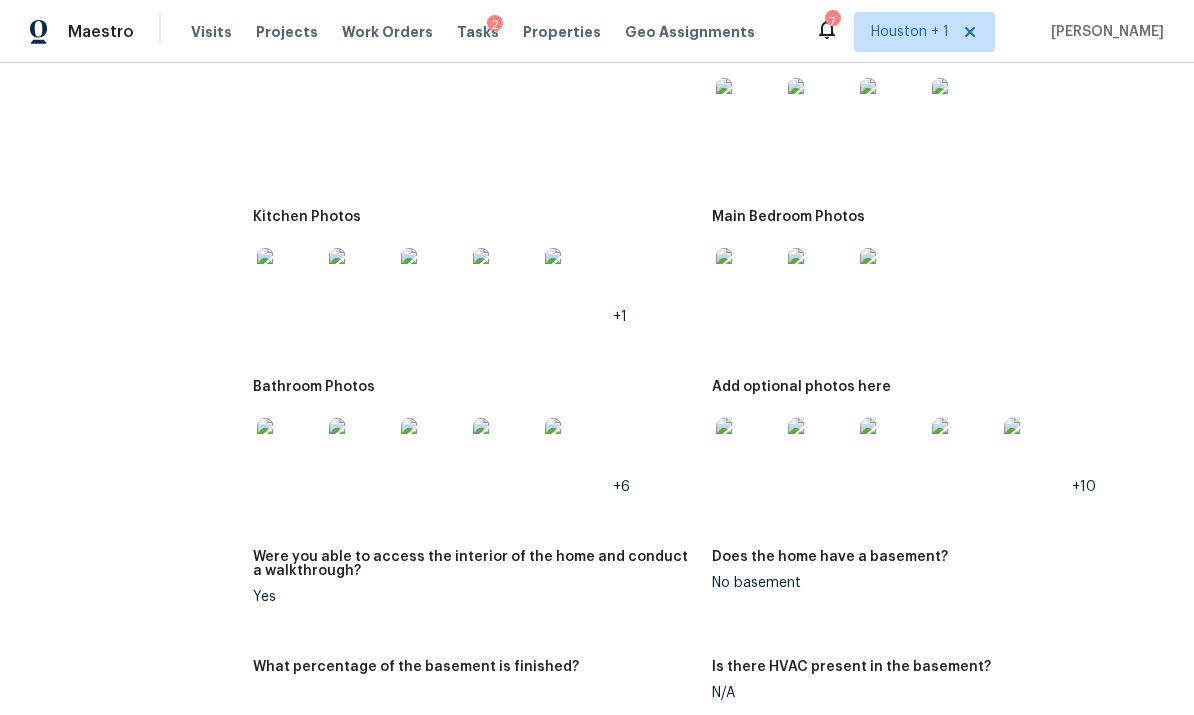 scroll, scrollTop: 2423, scrollLeft: 0, axis: vertical 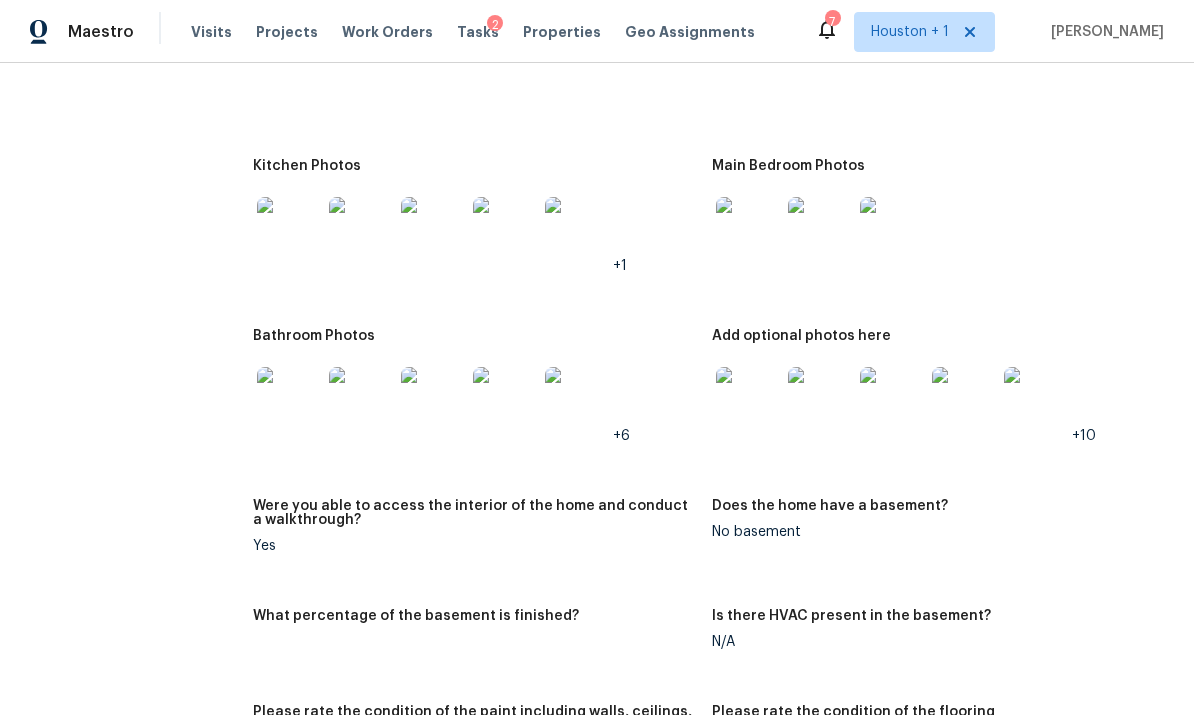 click at bounding box center [289, 229] 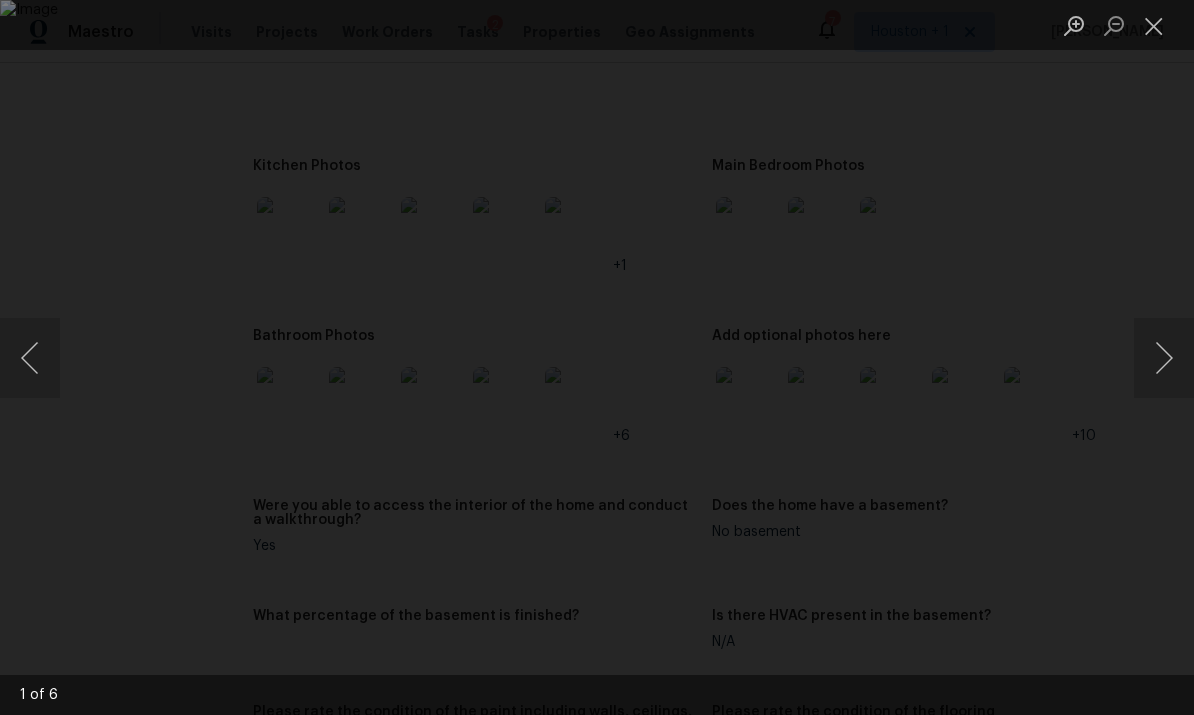 click at bounding box center (1164, 358) 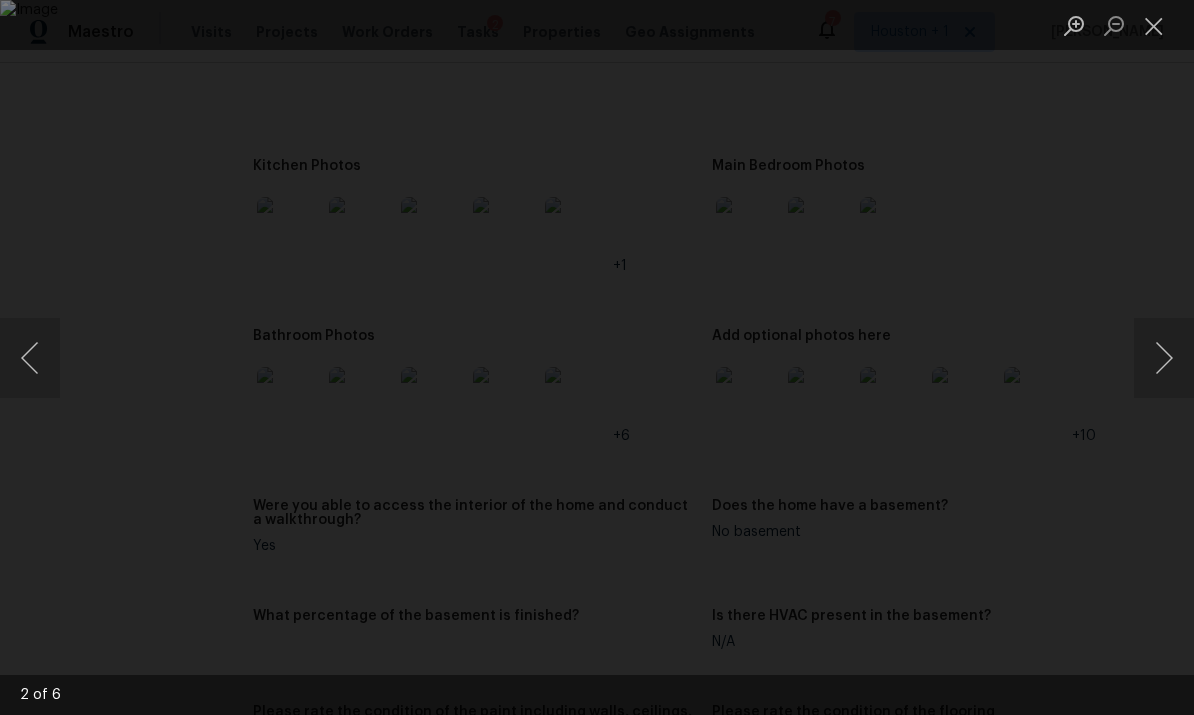 click at bounding box center [1164, 358] 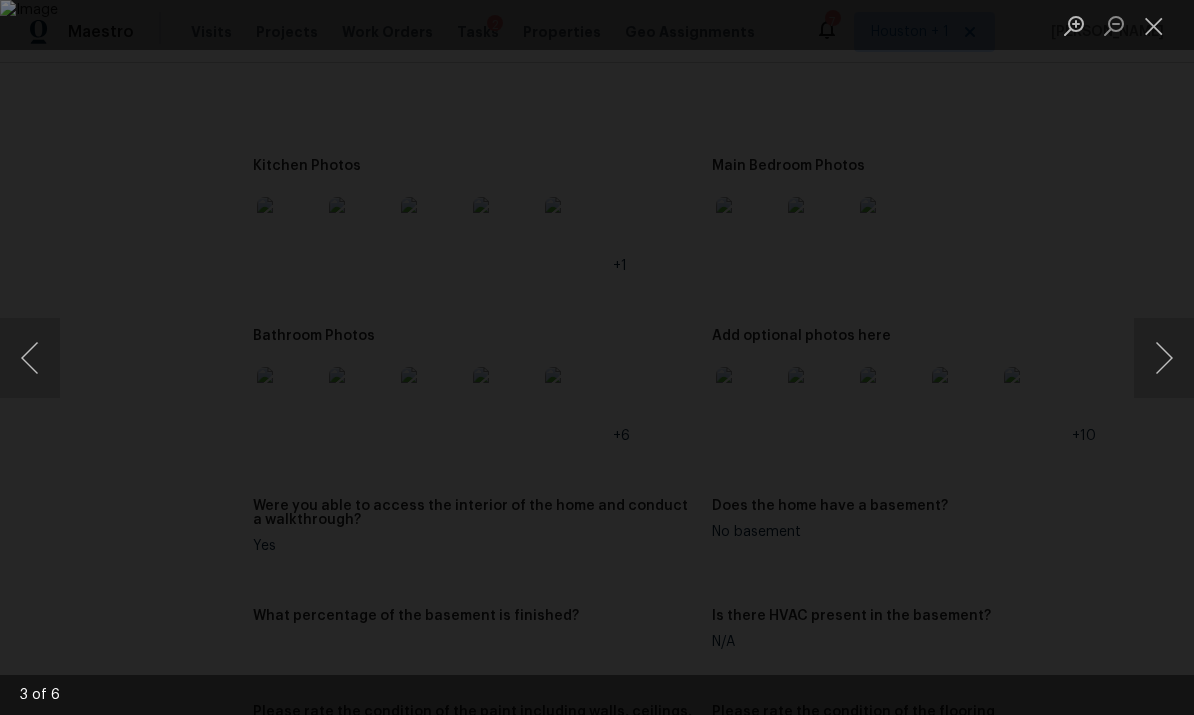 click at bounding box center (1164, 358) 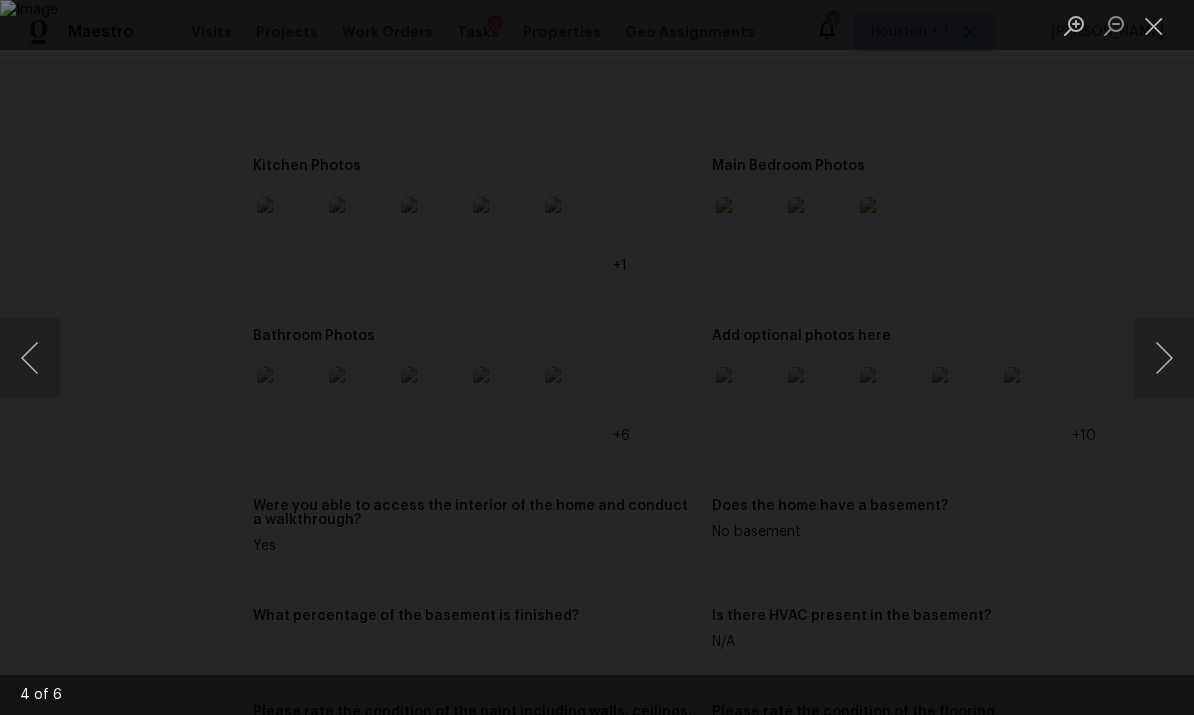 click at bounding box center (1164, 358) 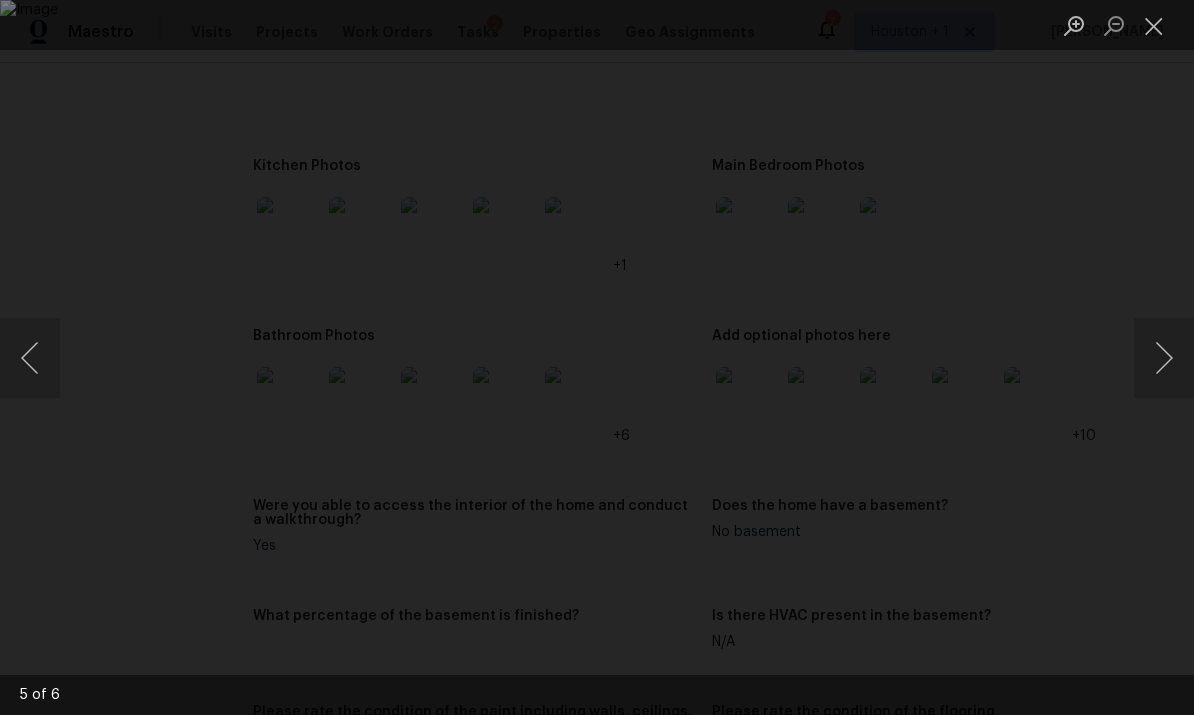 click at bounding box center [1164, 358] 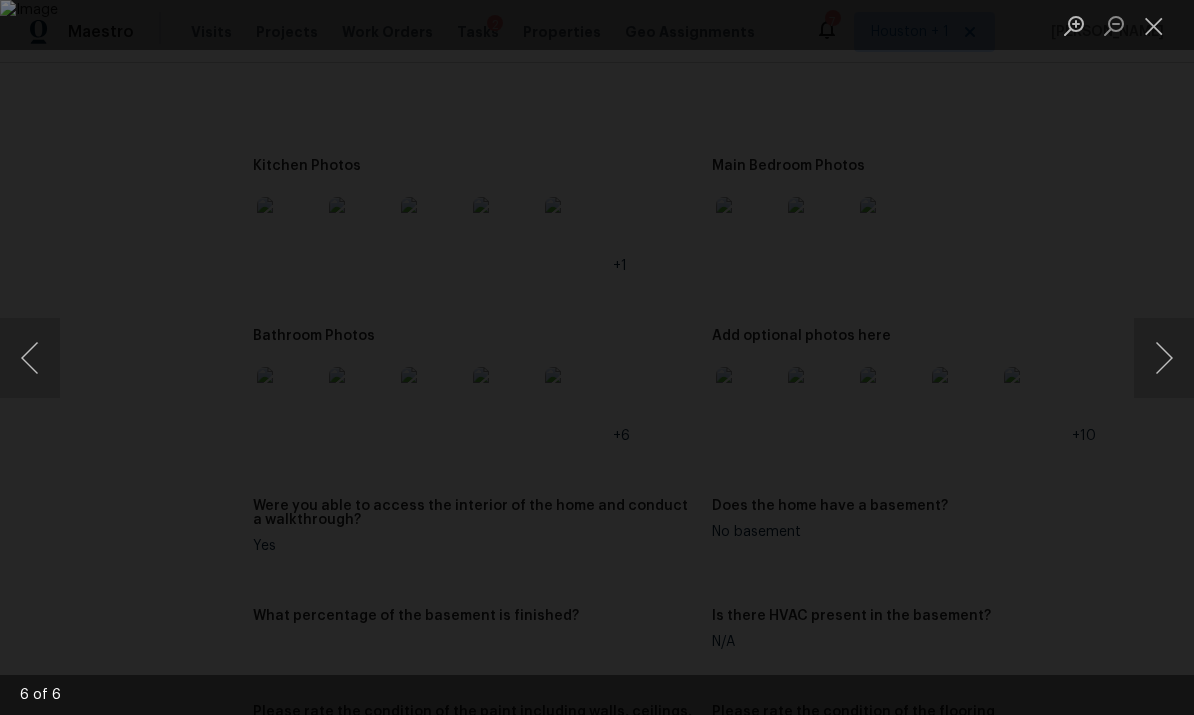 click at bounding box center (597, 357) 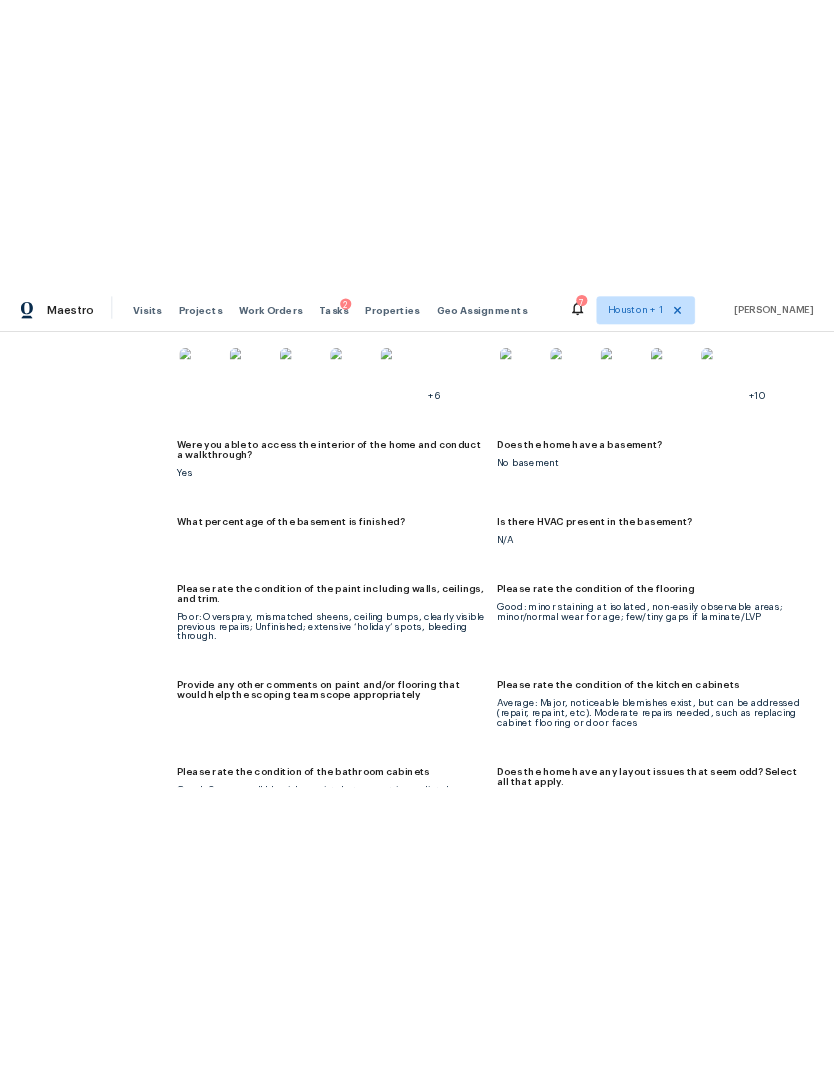 scroll, scrollTop: 2665, scrollLeft: 0, axis: vertical 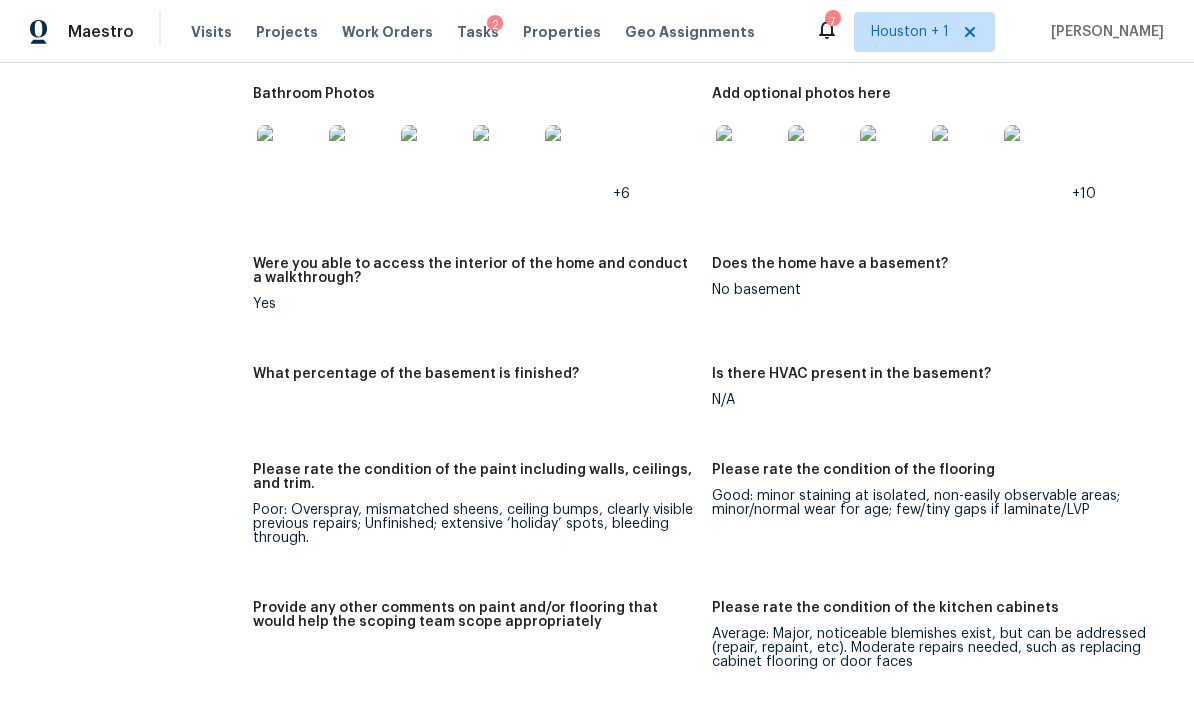 click at bounding box center (748, 157) 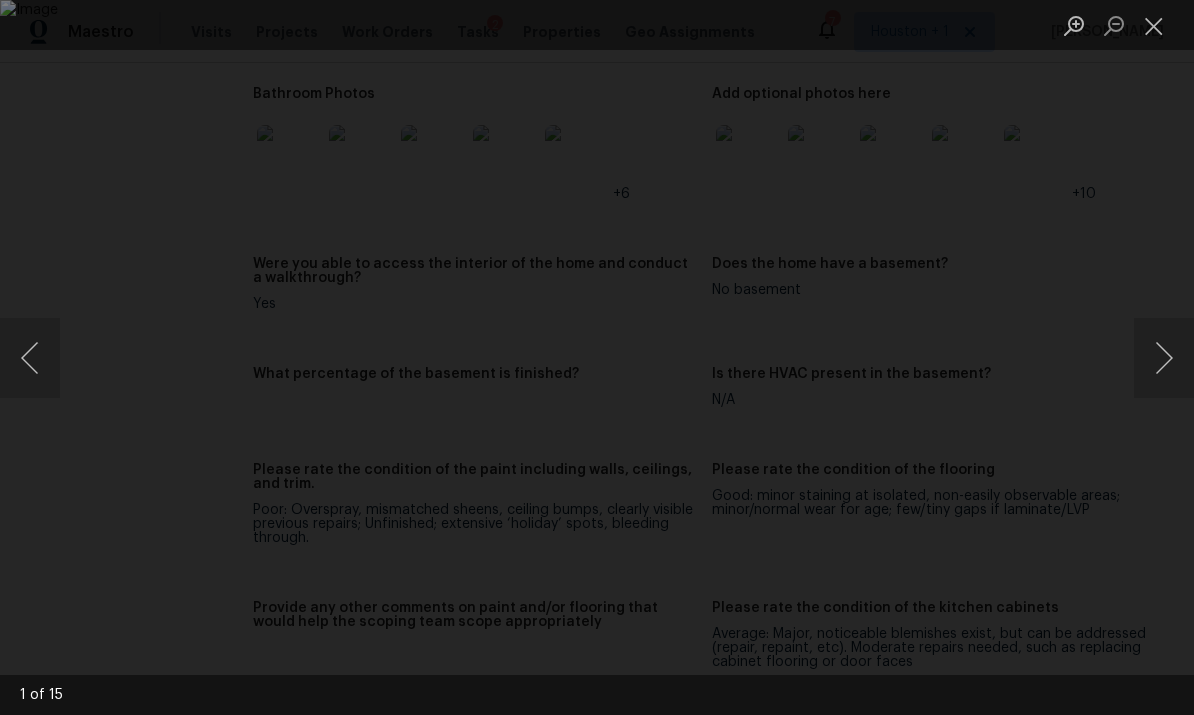 click at bounding box center (1164, 358) 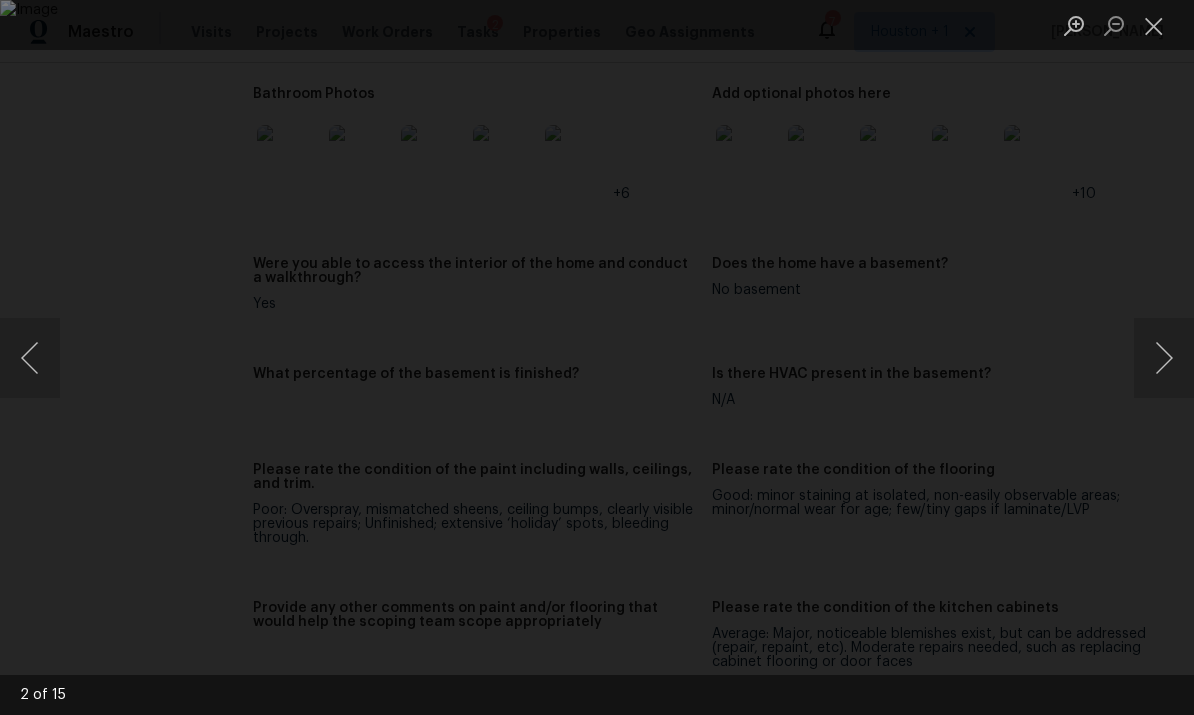 click at bounding box center (1164, 358) 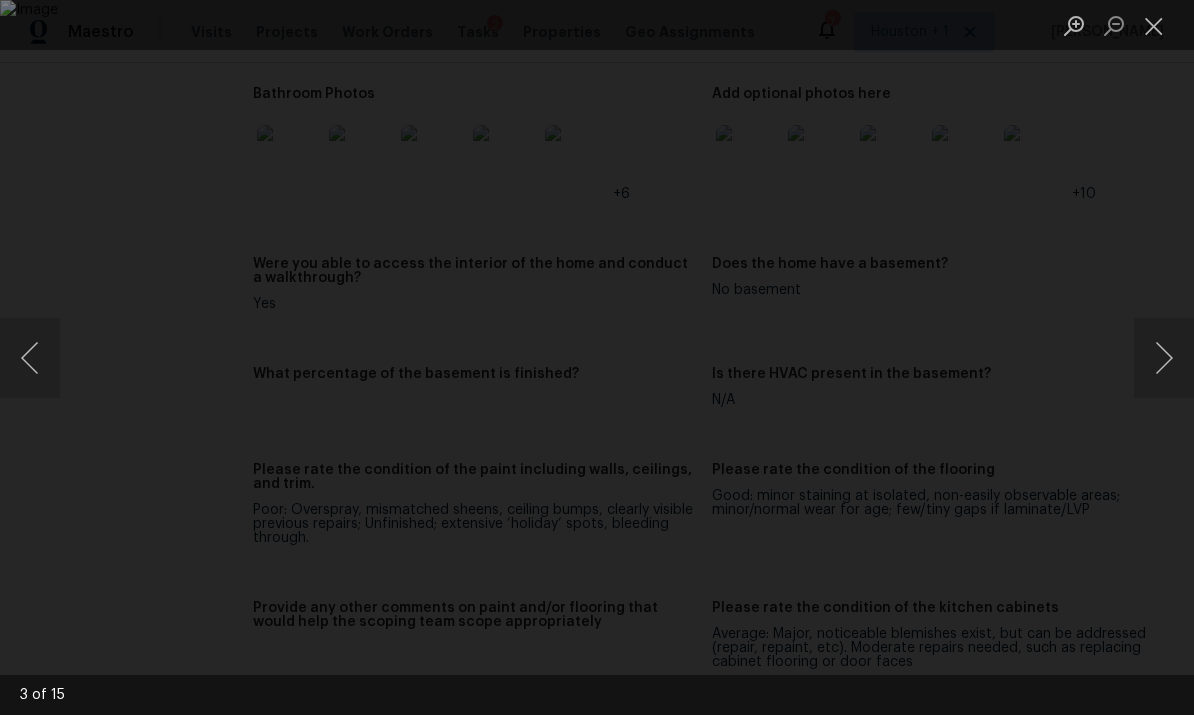 click at bounding box center [1164, 358] 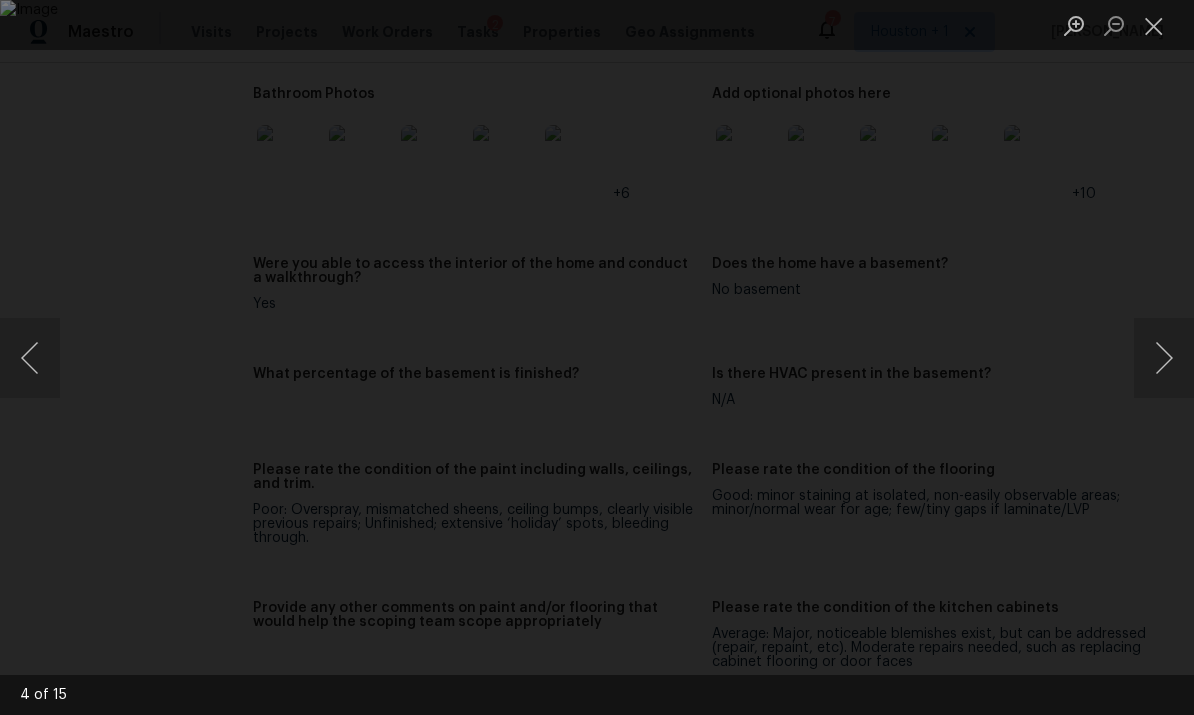 click at bounding box center [1164, 358] 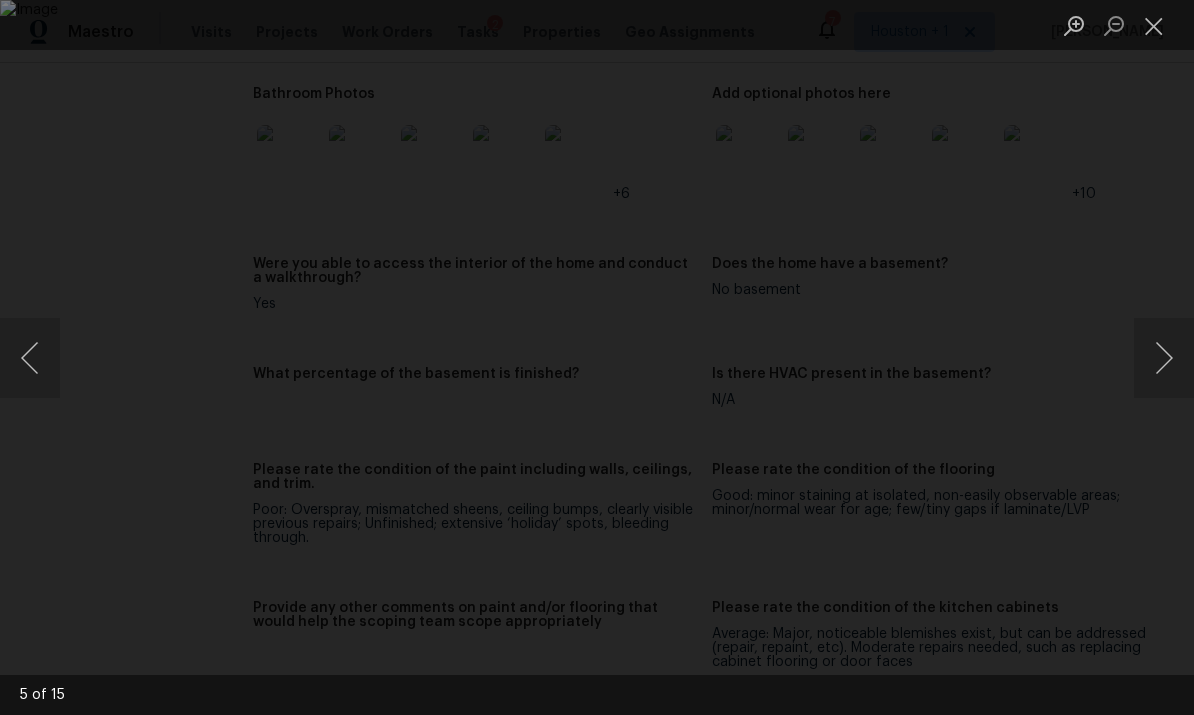 click at bounding box center (1164, 358) 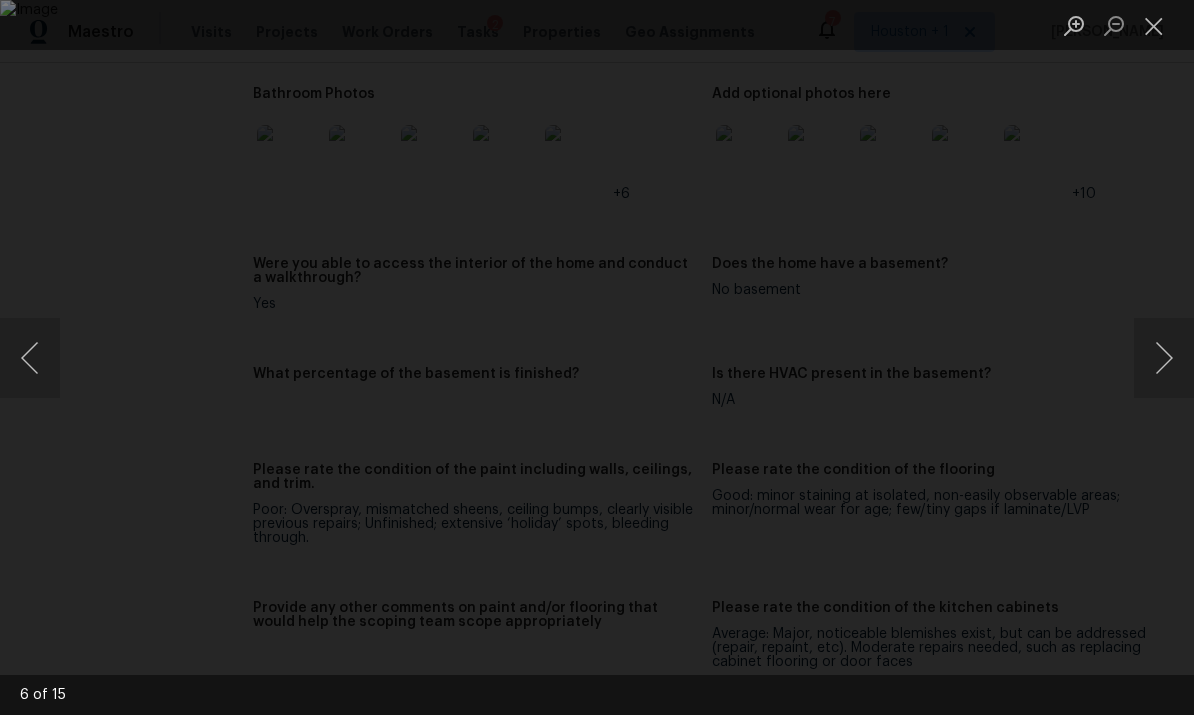 click at bounding box center (1164, 358) 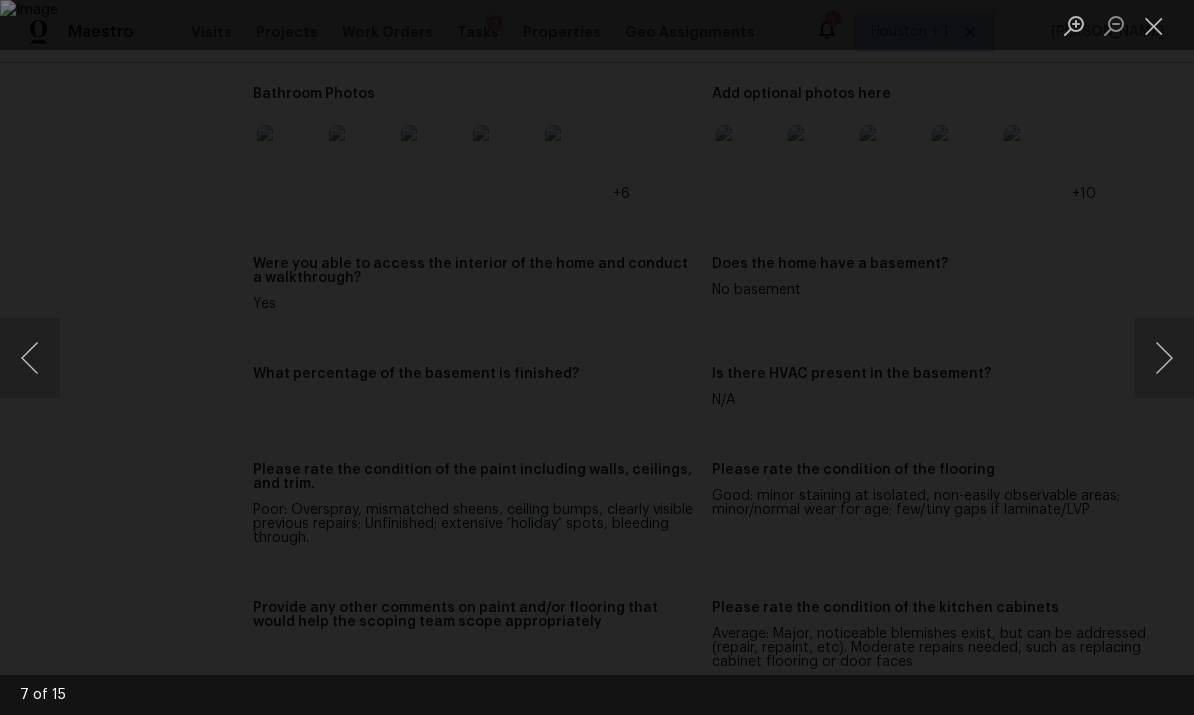 click at bounding box center [30, 358] 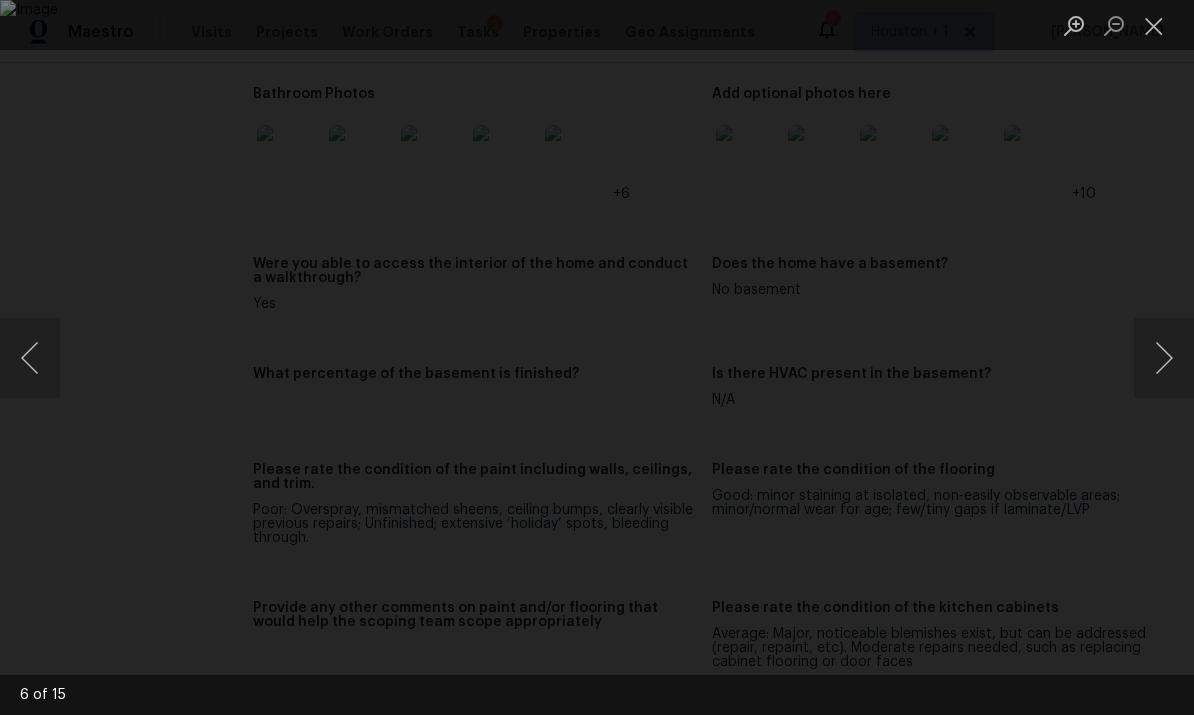 click at bounding box center (1164, 358) 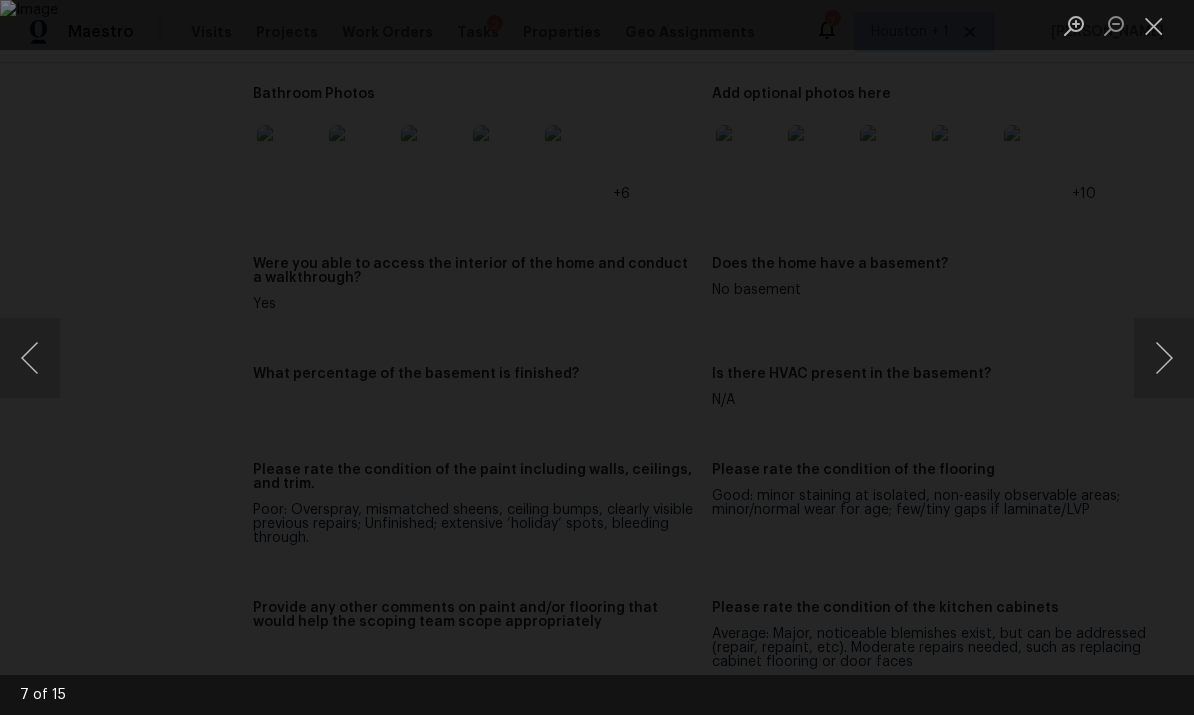click at bounding box center (1164, 358) 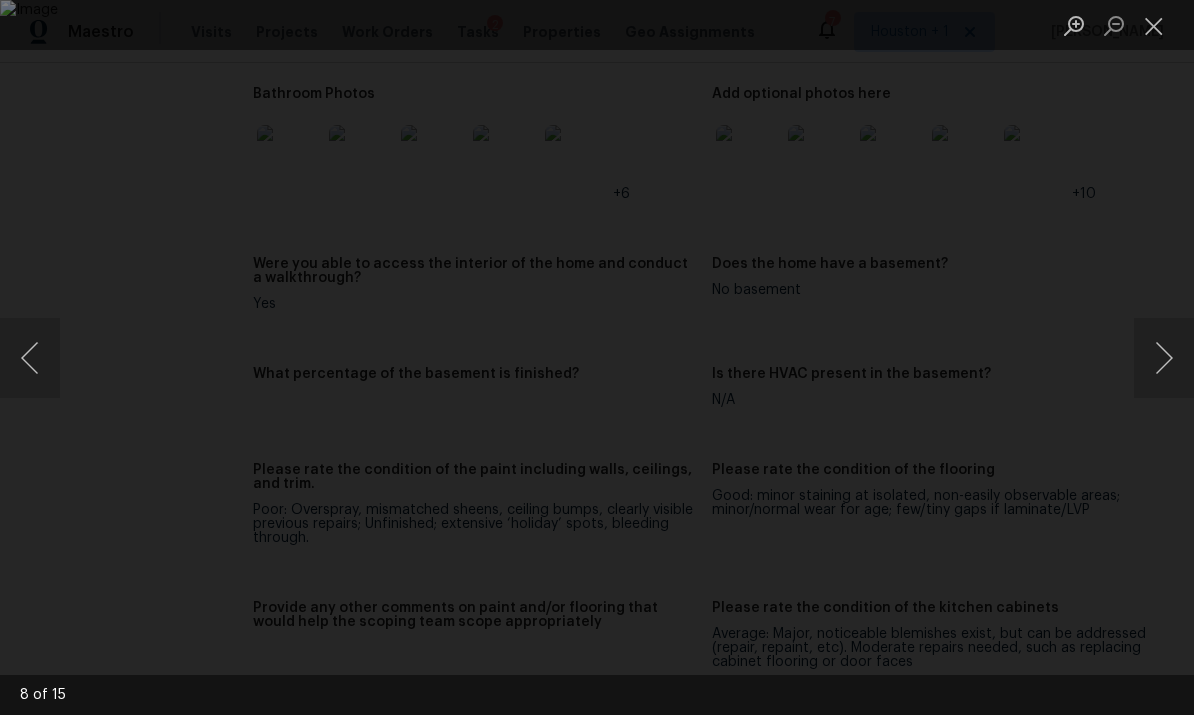 click at bounding box center [30, 358] 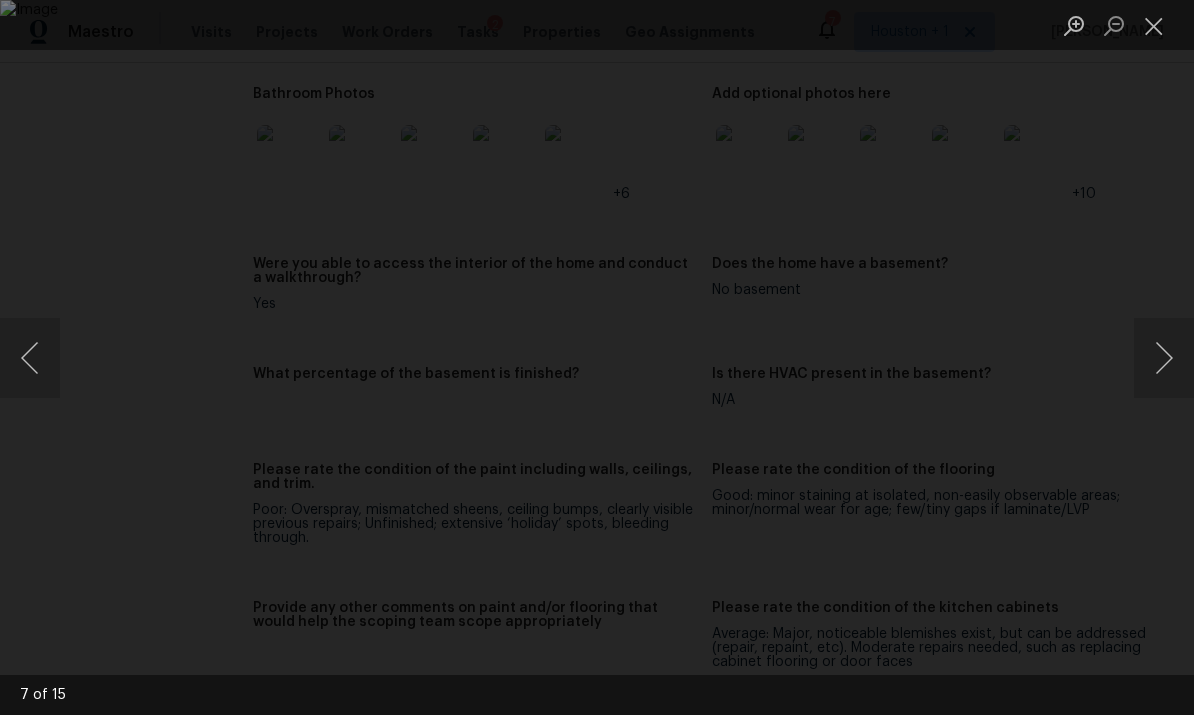 click at bounding box center [1164, 358] 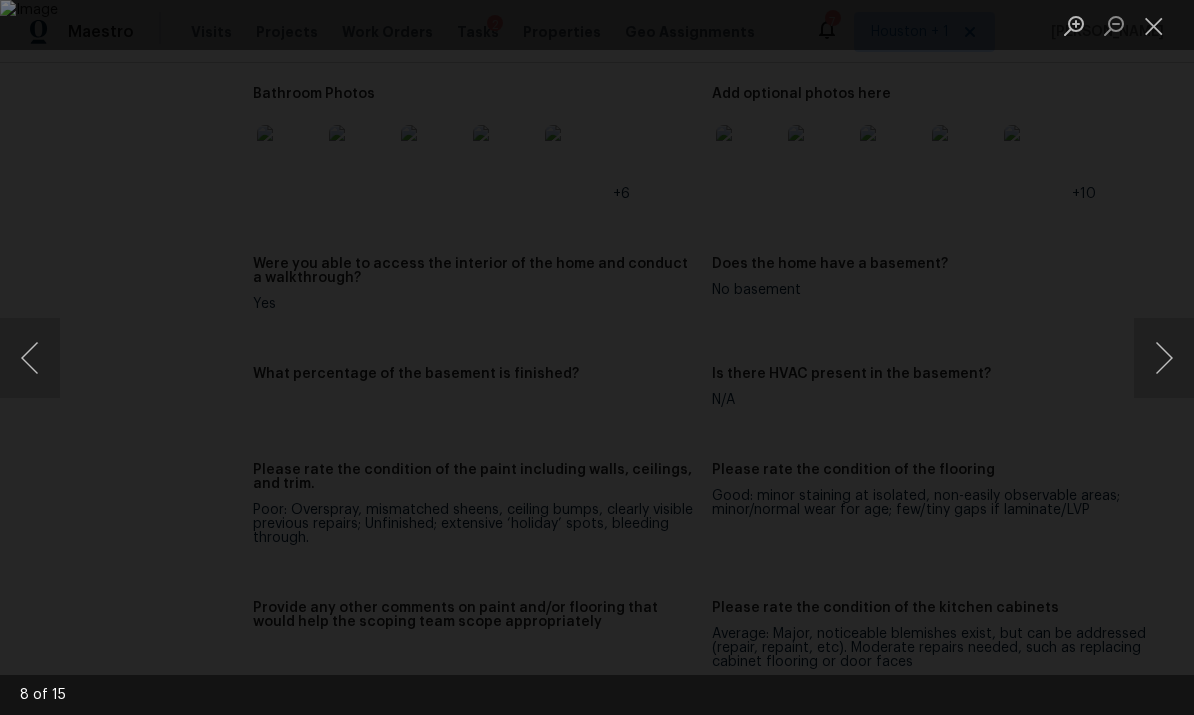 click at bounding box center [1164, 358] 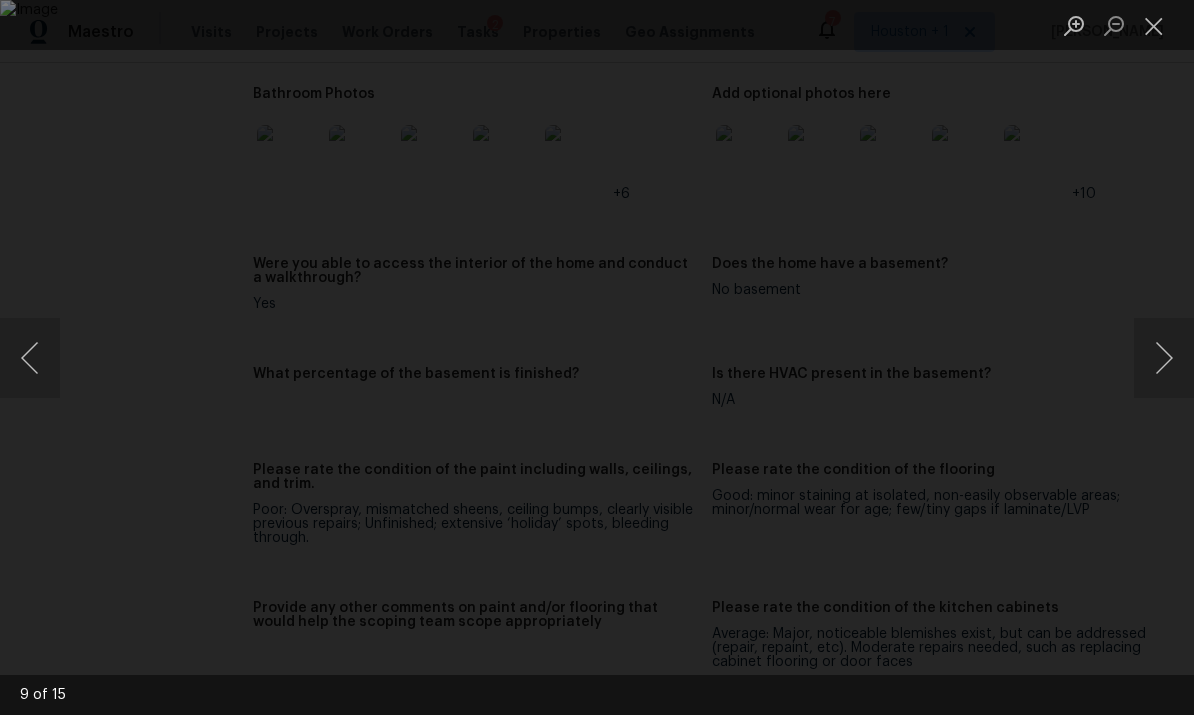click at bounding box center (1164, 358) 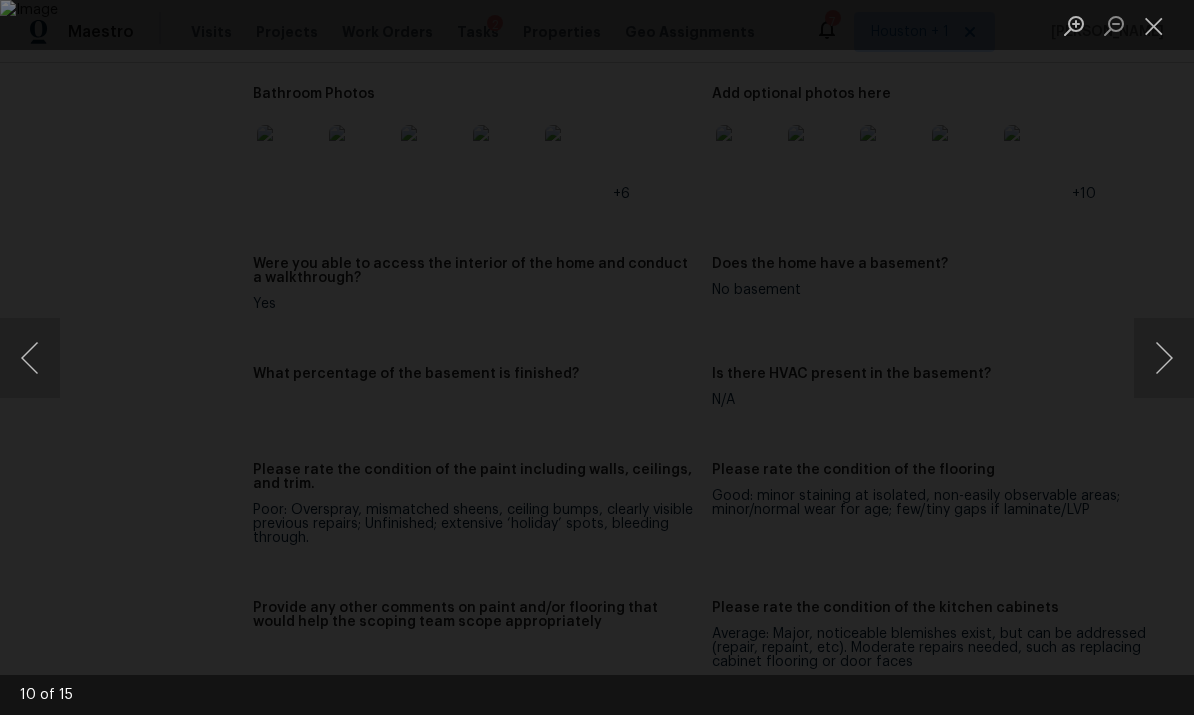 click at bounding box center (30, 358) 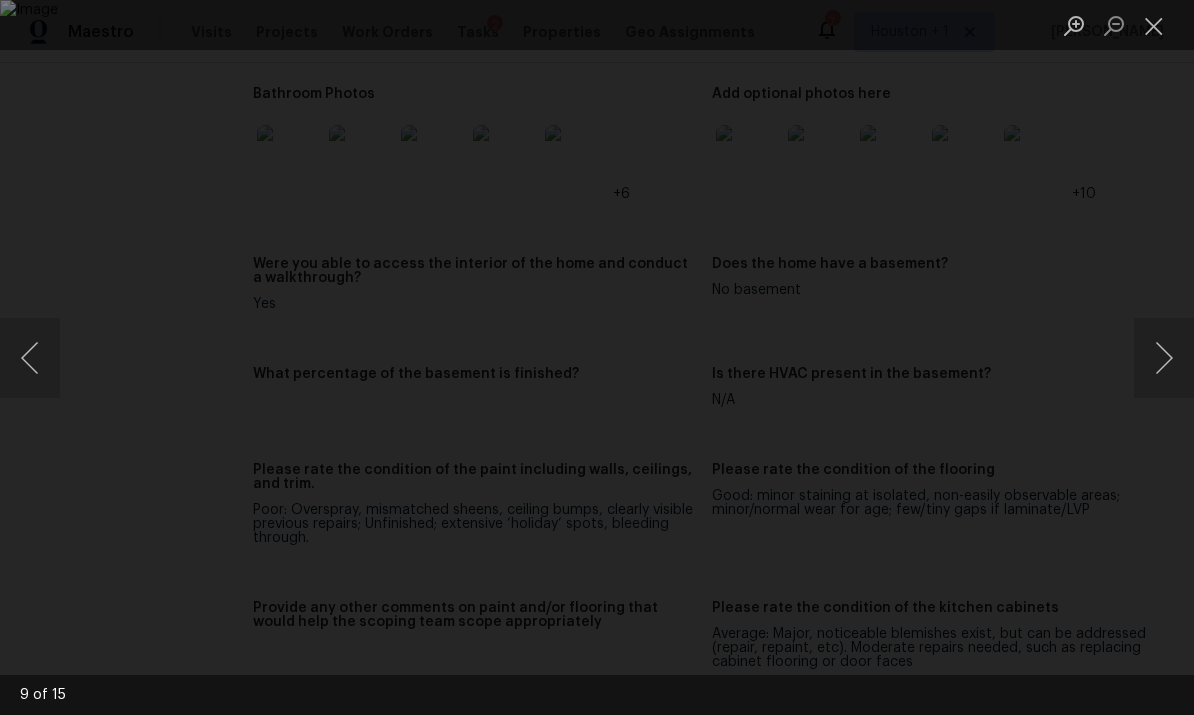 click at bounding box center [1164, 358] 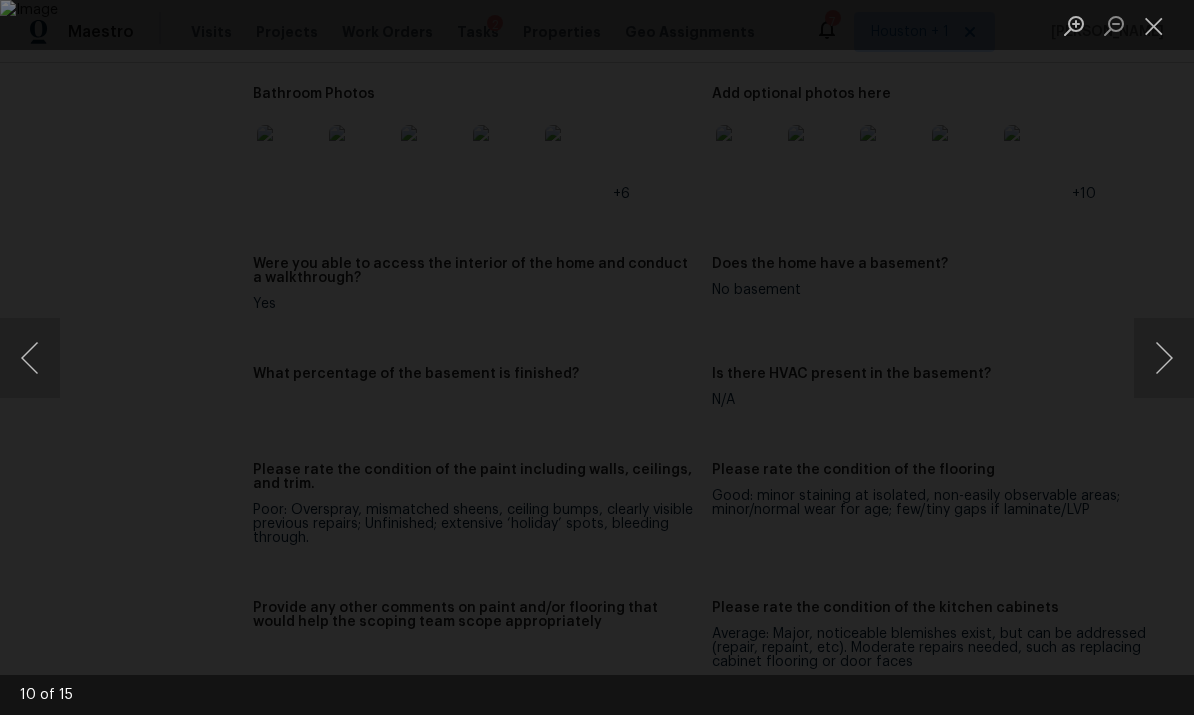 click at bounding box center [1164, 358] 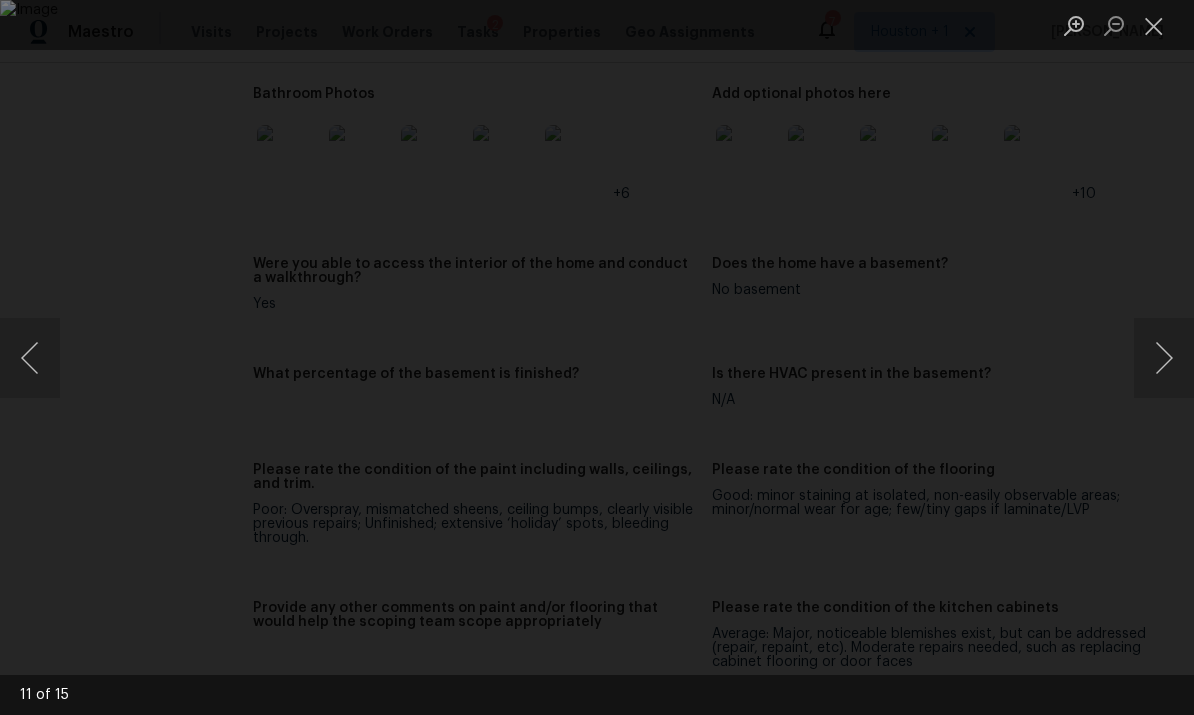 click at bounding box center [1164, 358] 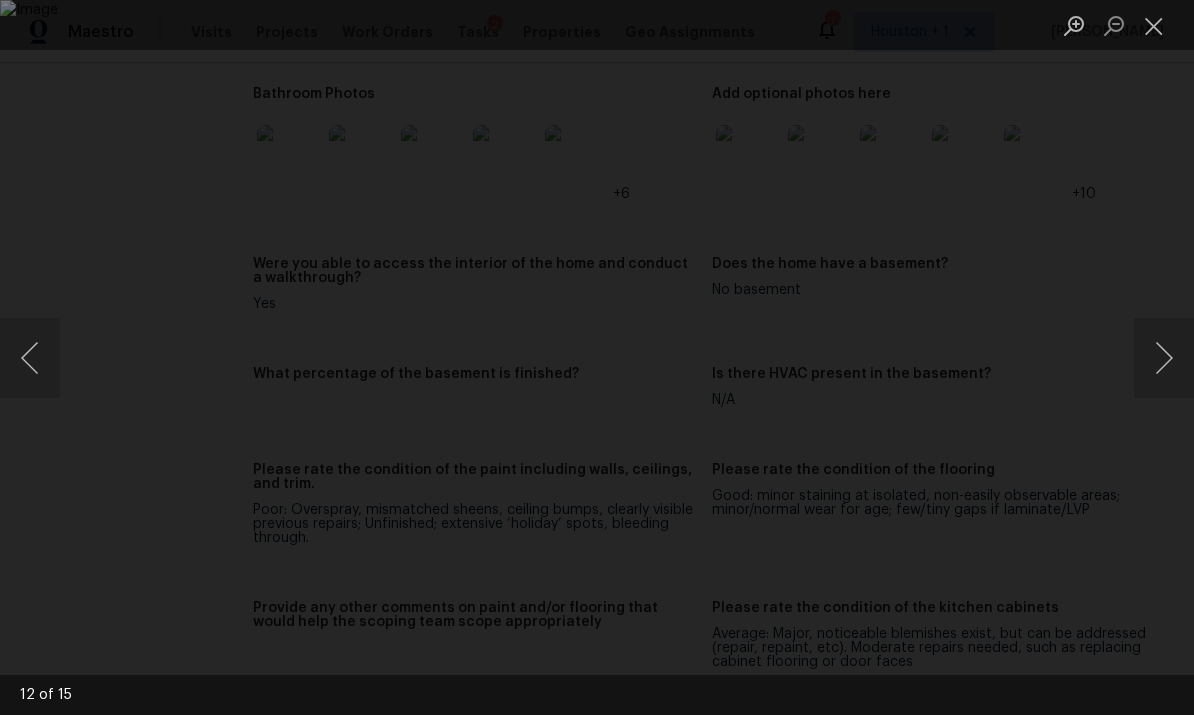 click at bounding box center [1164, 358] 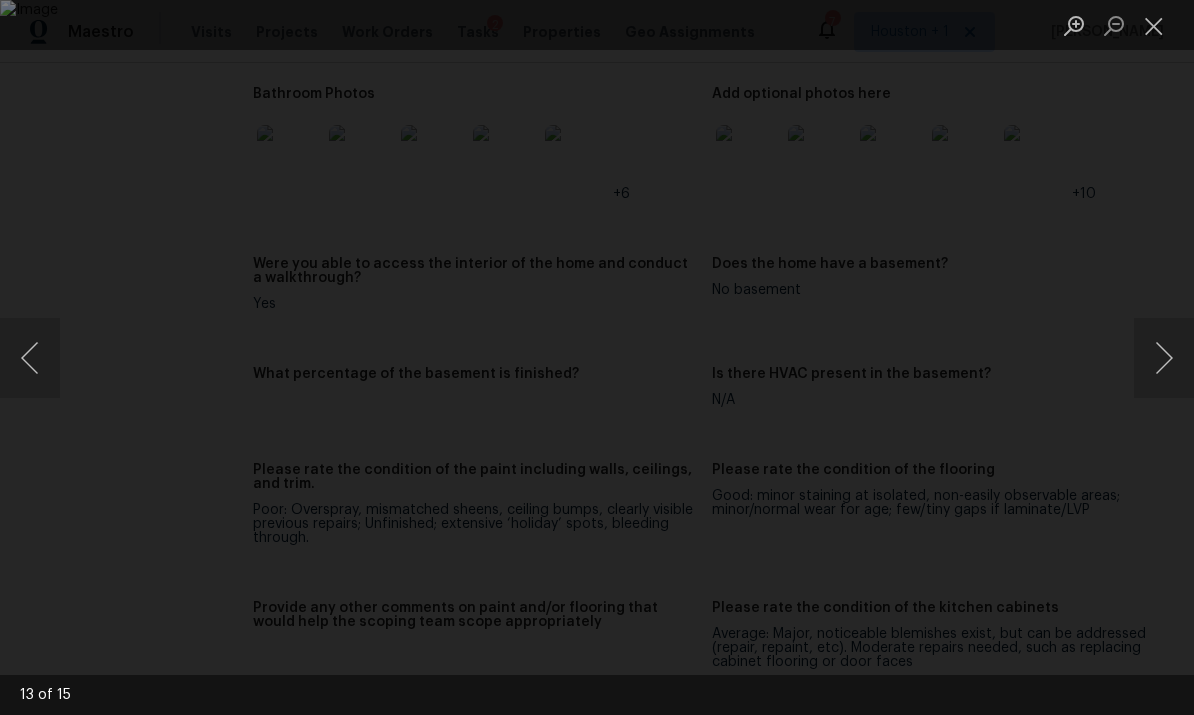 click at bounding box center [1164, 358] 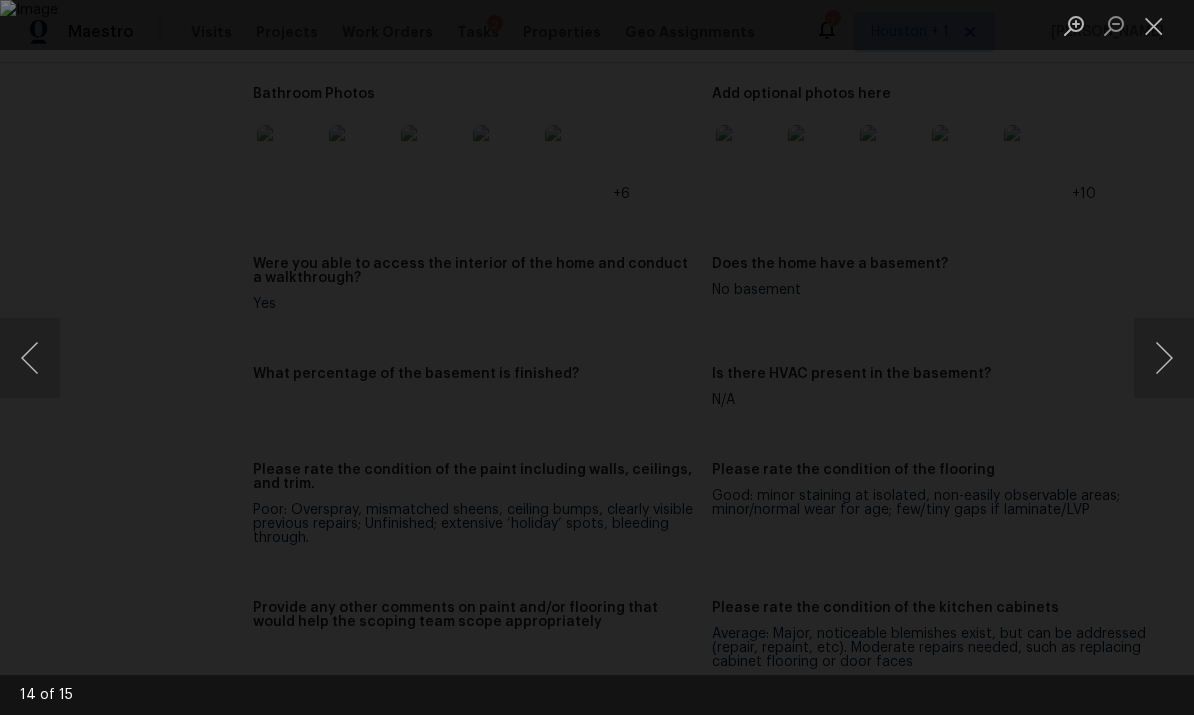 click at bounding box center (597, 357) 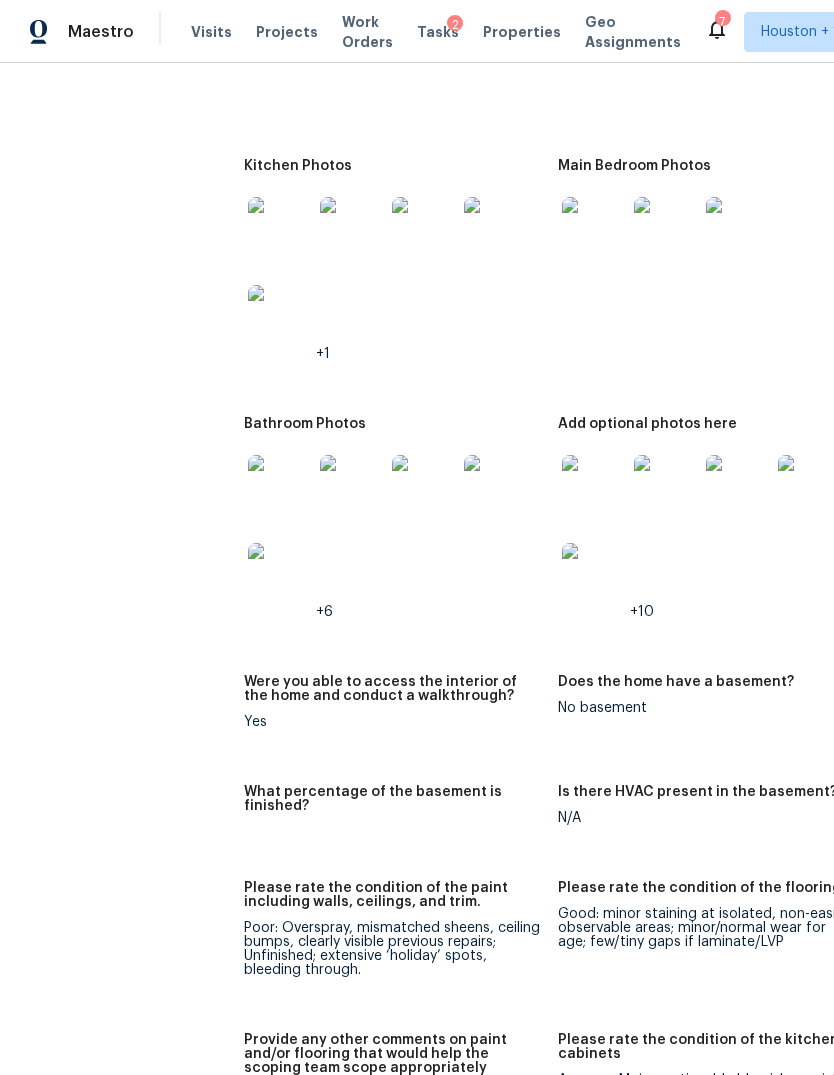 click at bounding box center [280, 487] 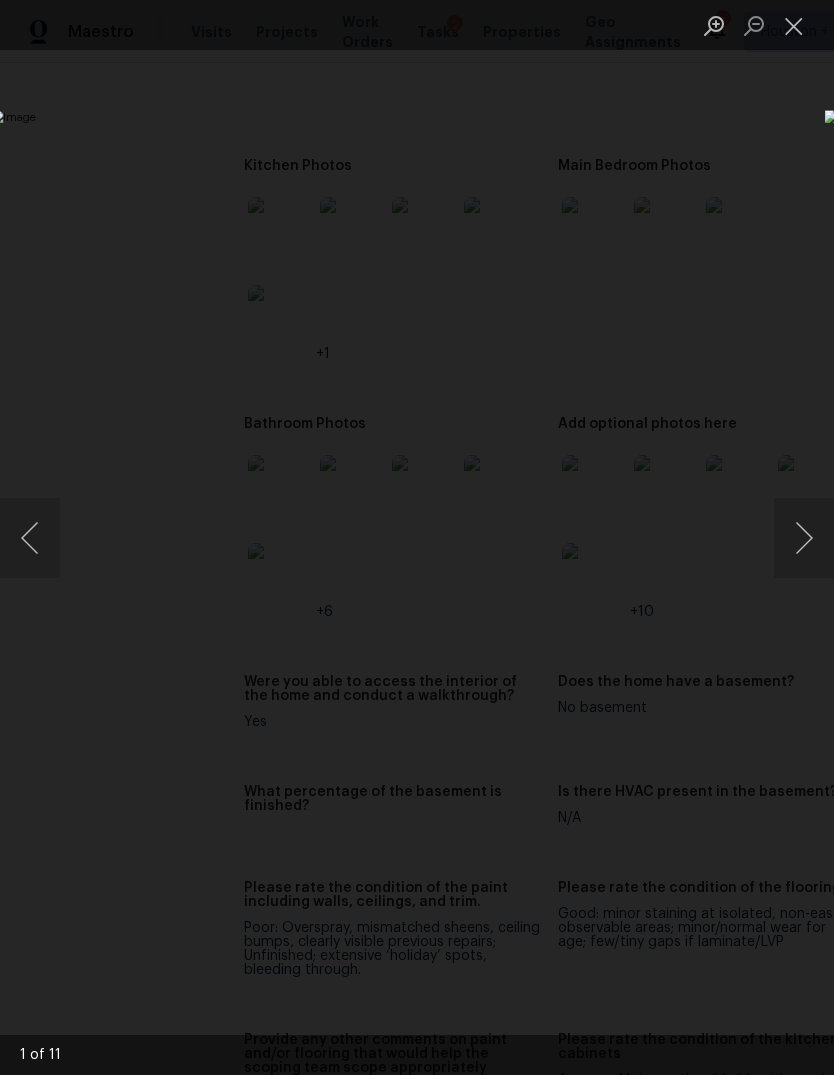 click at bounding box center (804, 538) 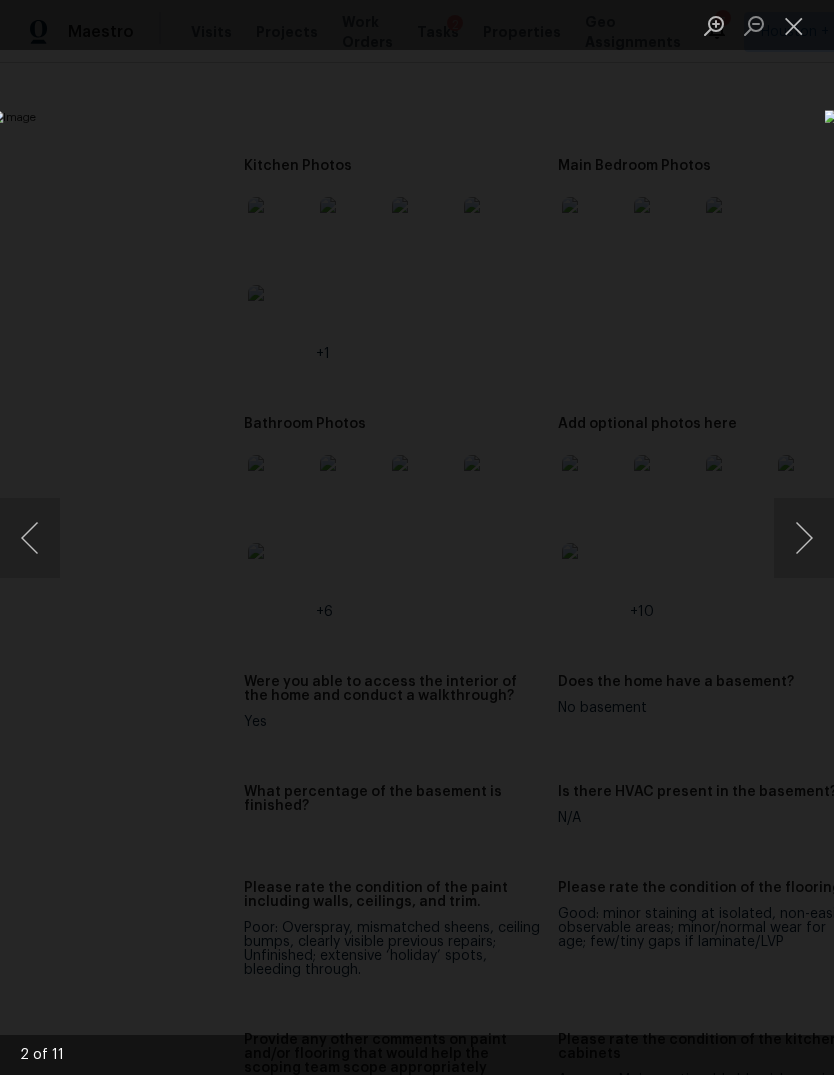 click at bounding box center [804, 538] 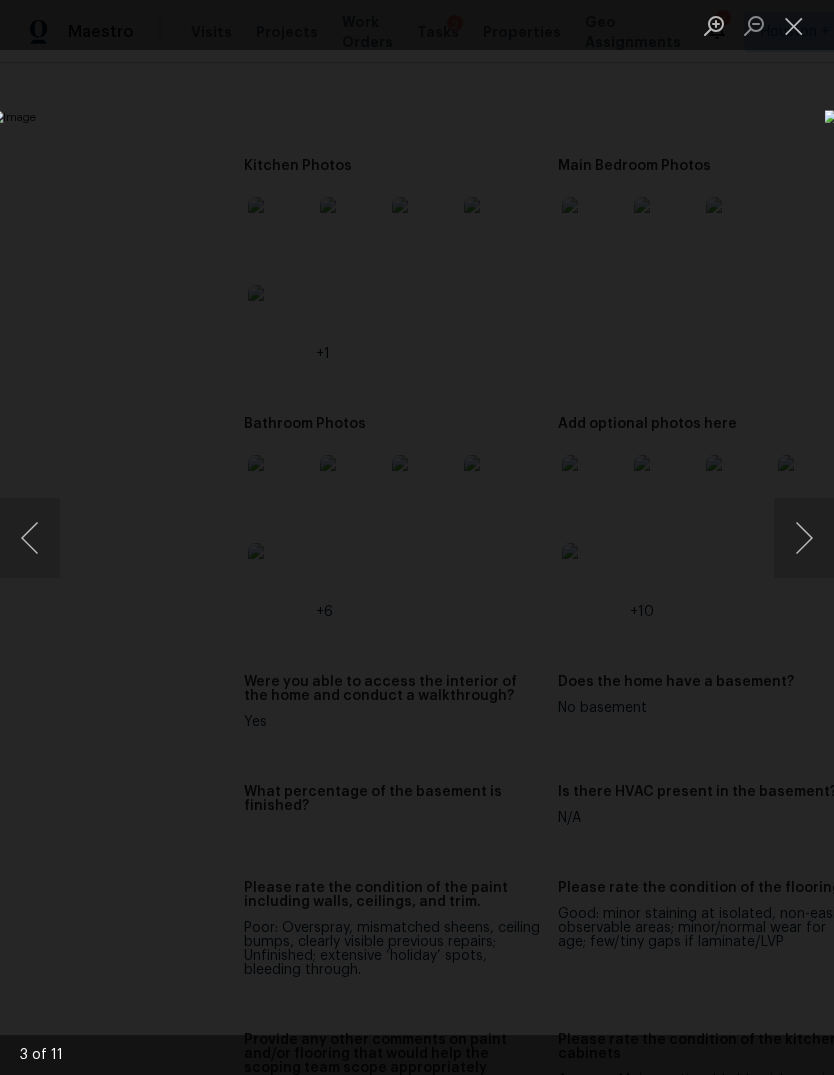 click at bounding box center [804, 538] 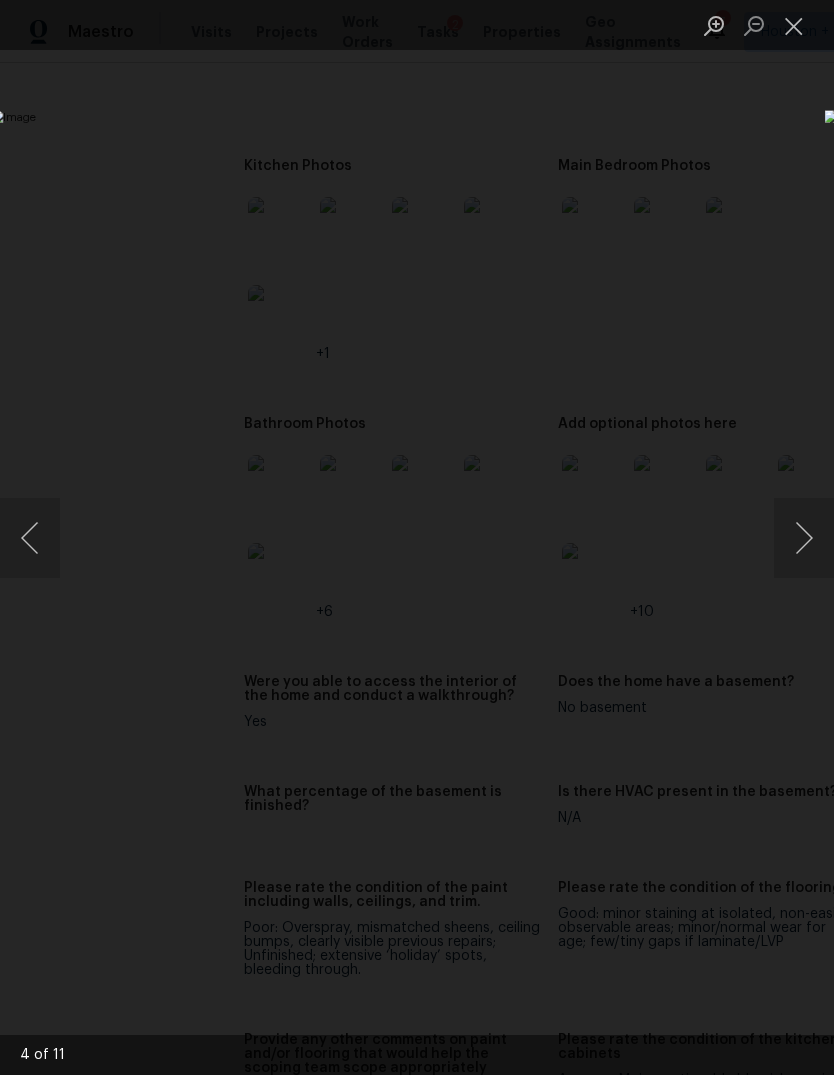 click at bounding box center (804, 538) 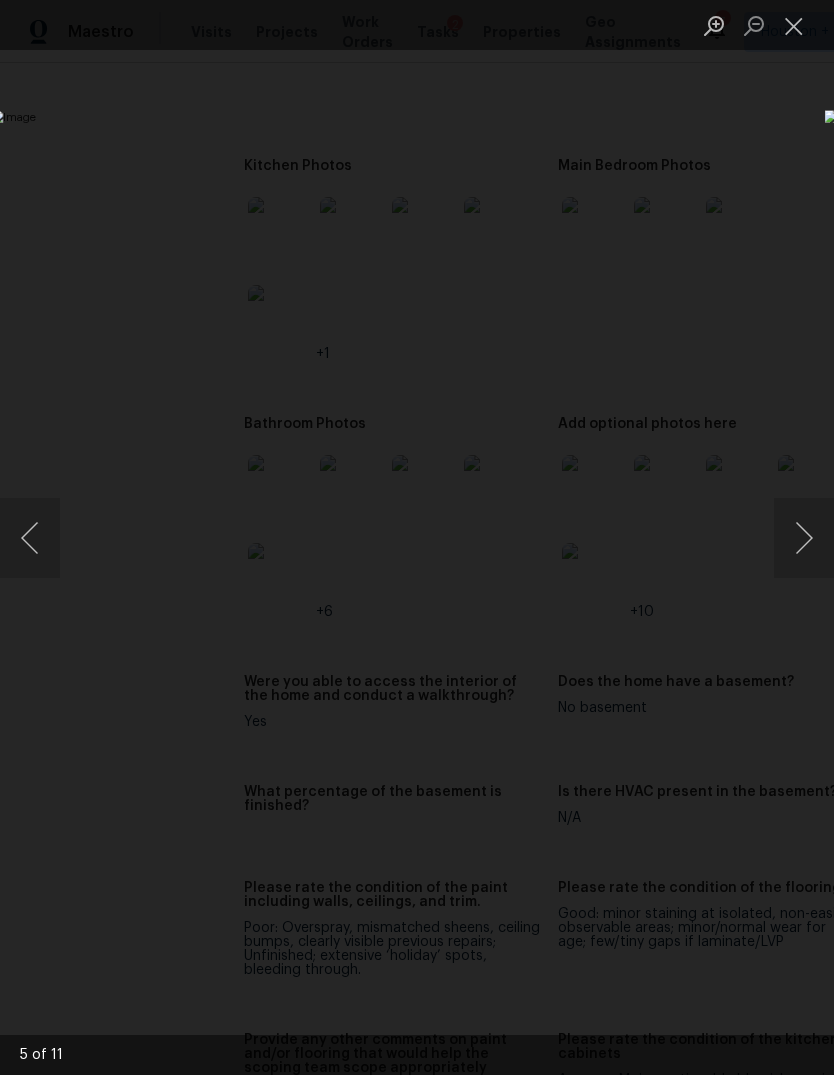 click at bounding box center [417, 537] 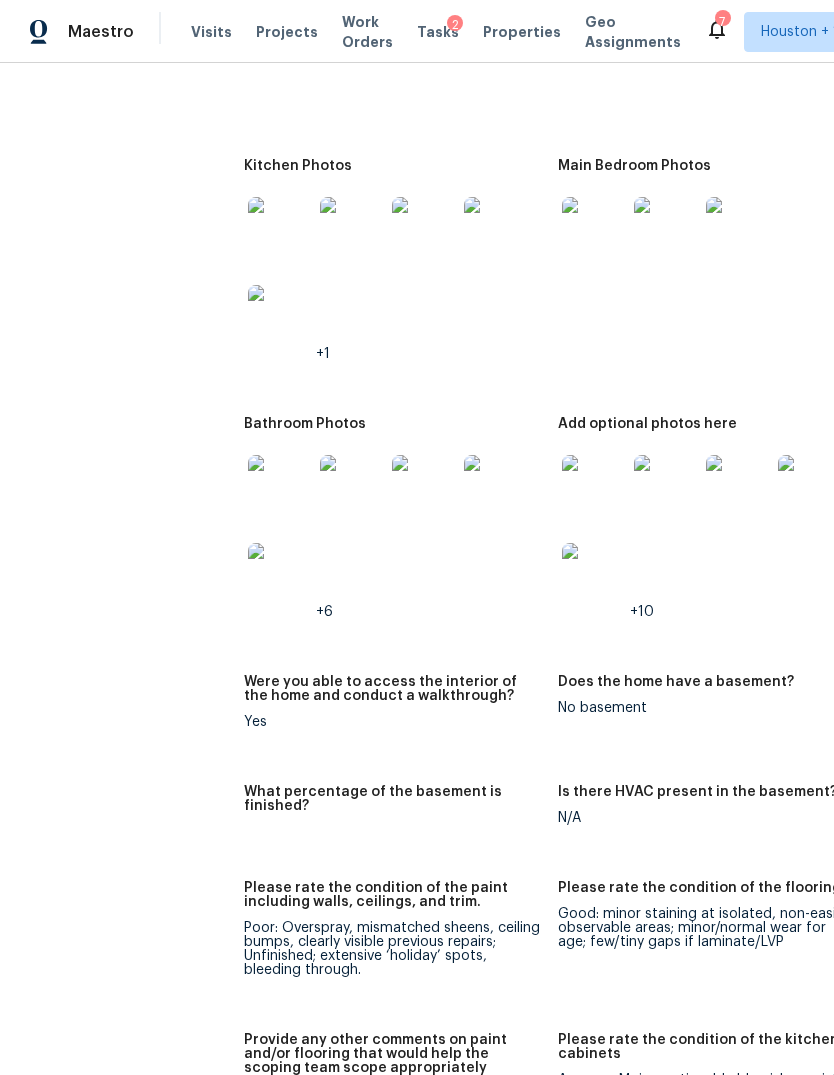 click at bounding box center (594, 487) 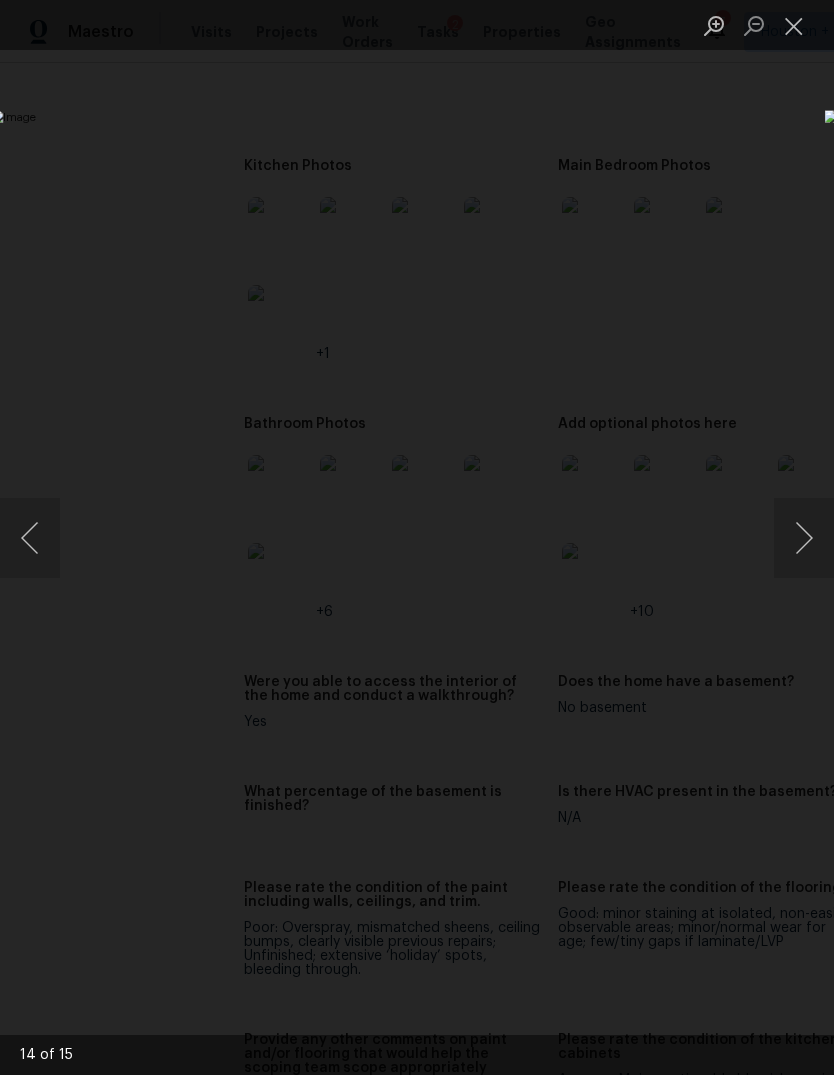click at bounding box center [804, 538] 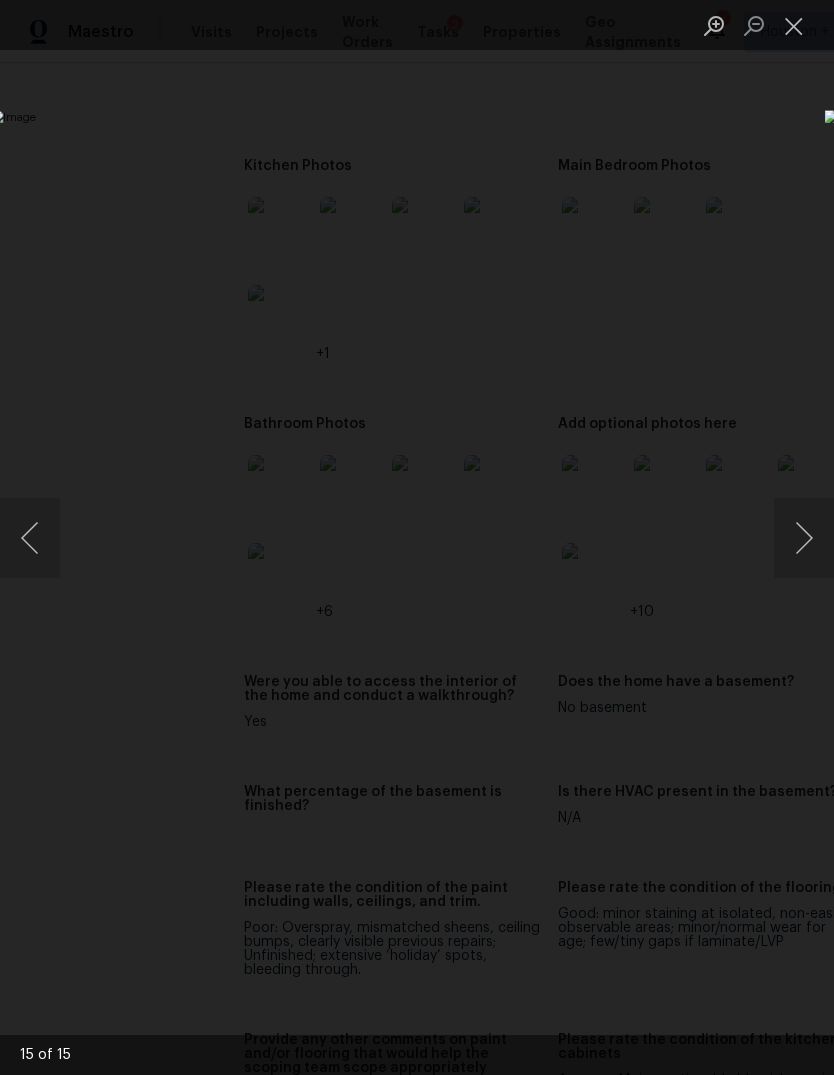 click at bounding box center [804, 538] 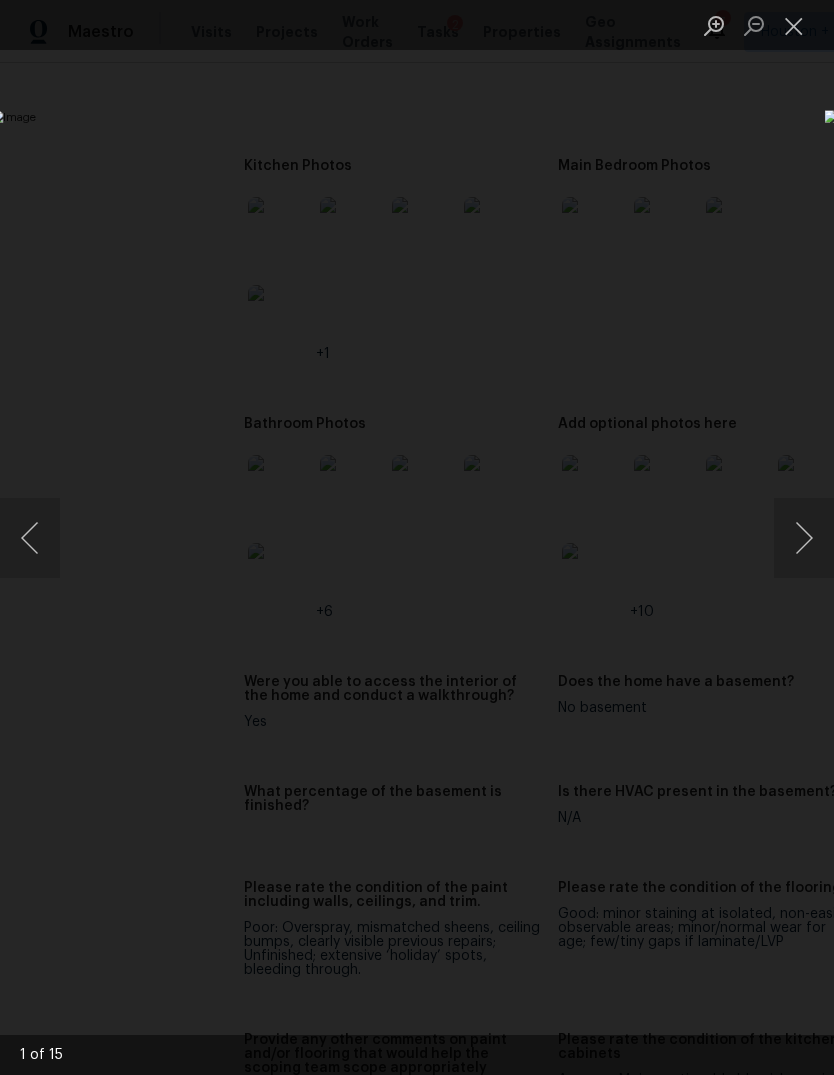 click at bounding box center [804, 538] 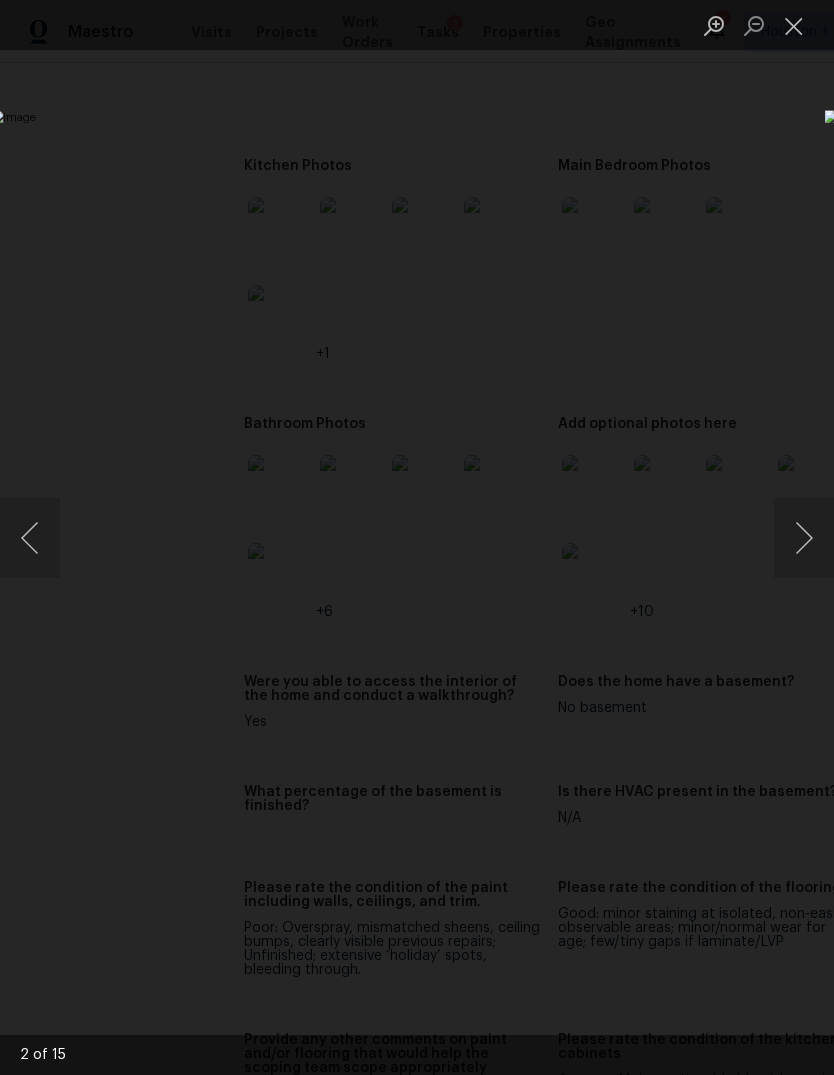 click at bounding box center (804, 538) 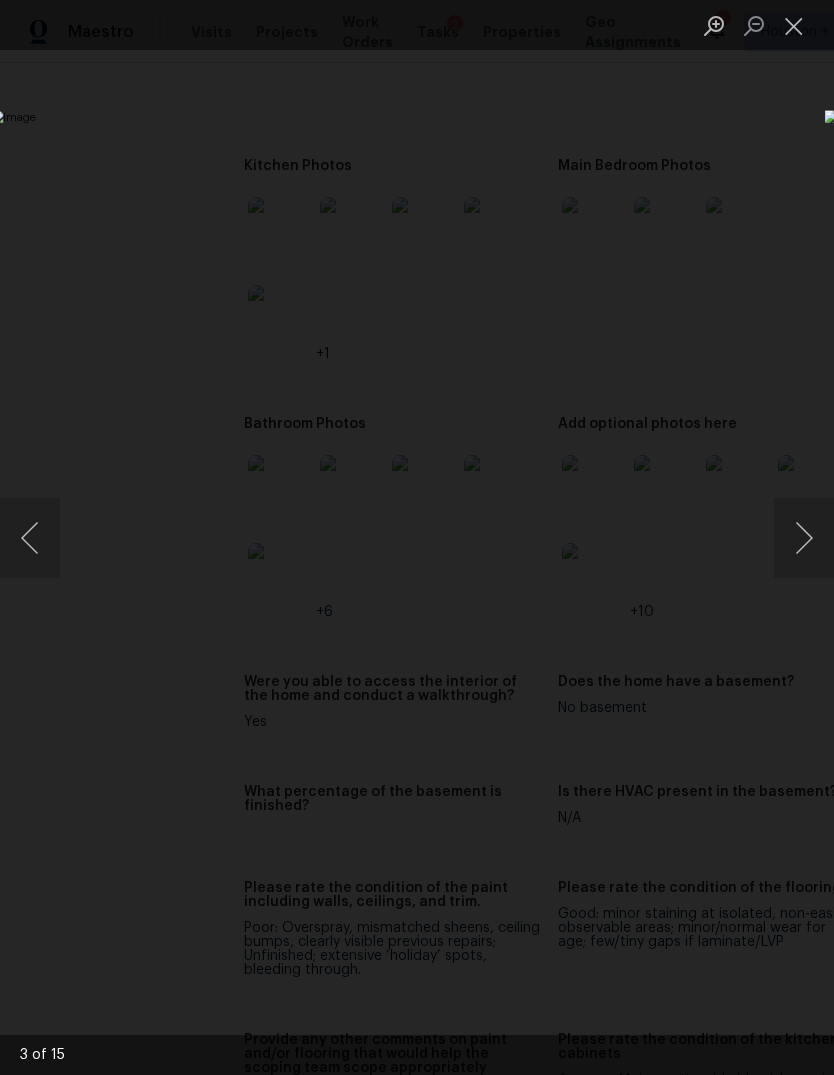 click at bounding box center [804, 538] 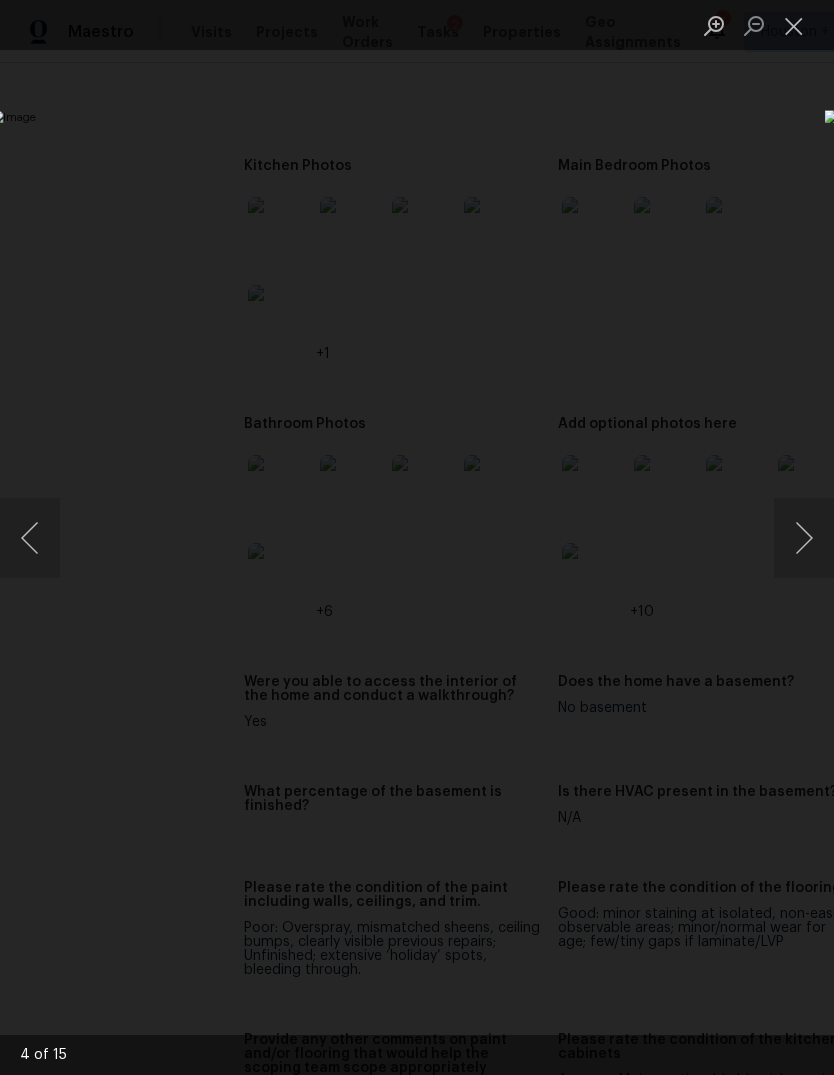 click at bounding box center (804, 538) 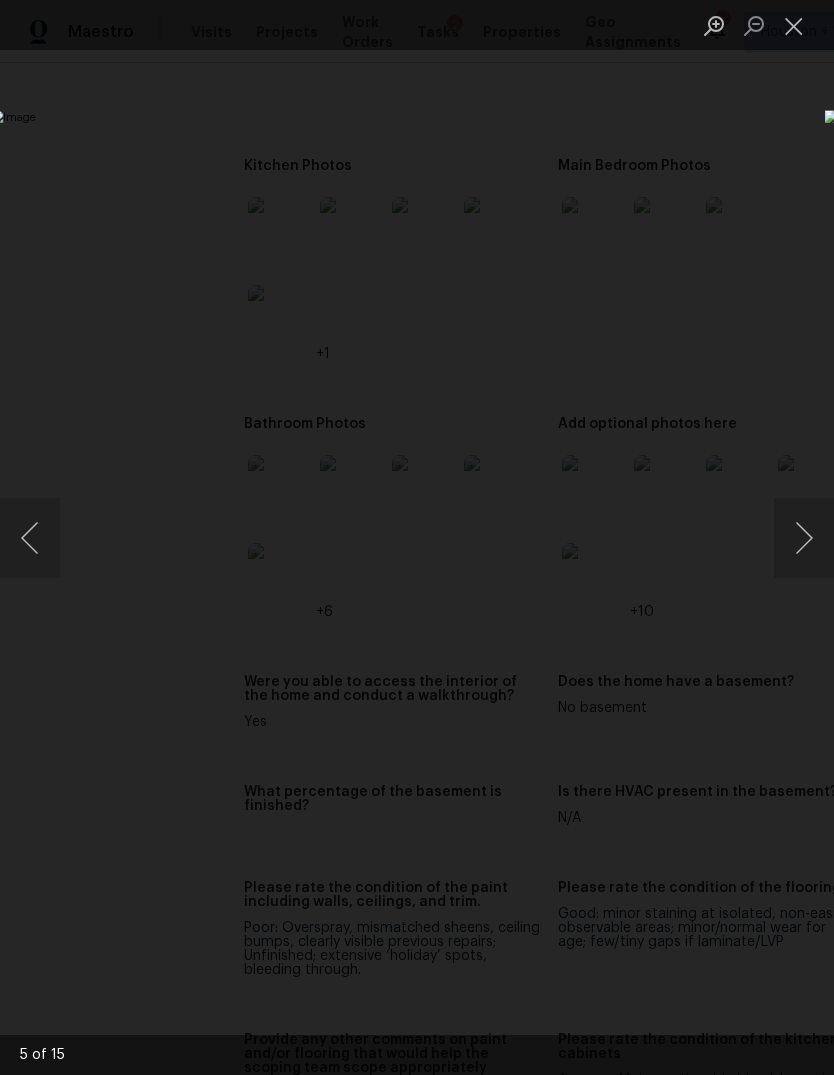 click at bounding box center (804, 538) 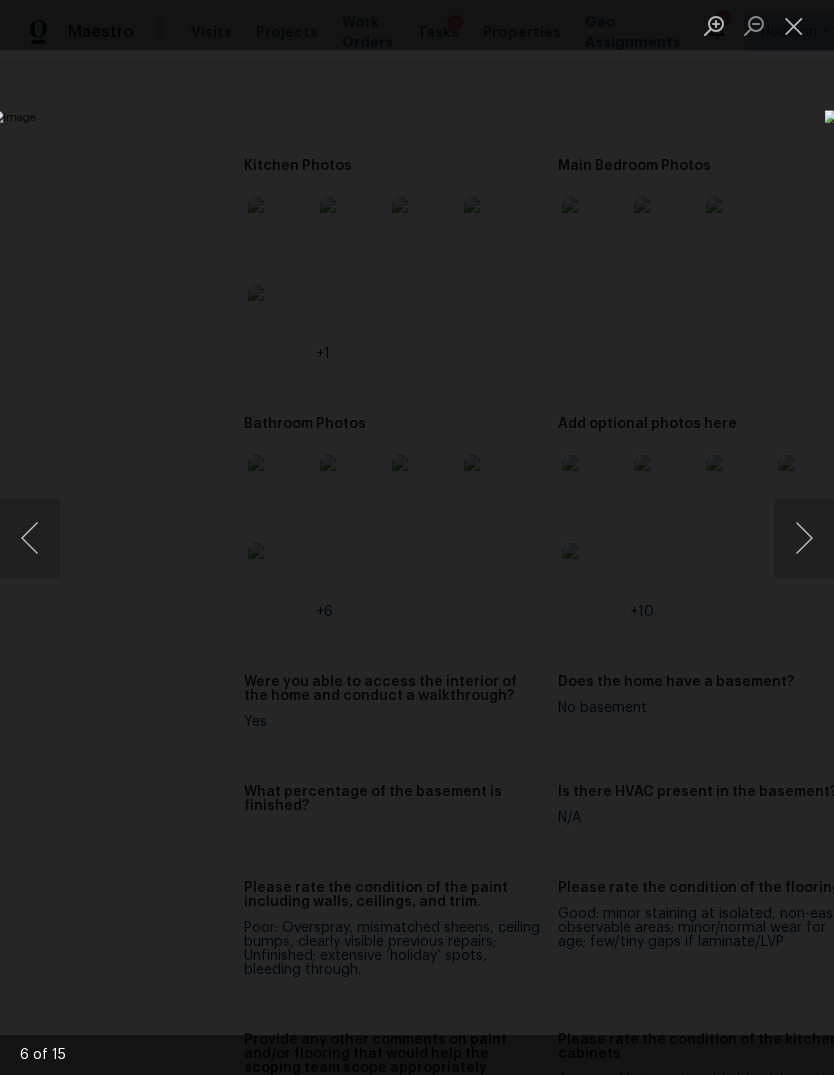 click at bounding box center [804, 538] 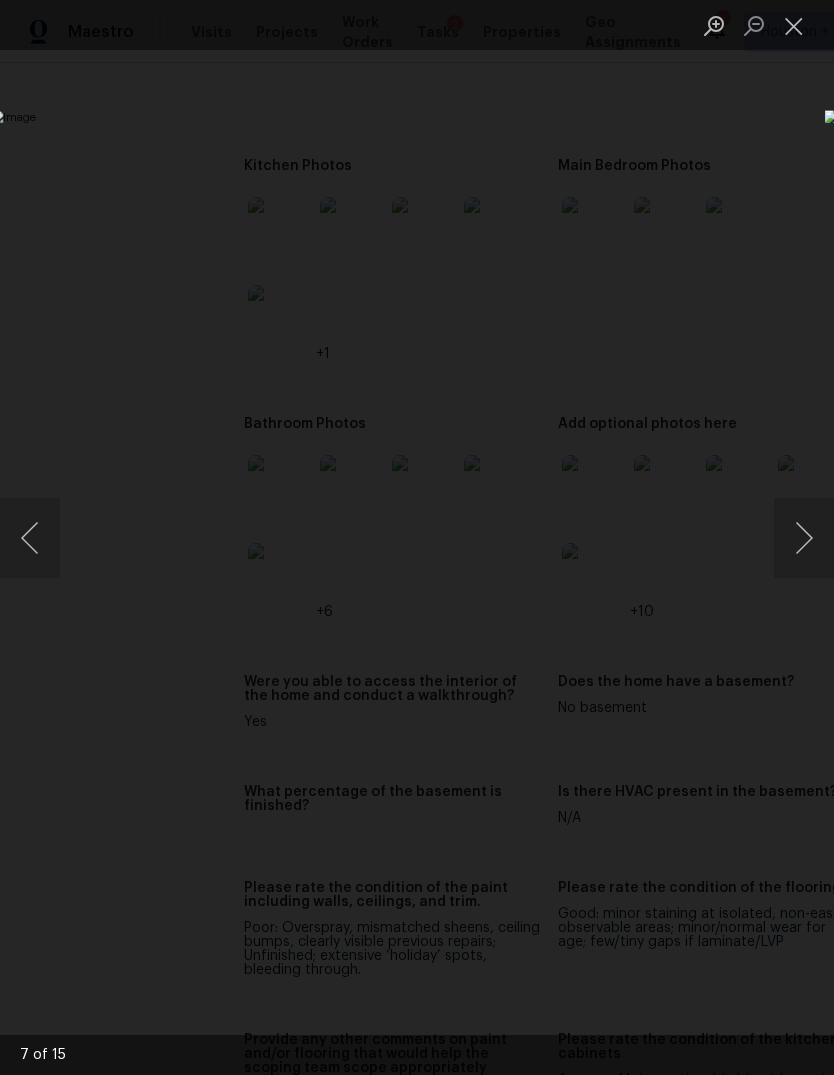 click at bounding box center [804, 538] 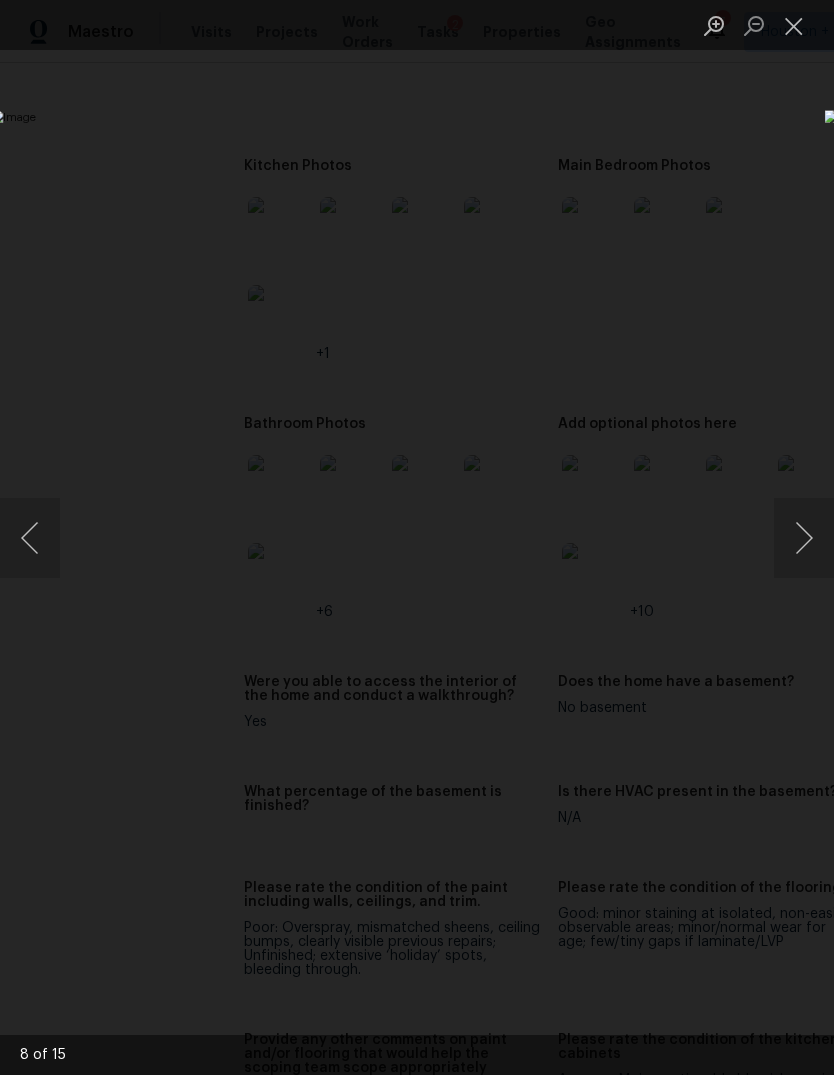 click at bounding box center (804, 538) 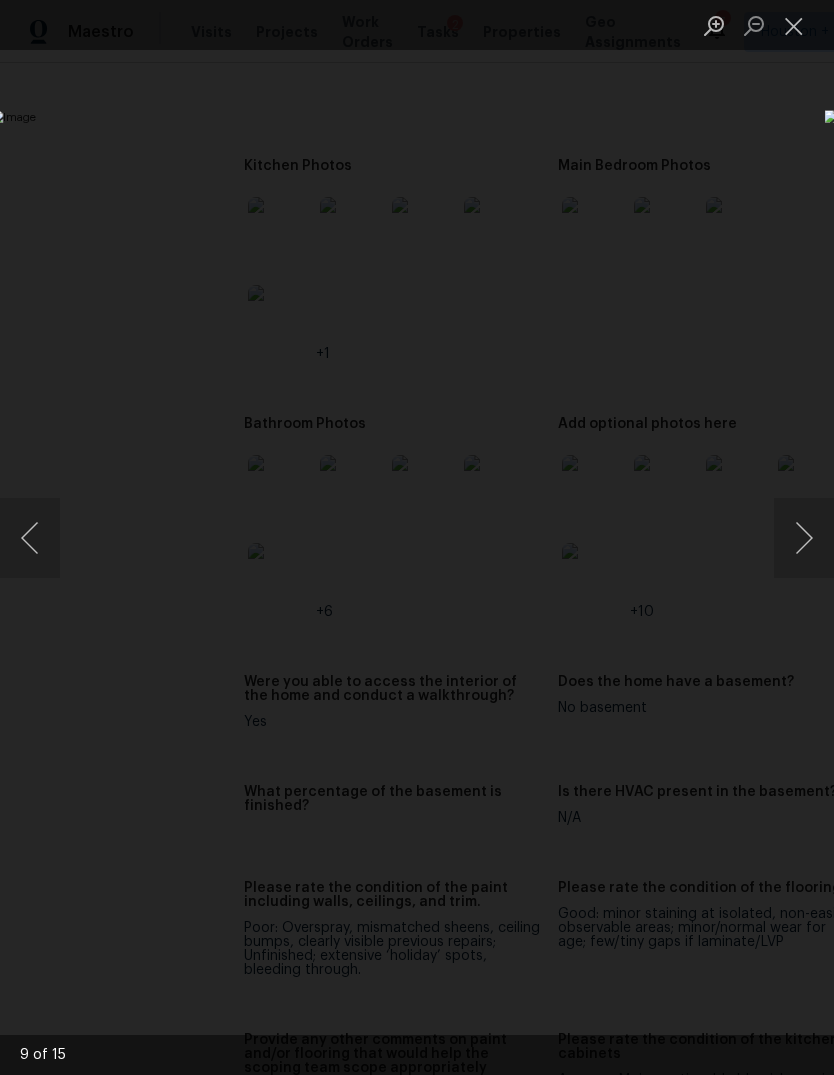 click at bounding box center (417, 537) 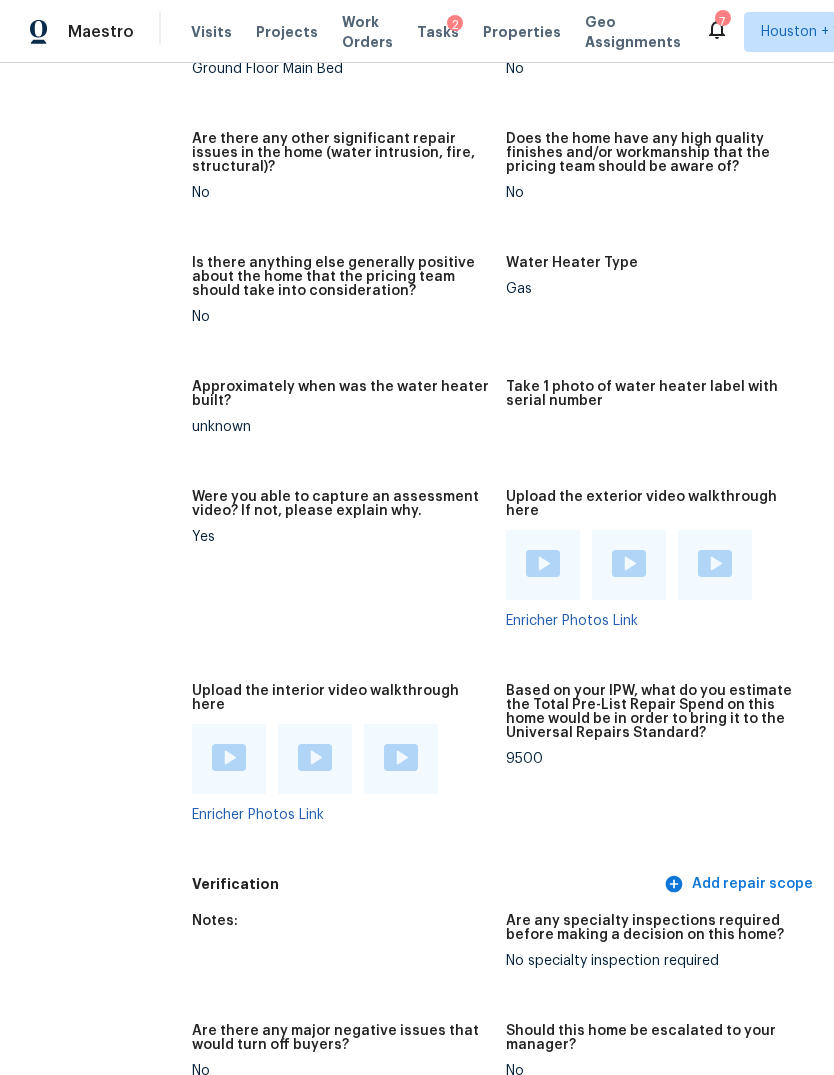 scroll, scrollTop: 4022, scrollLeft: 52, axis: both 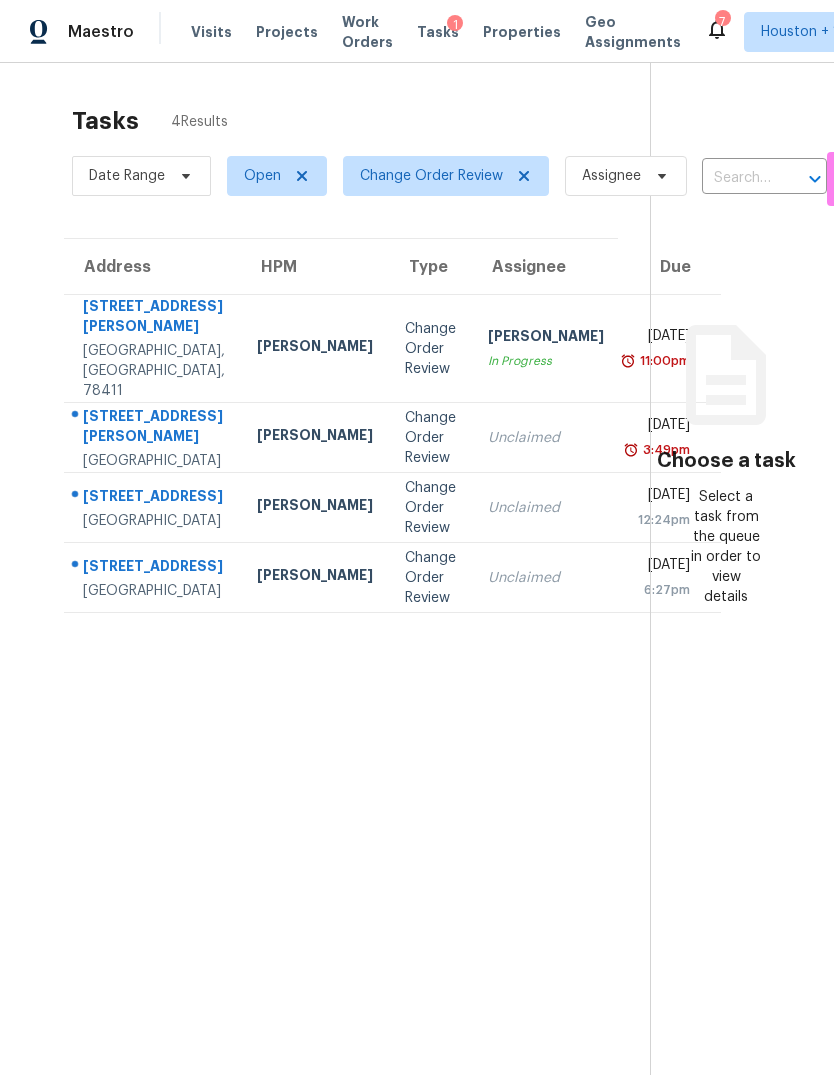 click on "Corpus Christi, TX, 78411" at bounding box center [154, 371] 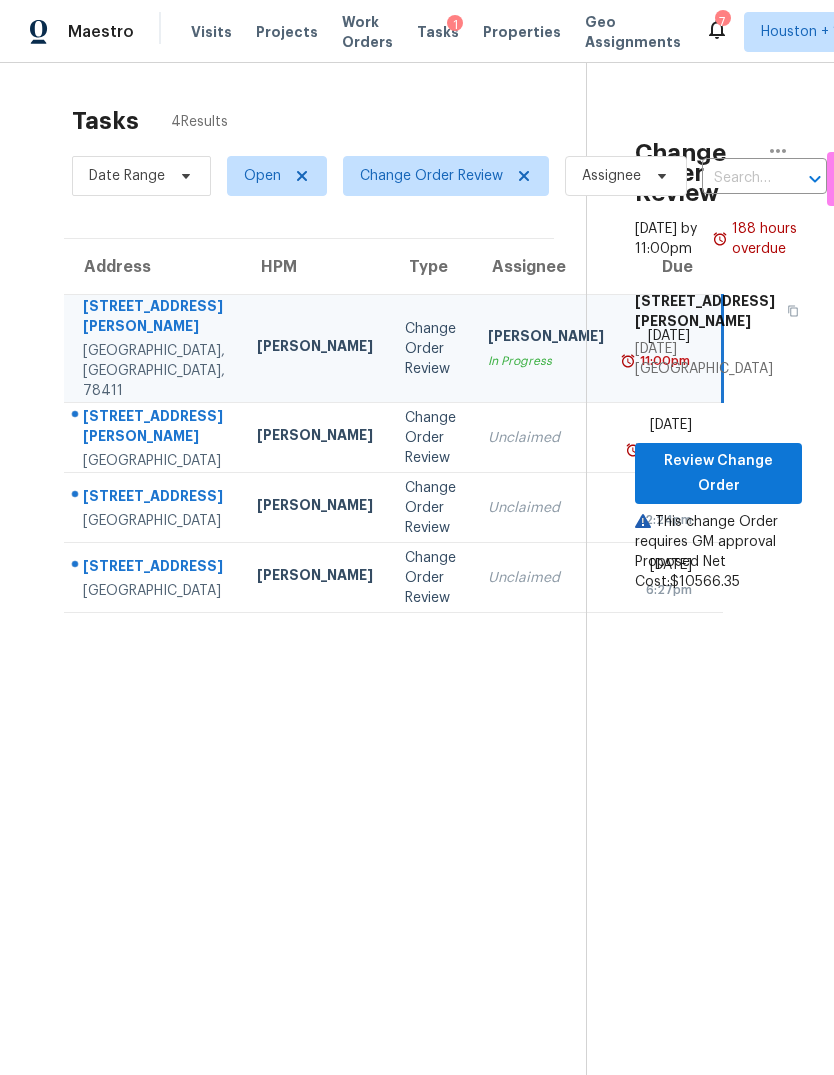 click on "League City, TX, 77573" at bounding box center (154, 461) 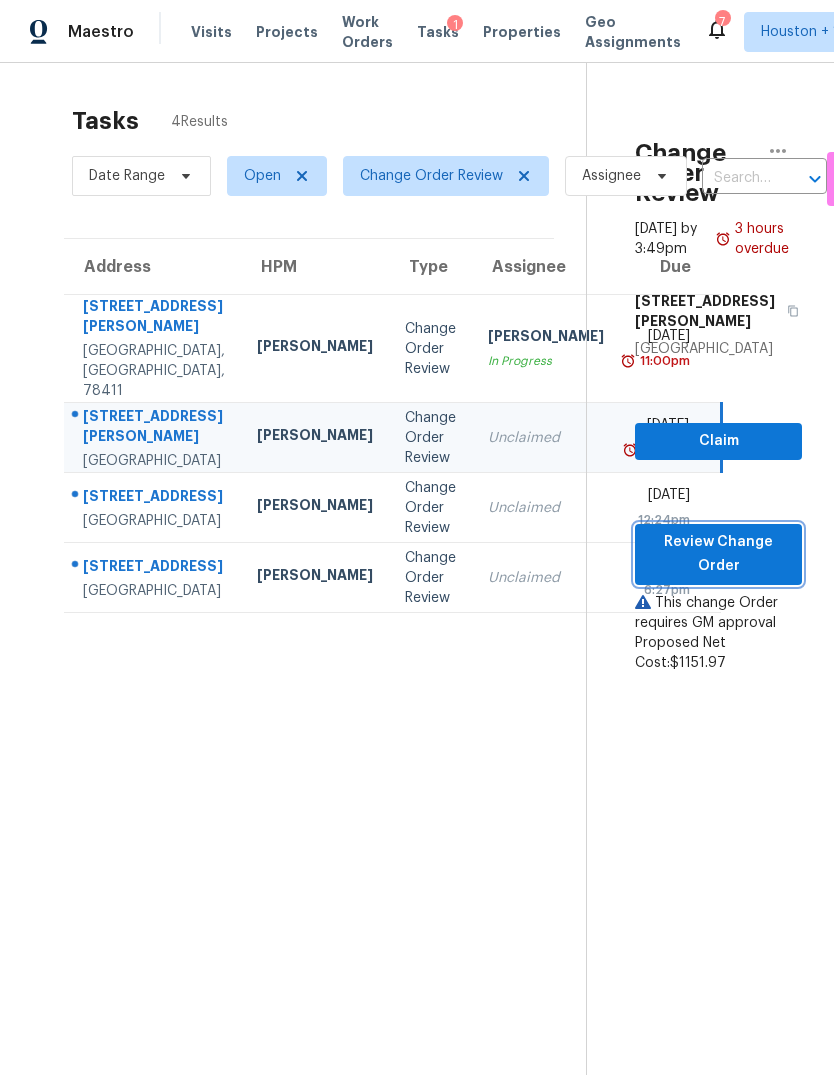 click on "Review Change Order" at bounding box center [718, 554] 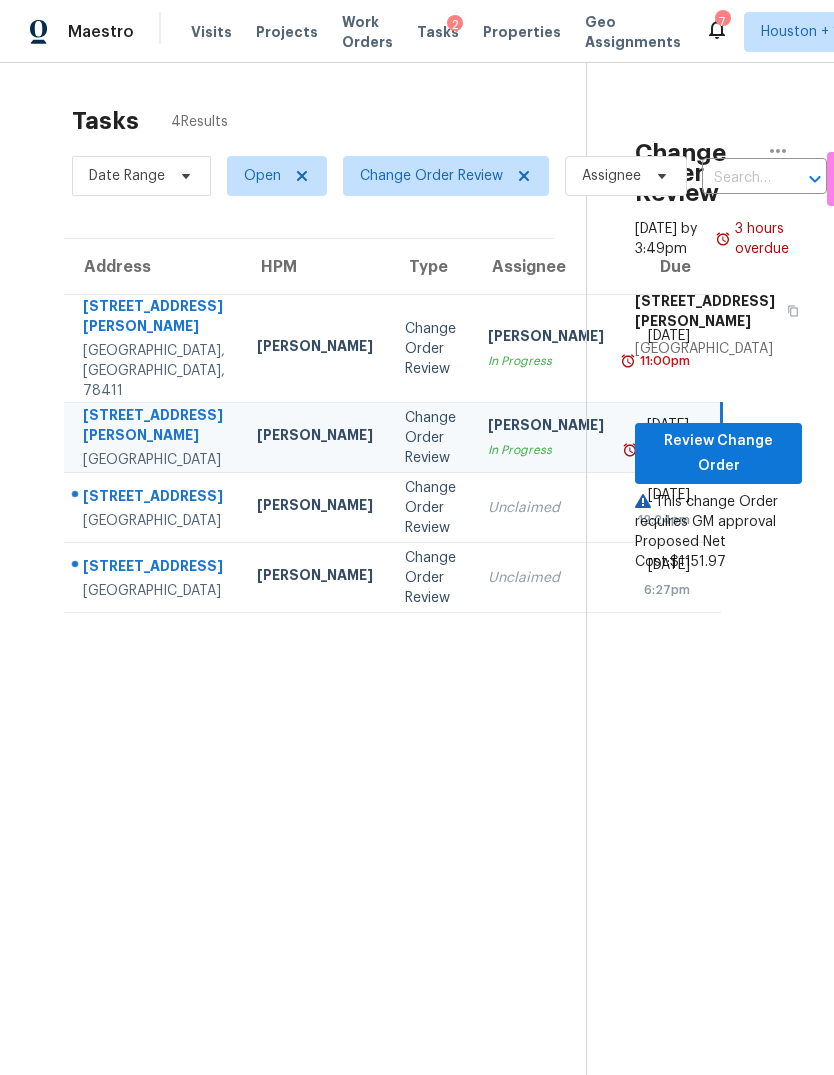 click on "Unclaimed" at bounding box center (546, 508) 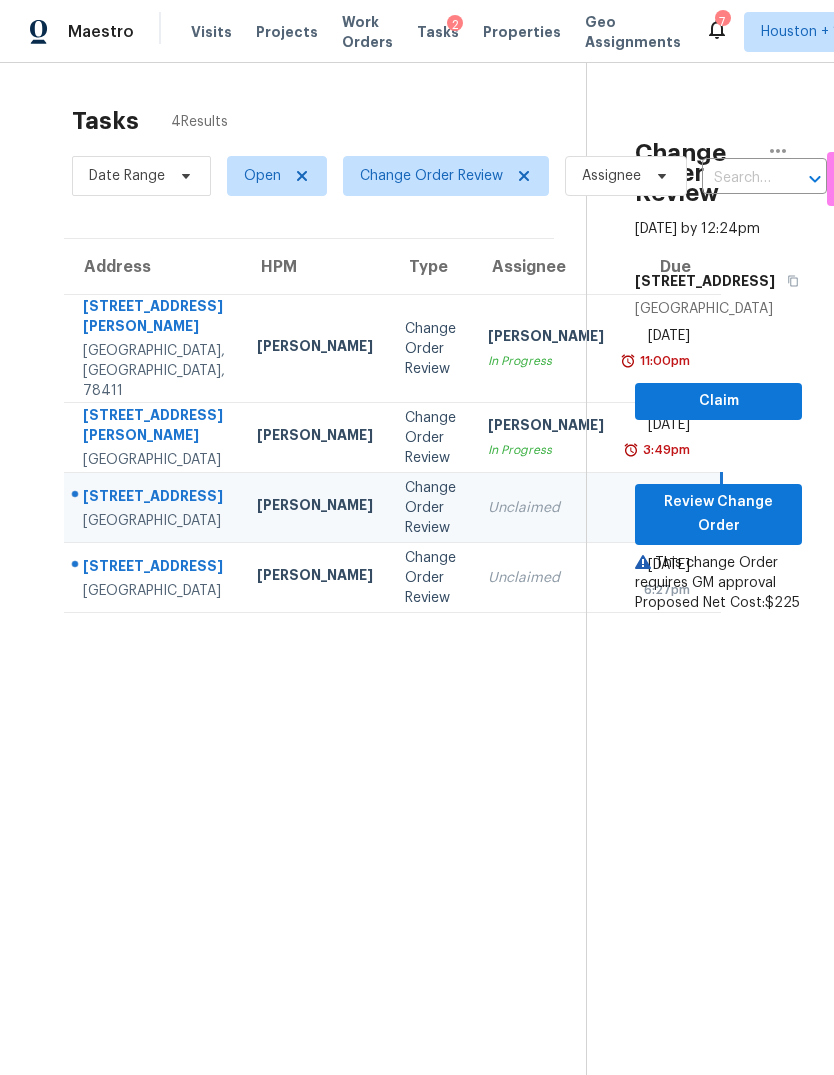 click on "Review Change Order" at bounding box center (718, 514) 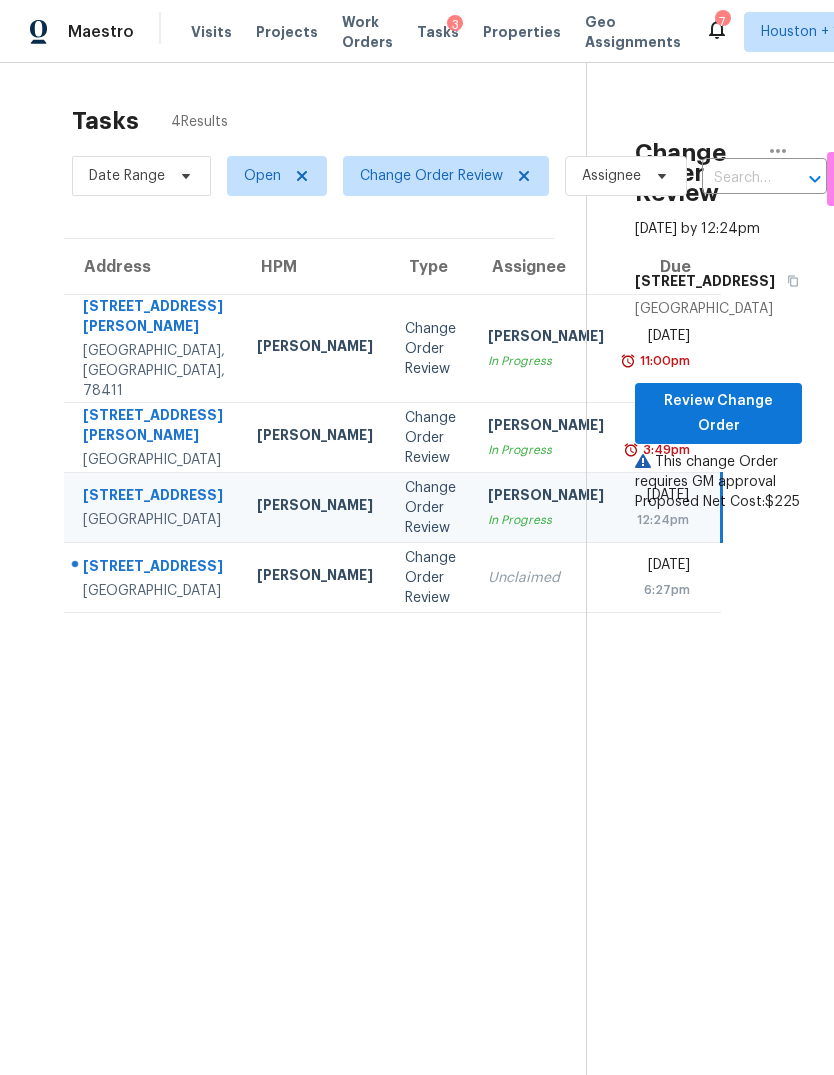 click on "Thu, Jul 10th 2025 6:27pm" at bounding box center [670, 578] 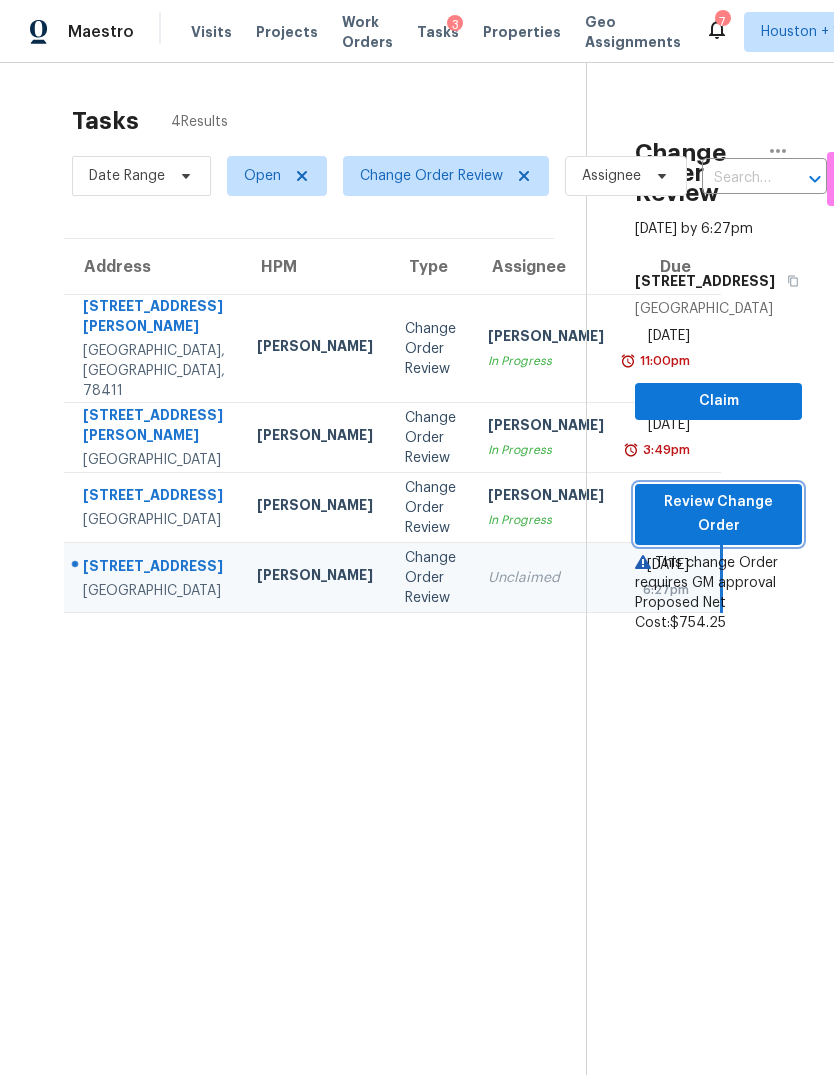 click on "Review Change Order" at bounding box center [718, 514] 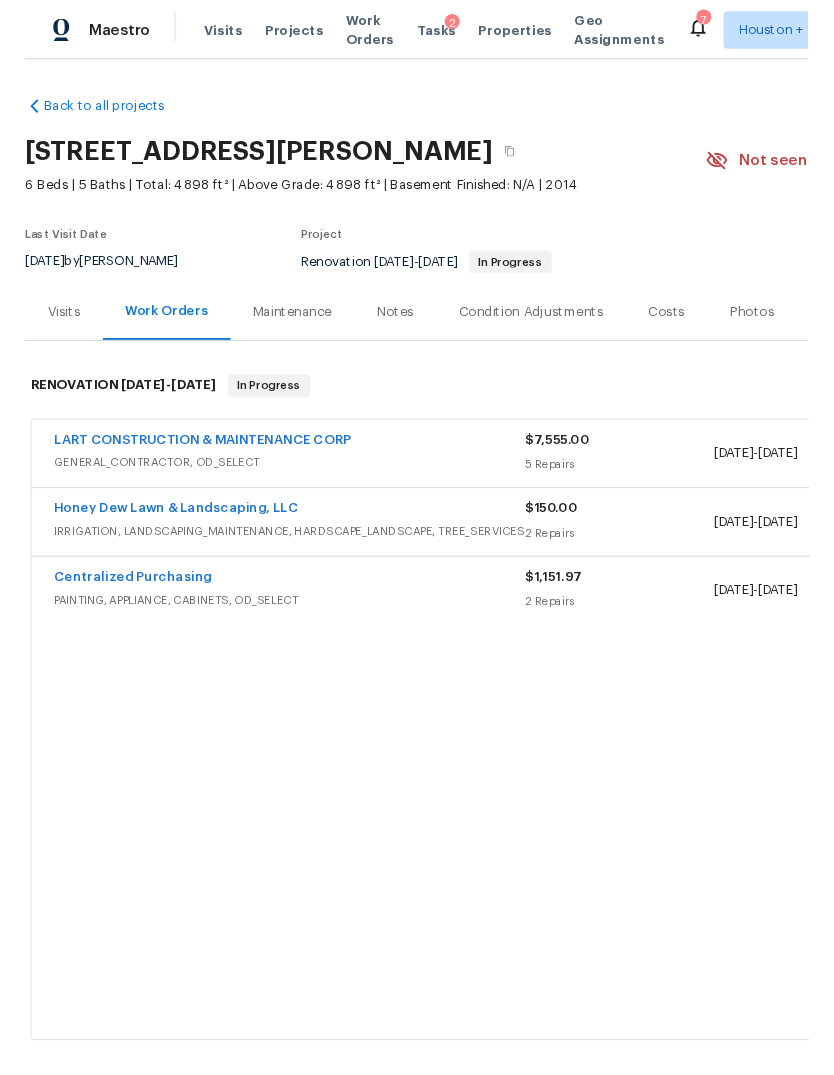 scroll, scrollTop: 0, scrollLeft: 0, axis: both 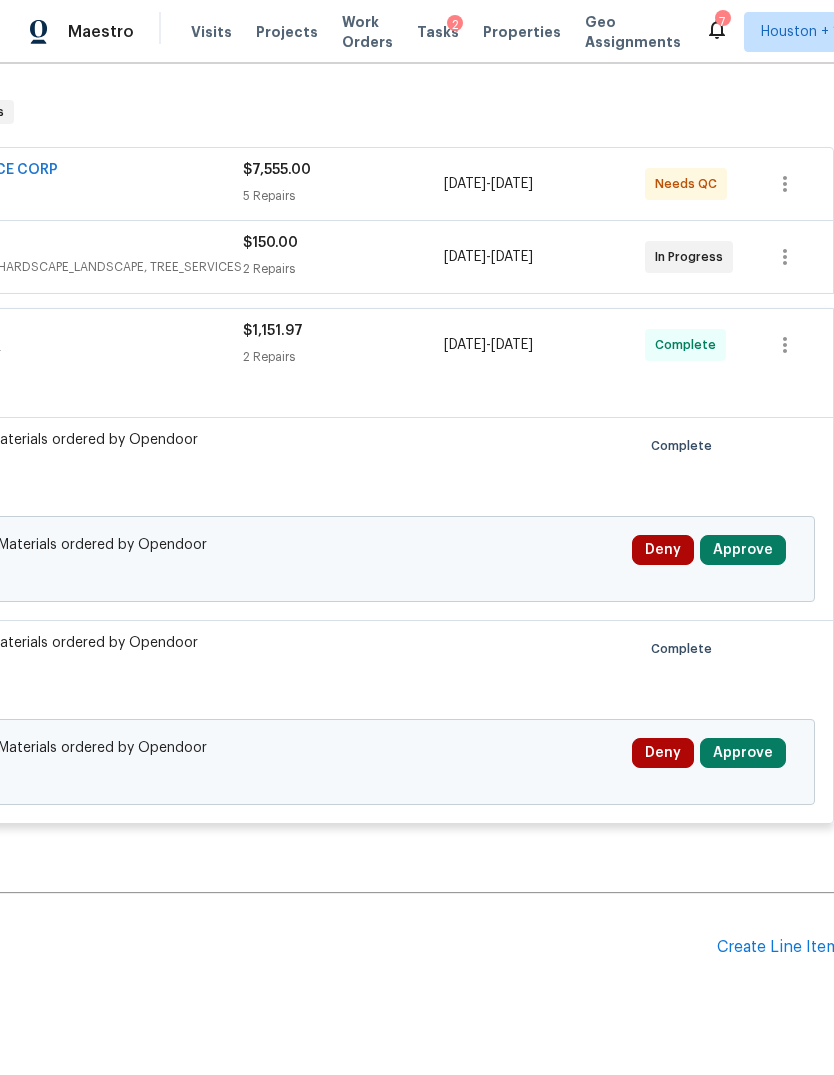 click on "Approve" at bounding box center [743, 550] 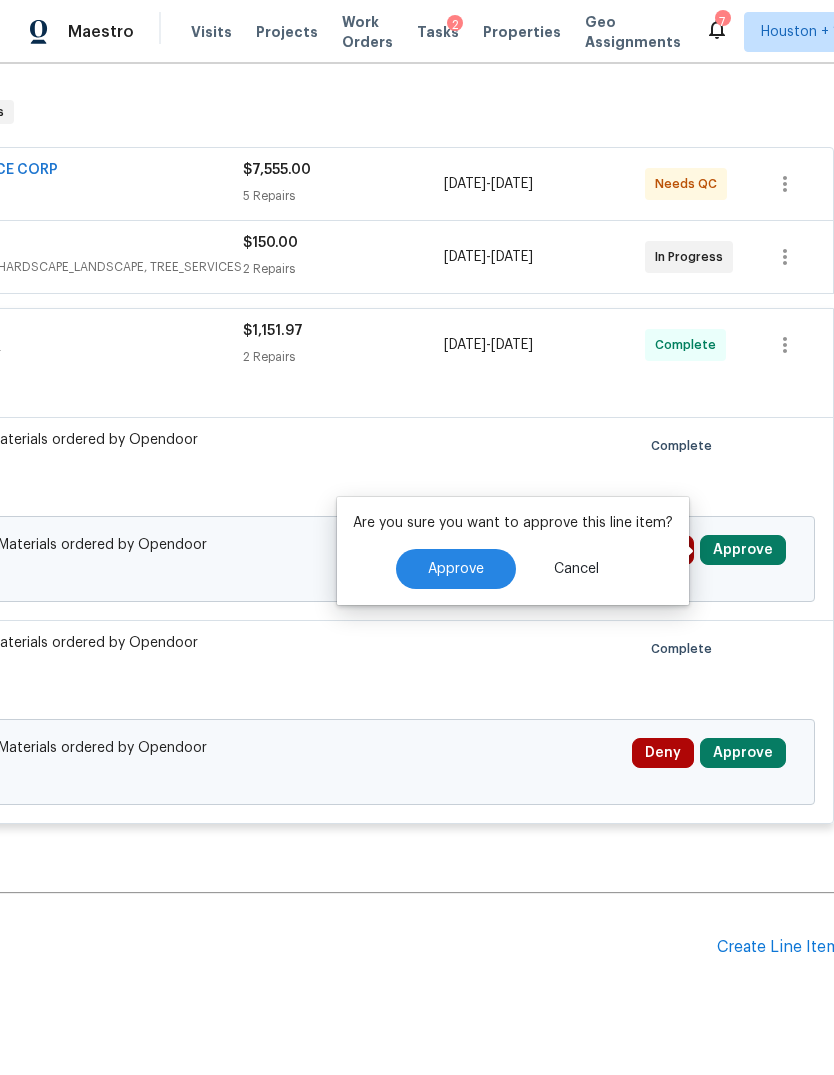 click on "Approve" at bounding box center [456, 569] 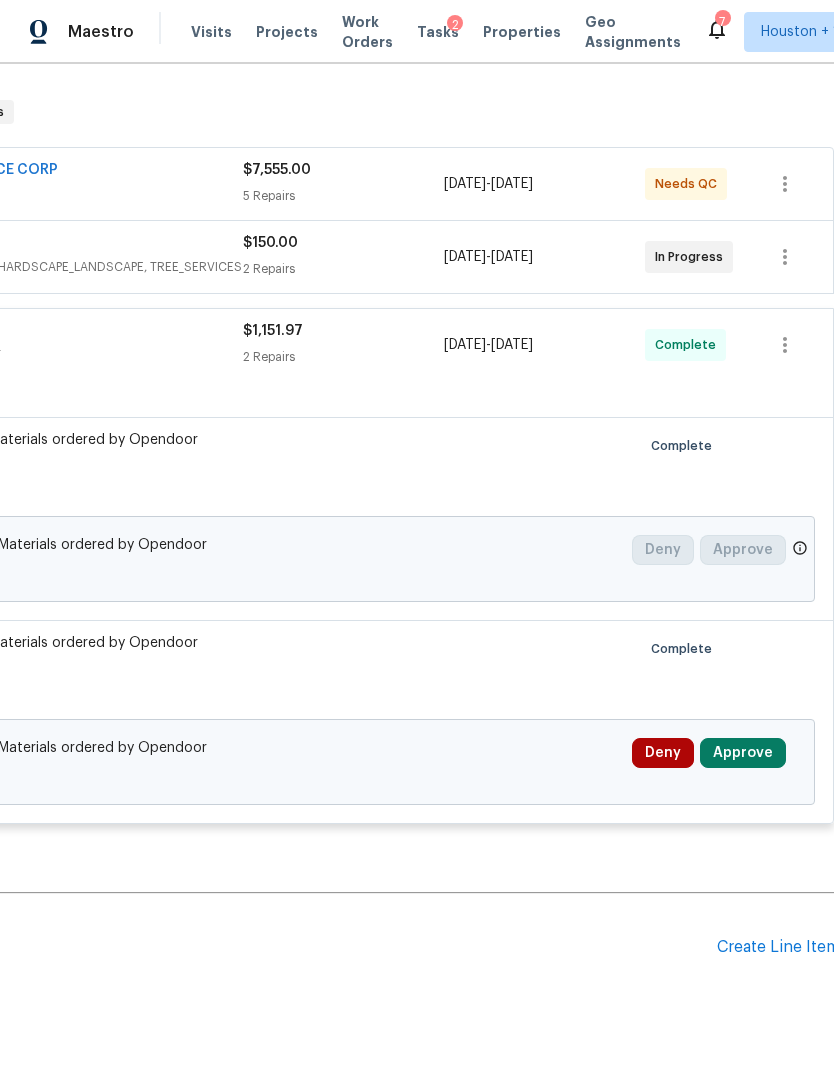 scroll, scrollTop: 0, scrollLeft: 290, axis: horizontal 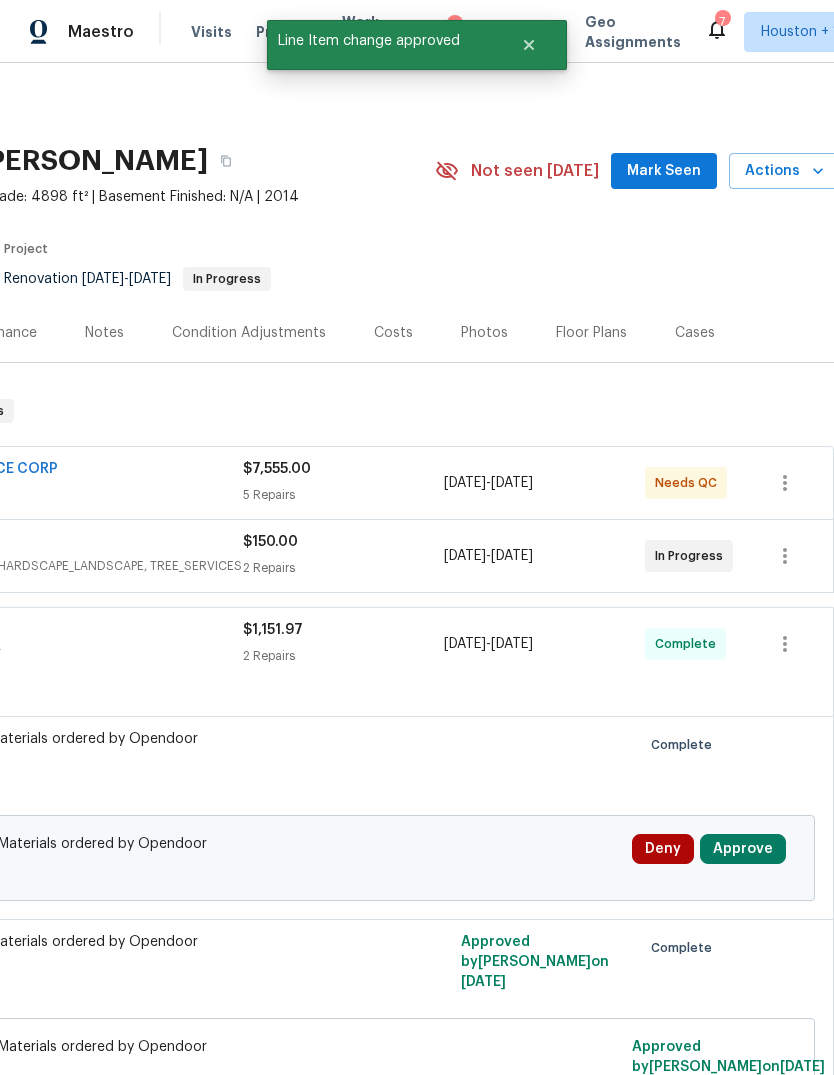 click on "Approve" at bounding box center [743, 849] 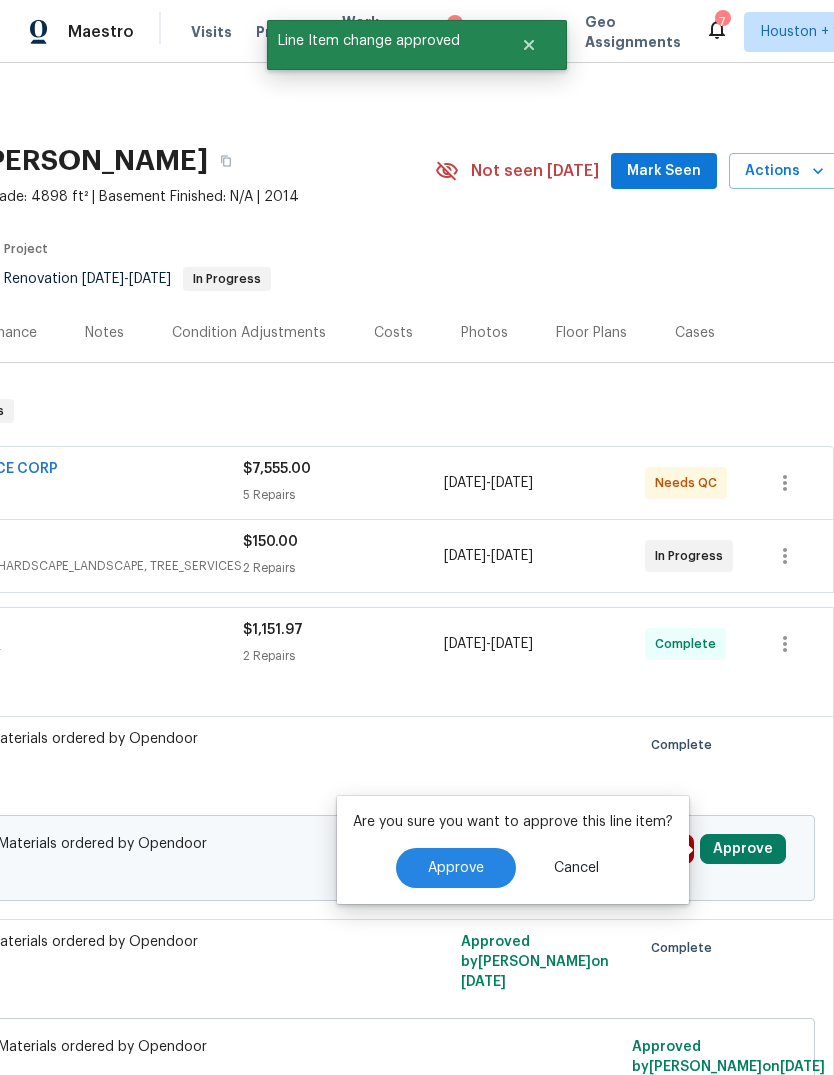 click on "Approve" at bounding box center [456, 868] 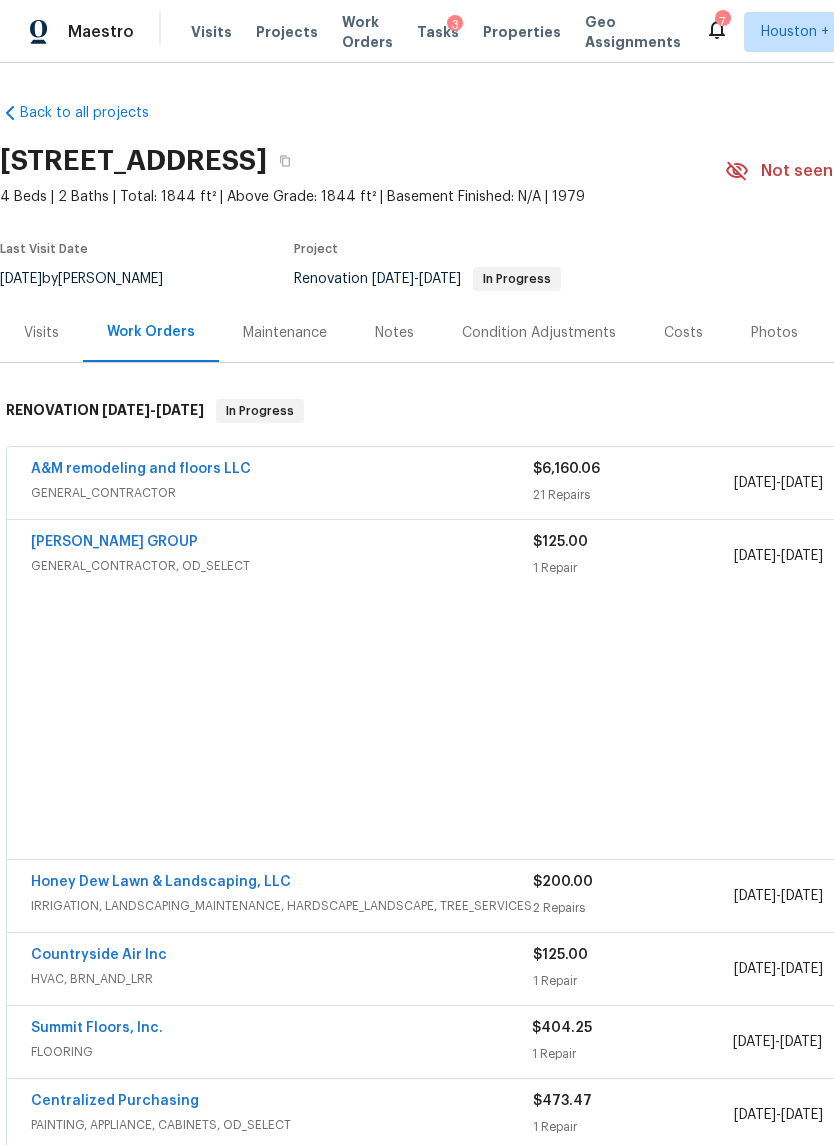 scroll, scrollTop: 0, scrollLeft: 0, axis: both 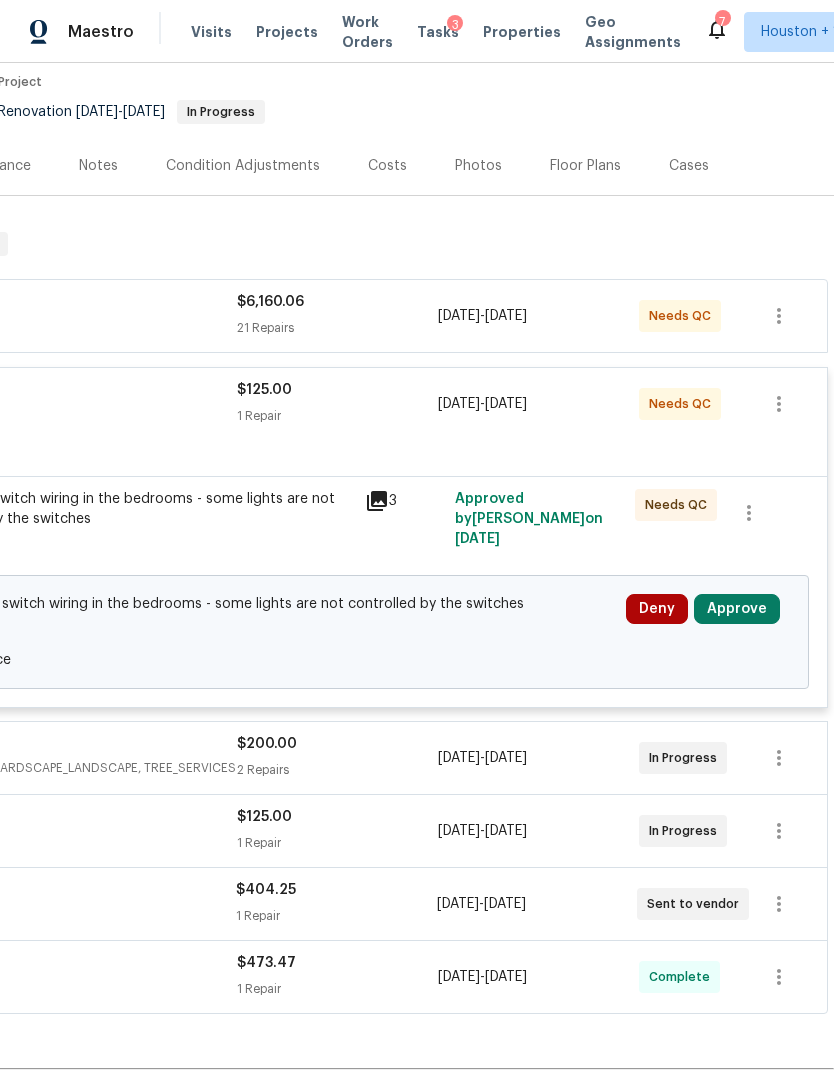 click on "Approve" at bounding box center [737, 609] 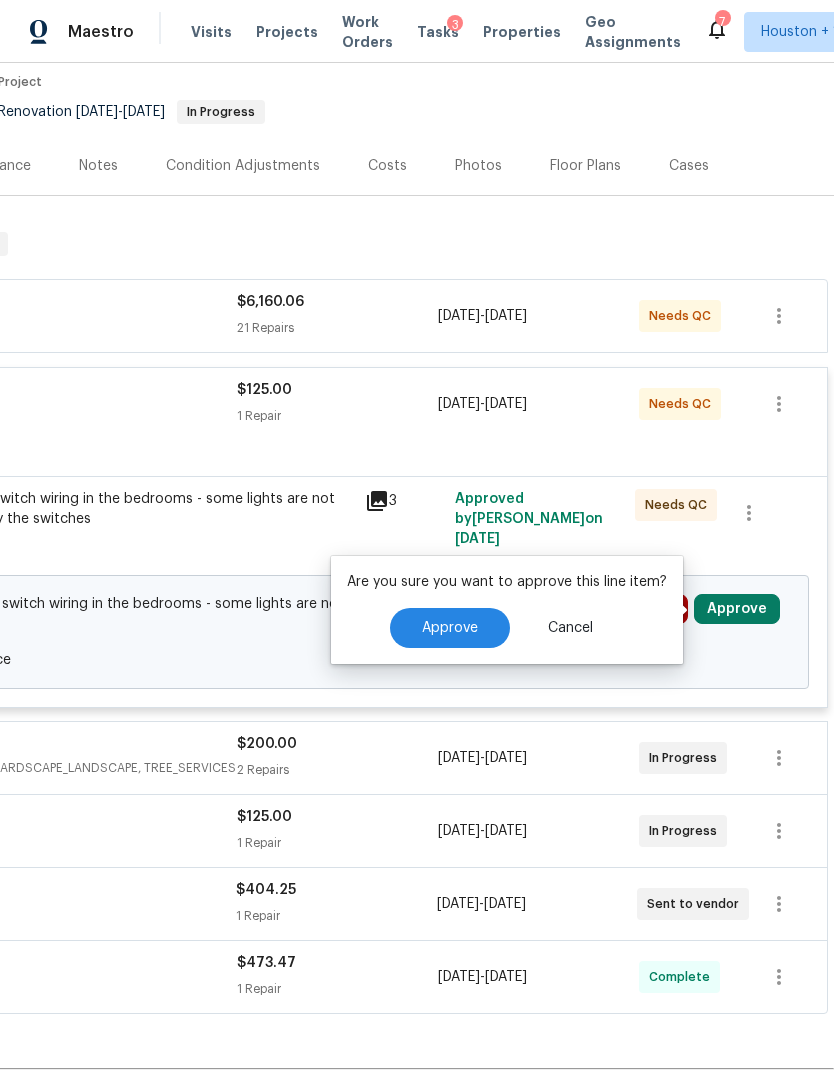 click on "Approve" at bounding box center [450, 628] 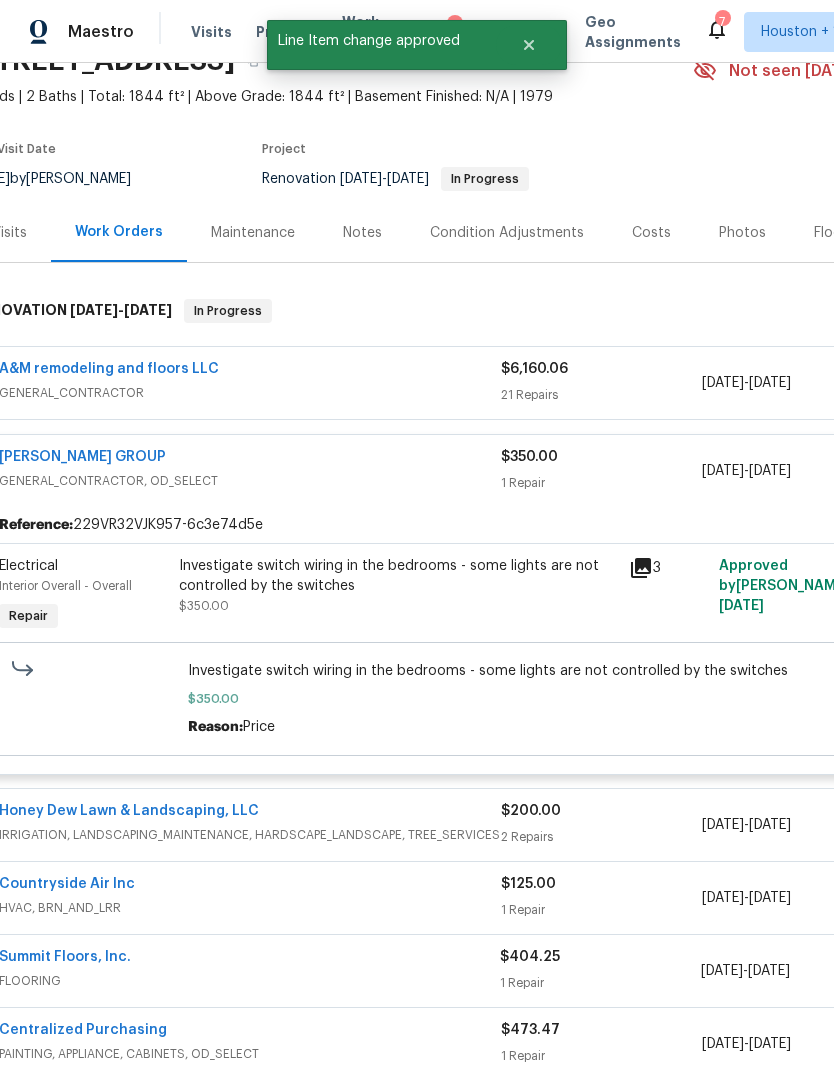 scroll, scrollTop: 88, scrollLeft: 12, axis: both 